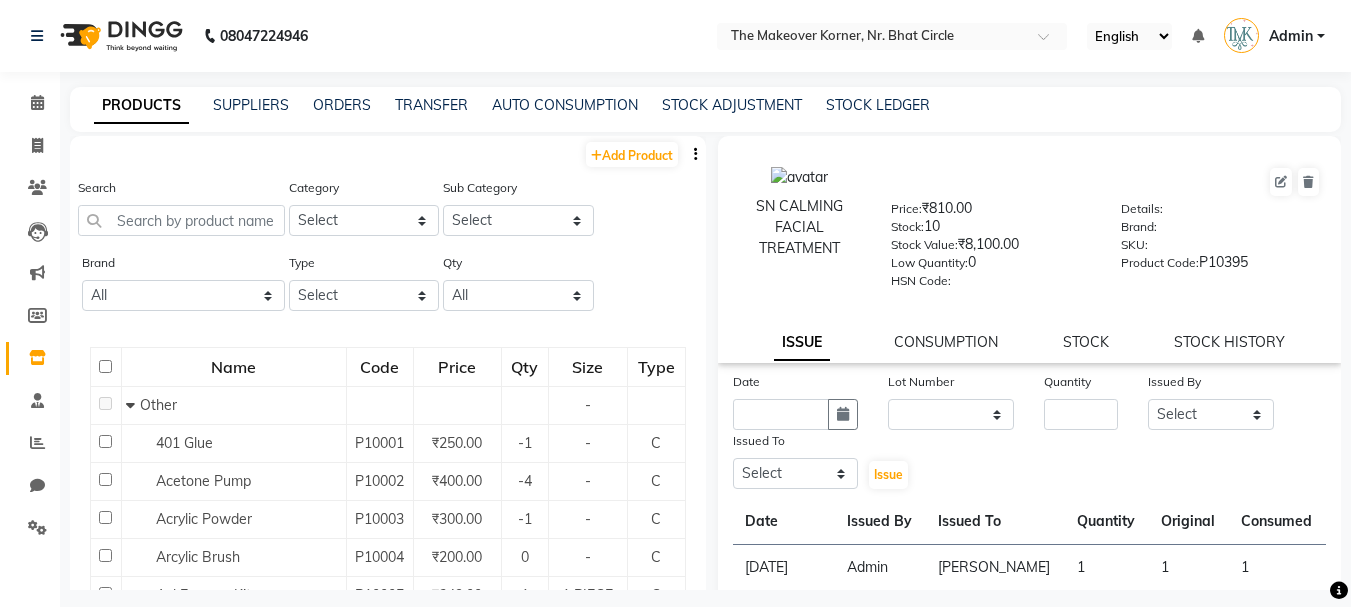 select on "500" 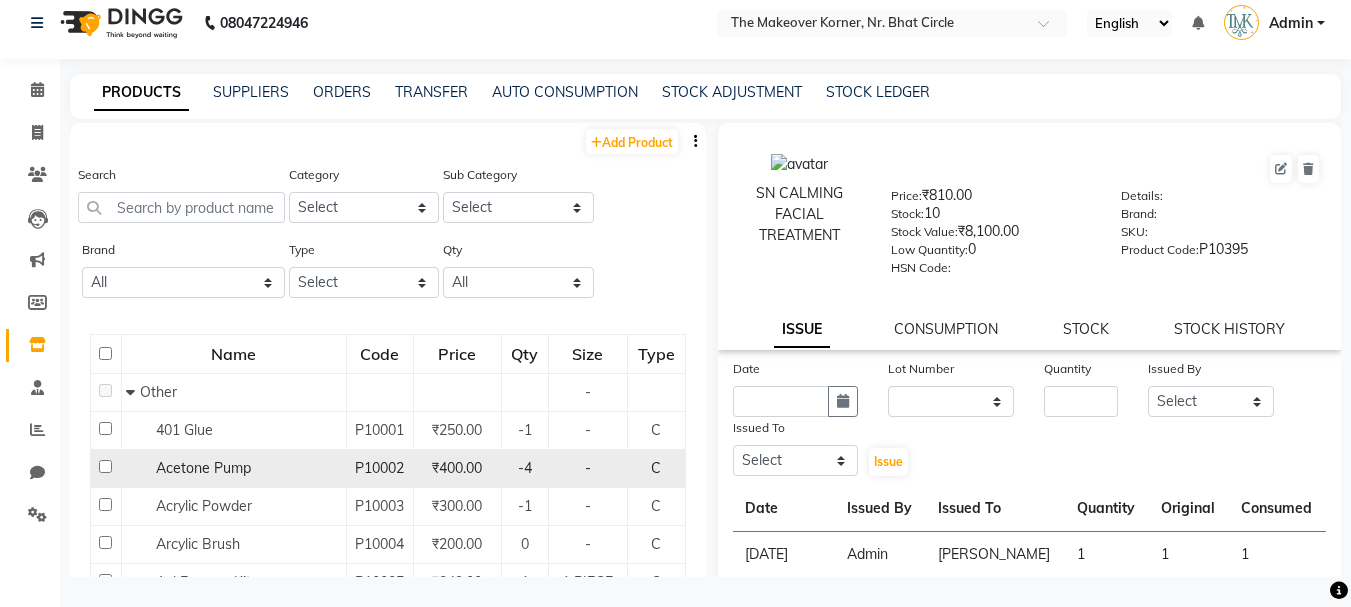 scroll, scrollTop: 13, scrollLeft: 0, axis: vertical 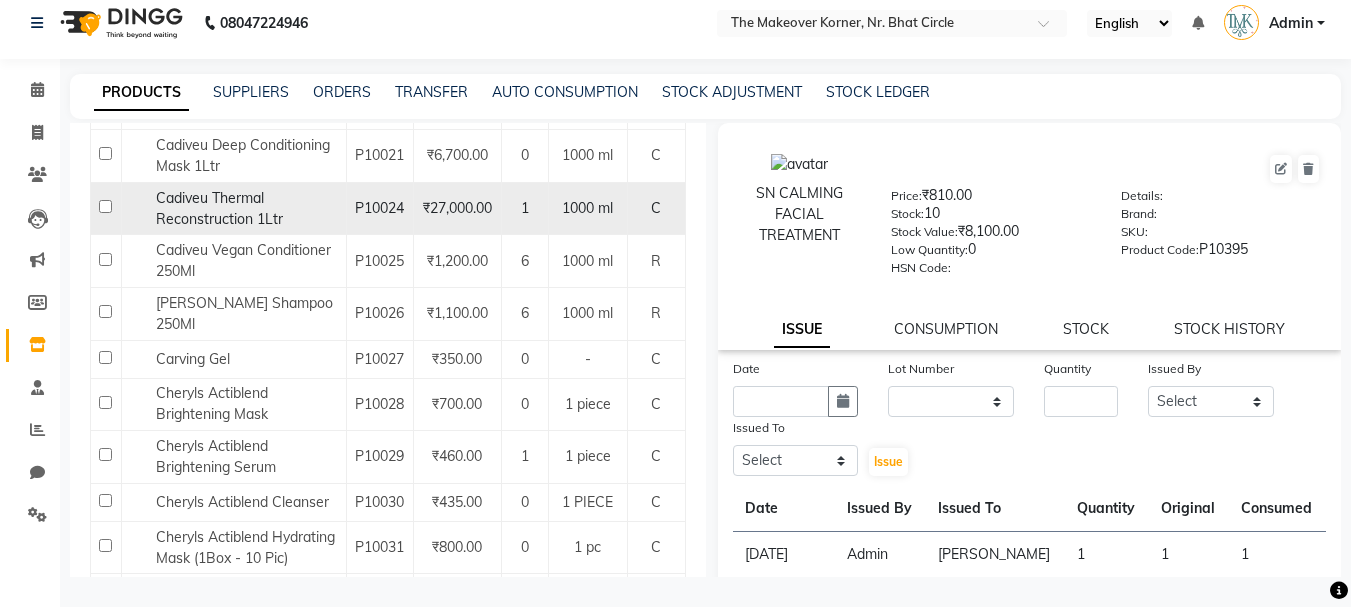 click on "Cadiveu Thermal Reconstruction 1Ltr" 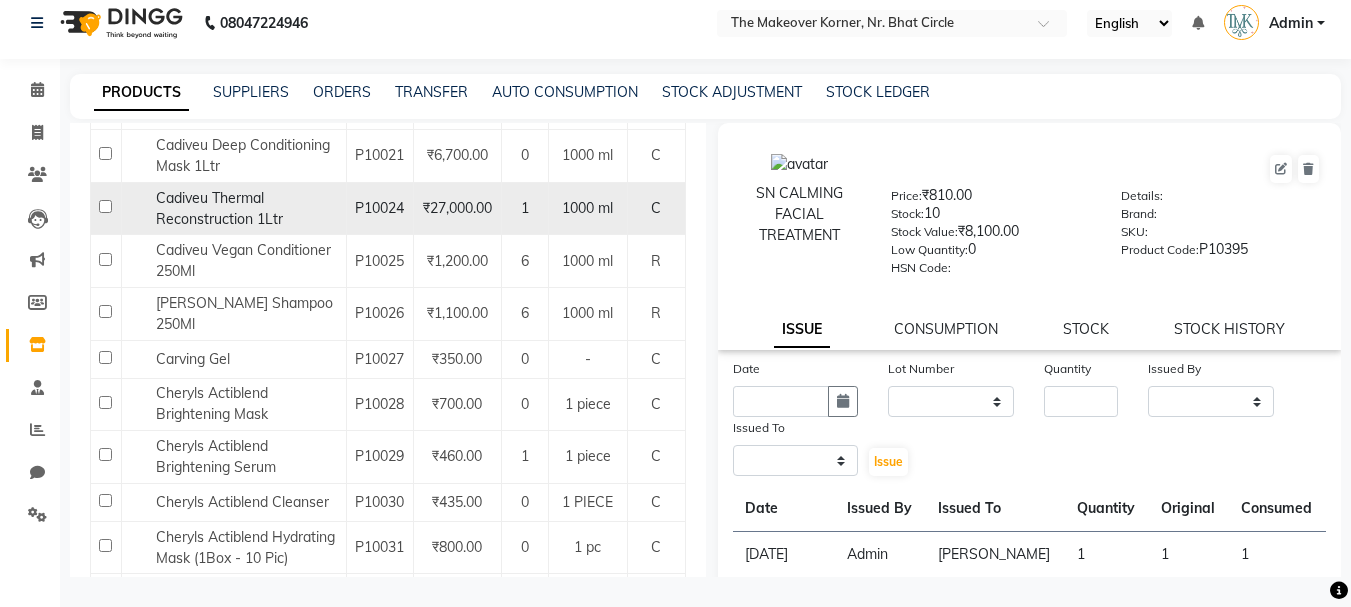 select 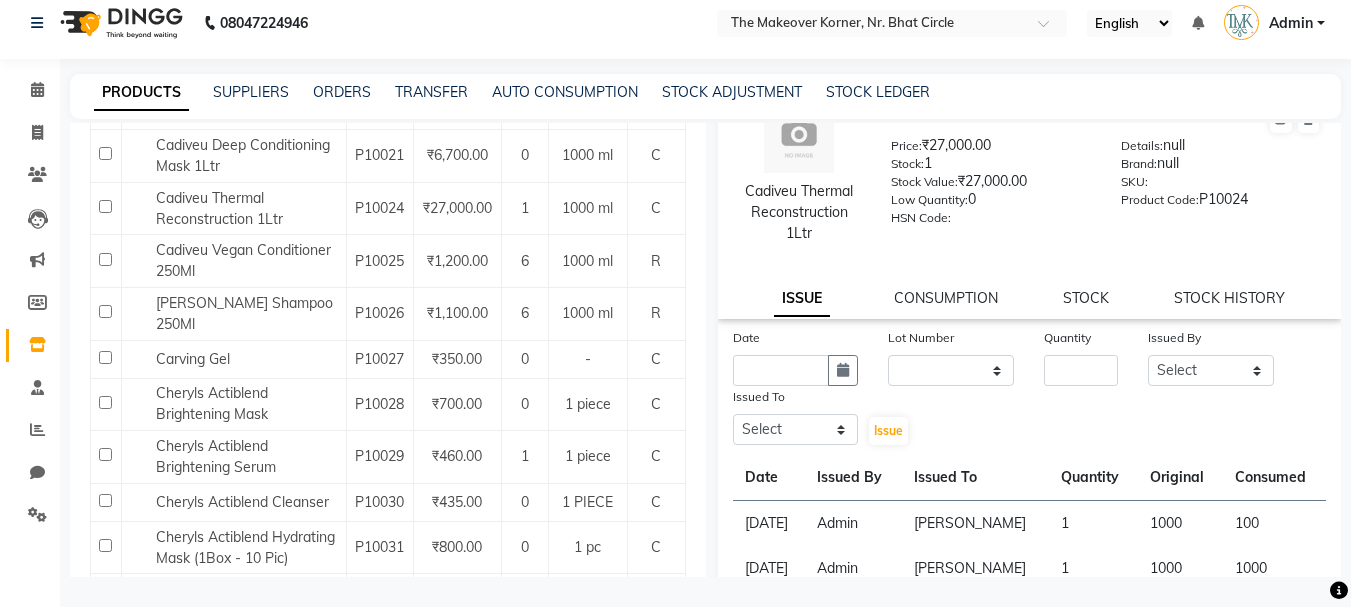 scroll, scrollTop: 0, scrollLeft: 0, axis: both 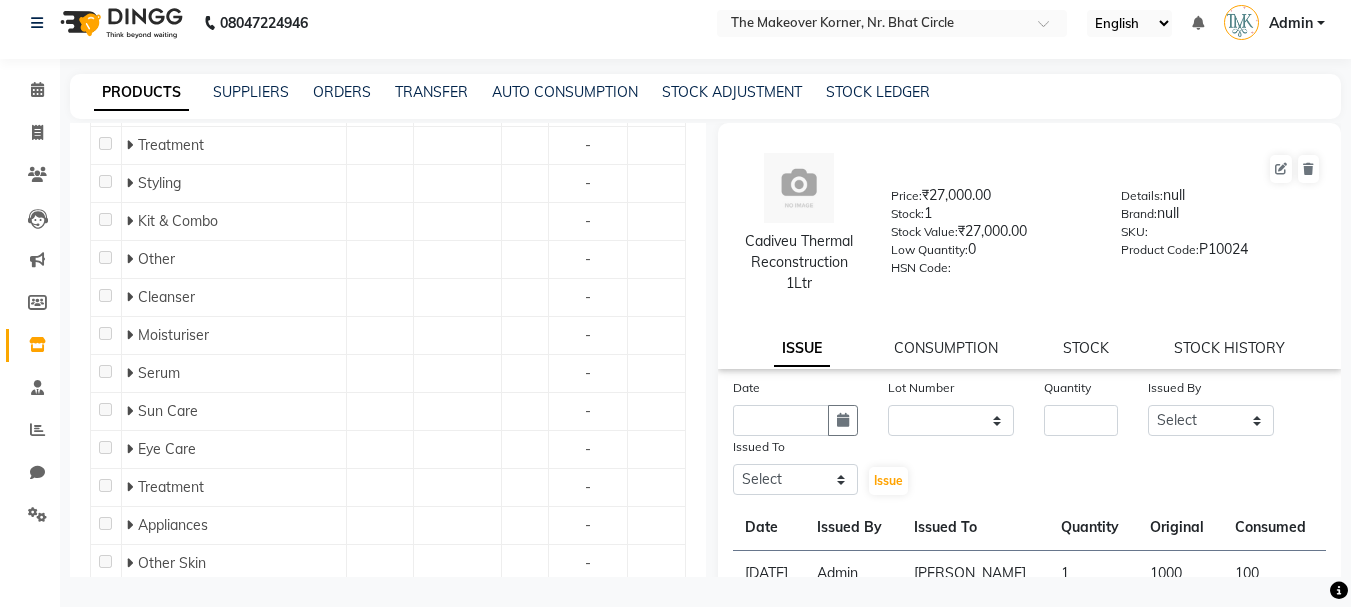 click 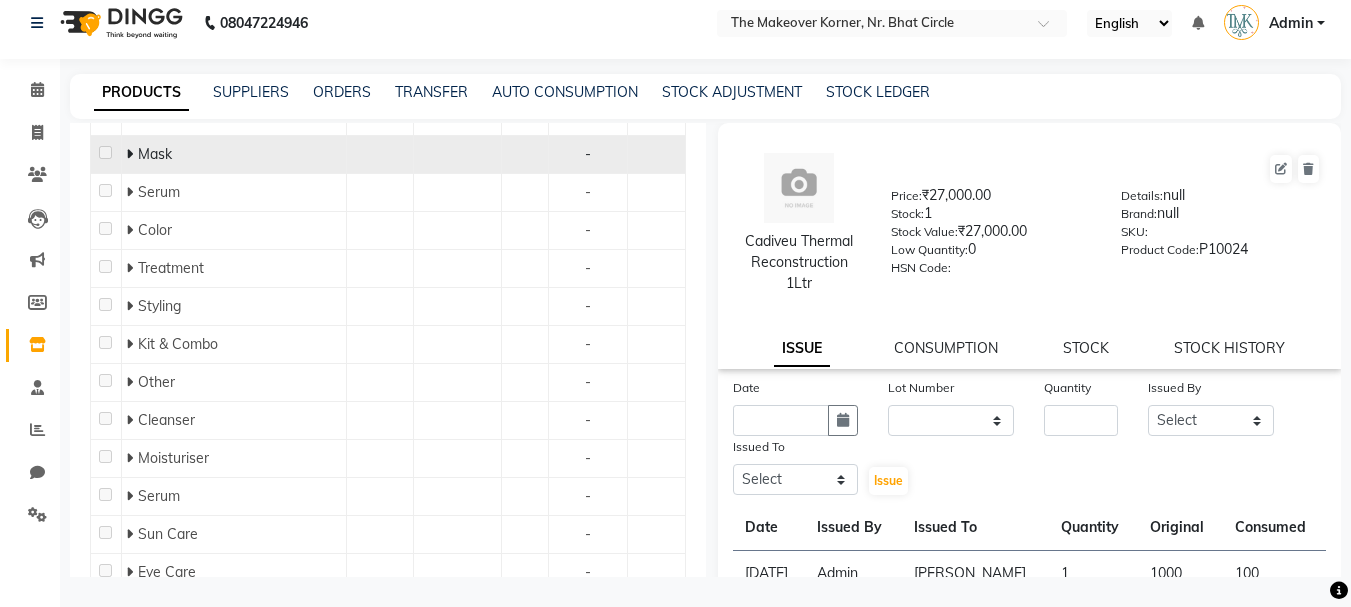 scroll, scrollTop: 14908, scrollLeft: 0, axis: vertical 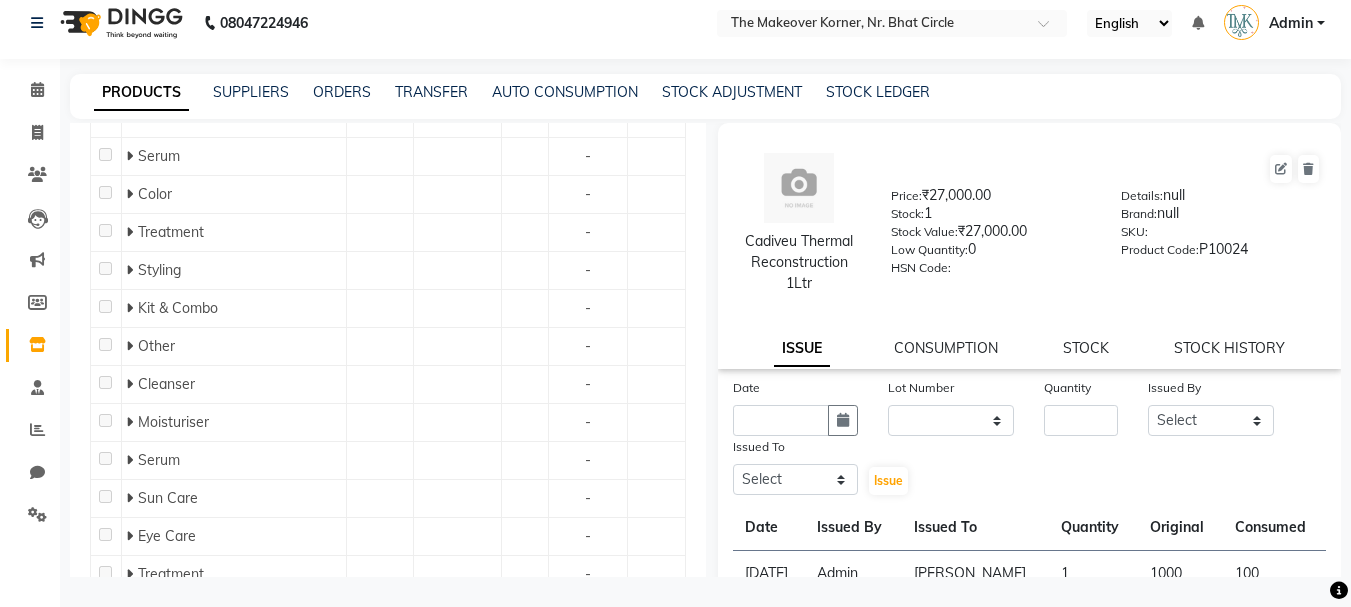 click on "Conditioner" 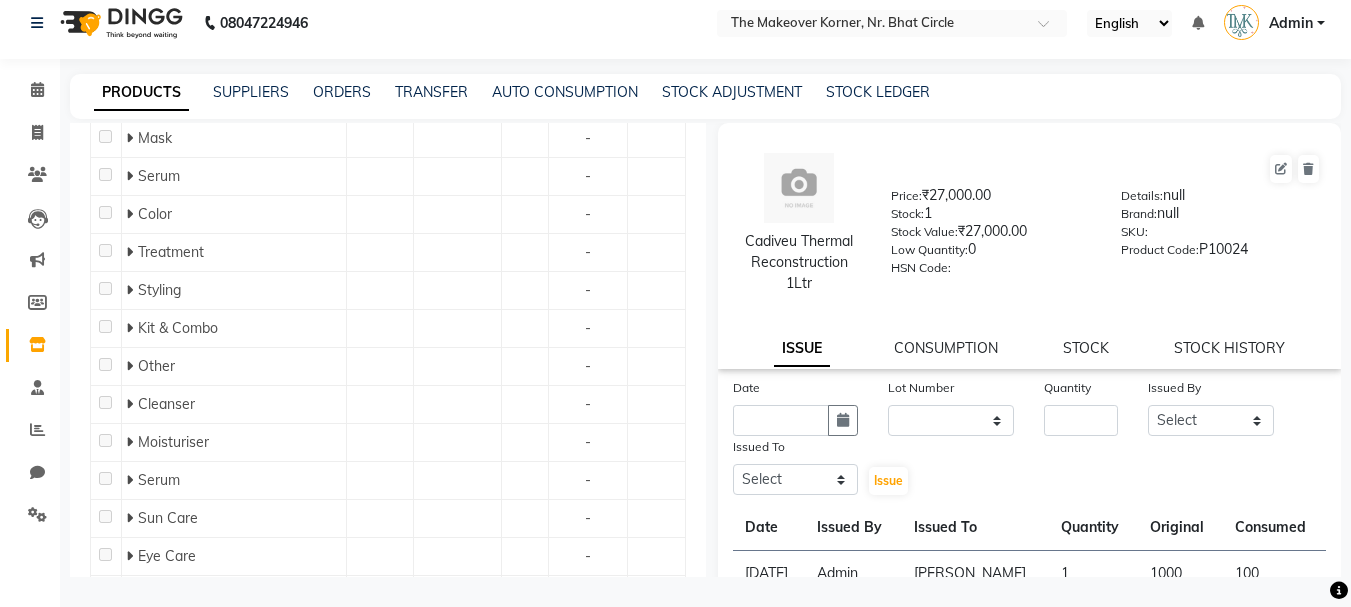 scroll, scrollTop: 15208, scrollLeft: 0, axis: vertical 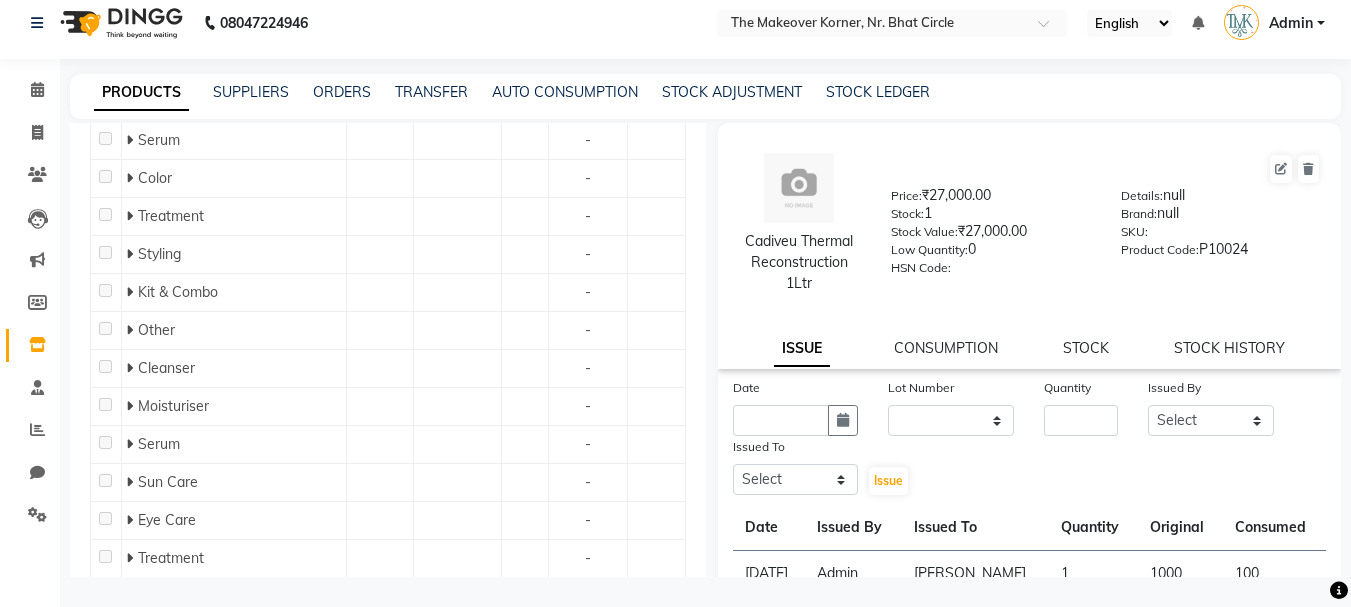 click 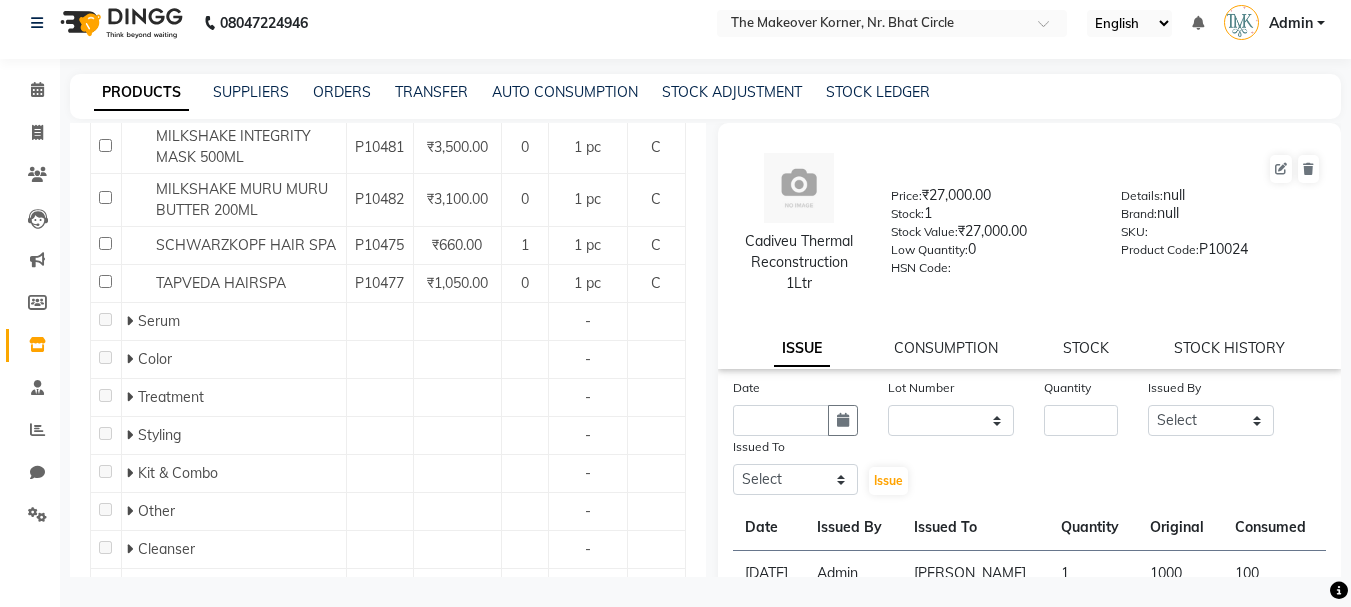 click 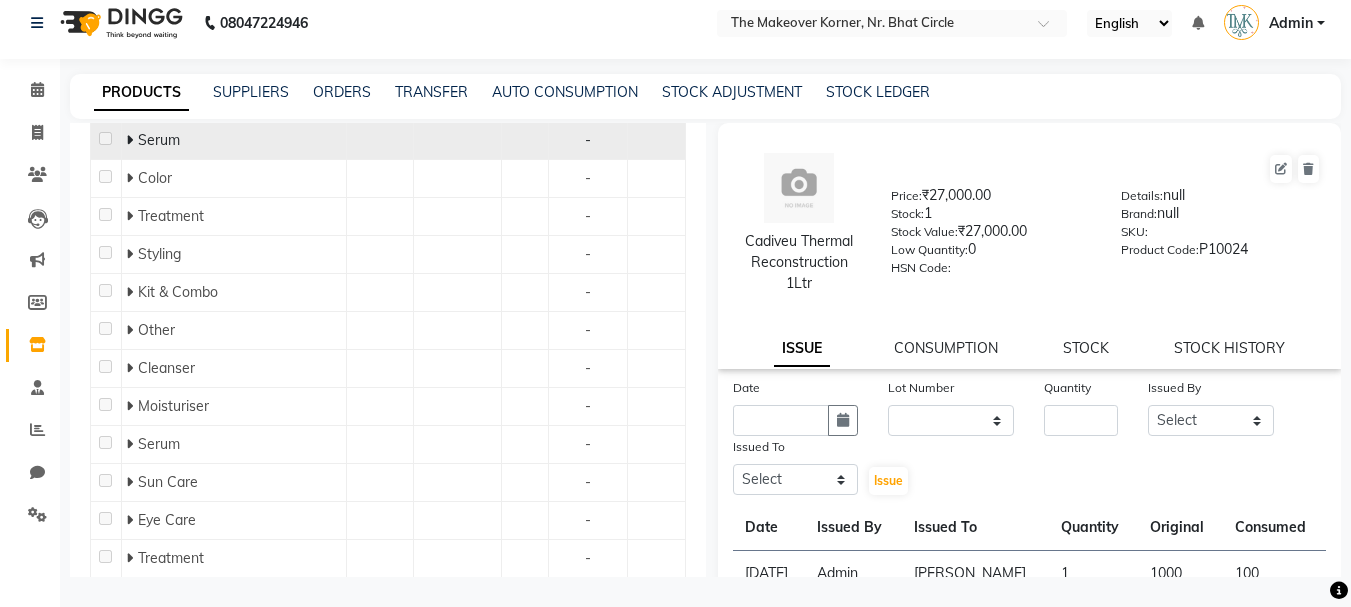 click 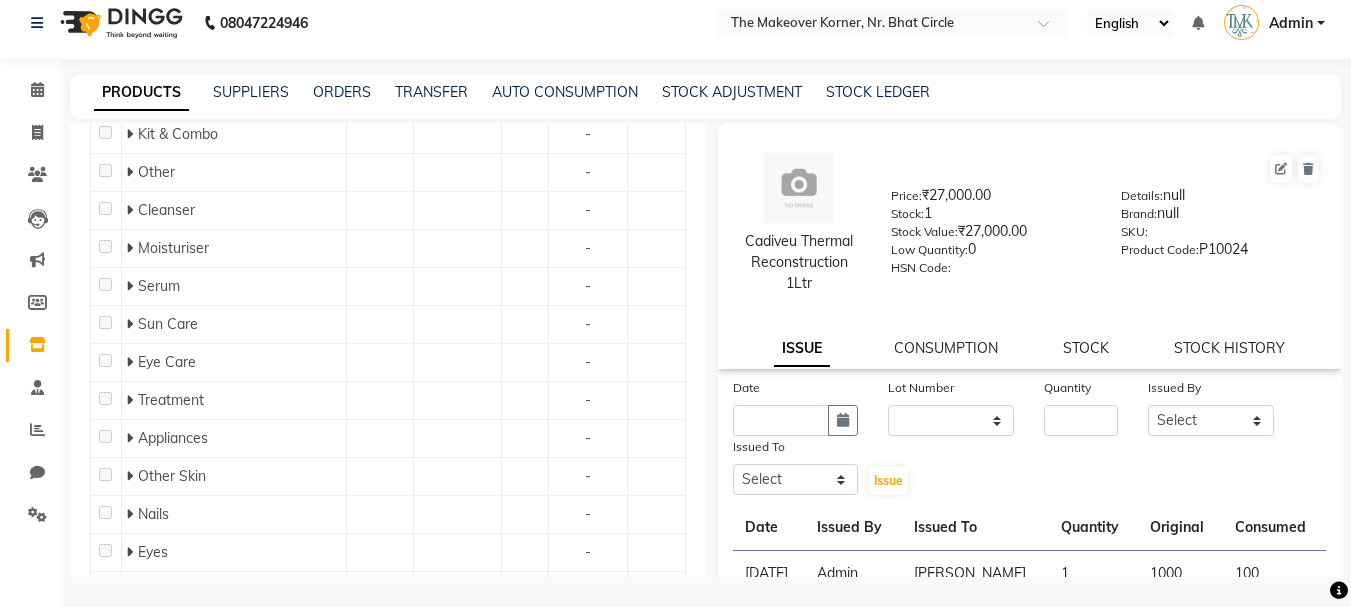 scroll, scrollTop: 15408, scrollLeft: 0, axis: vertical 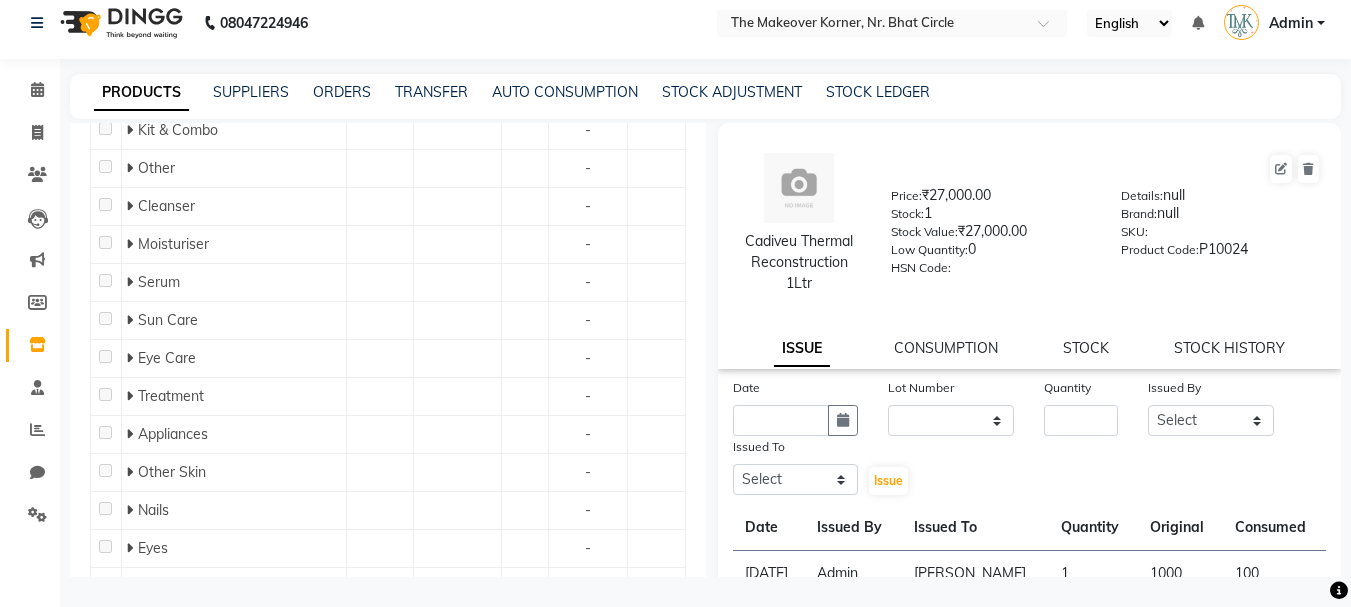 click 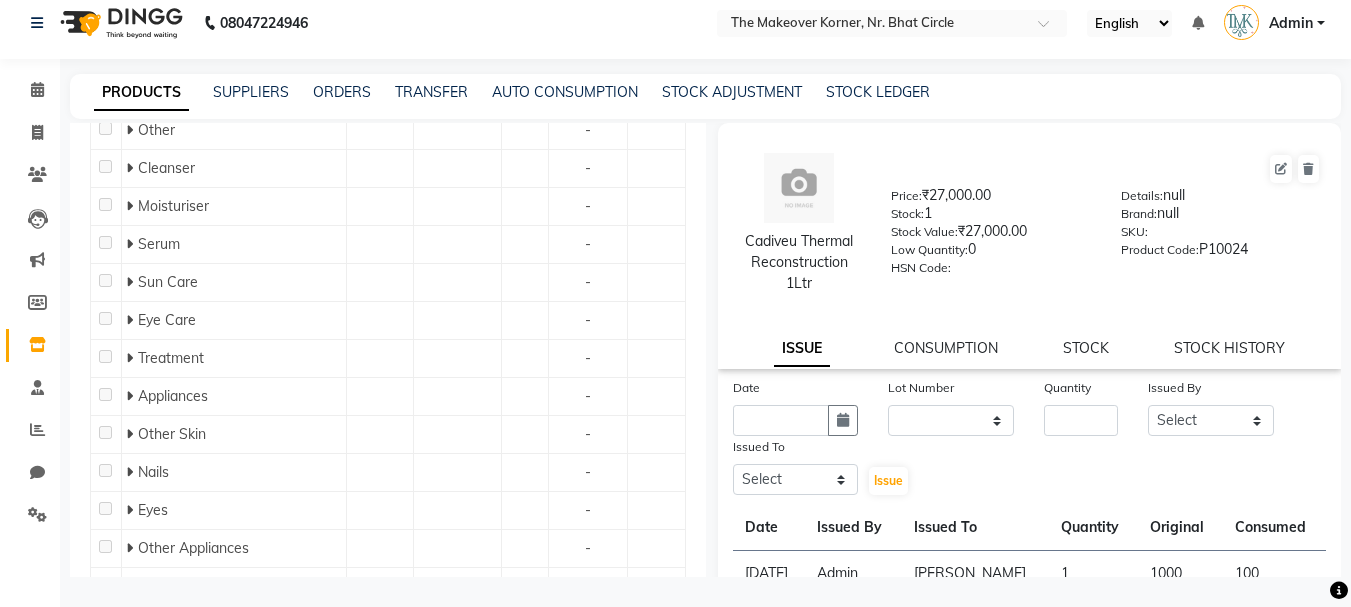 click 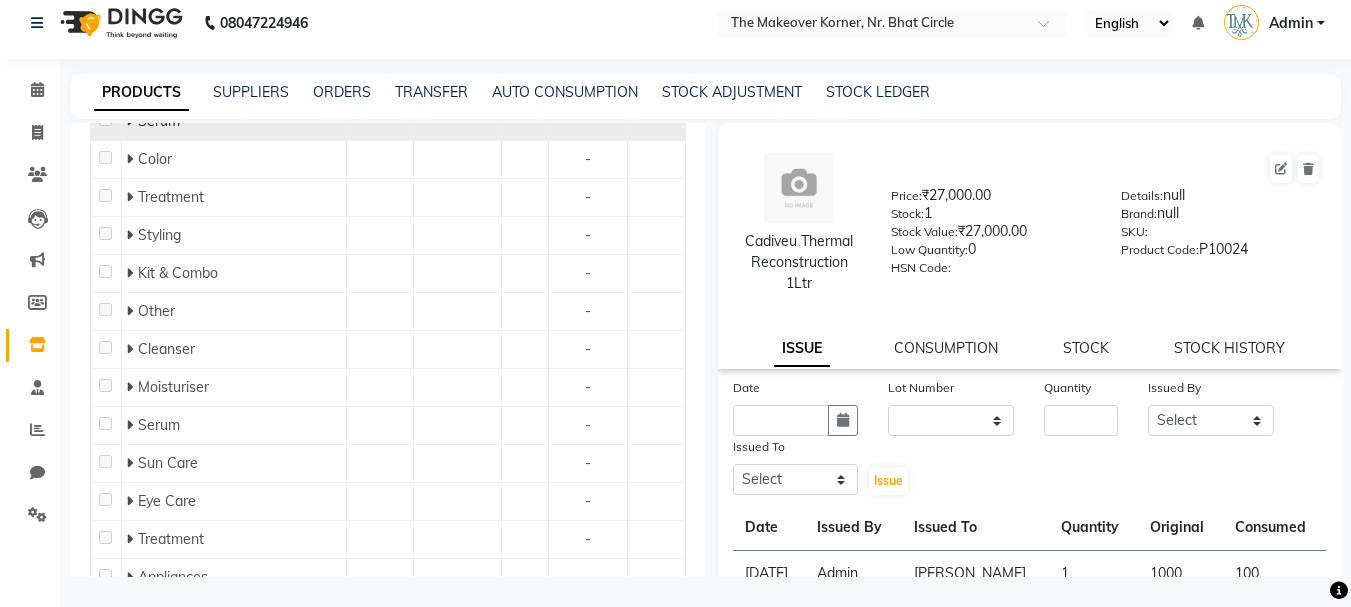 click on "Mask" 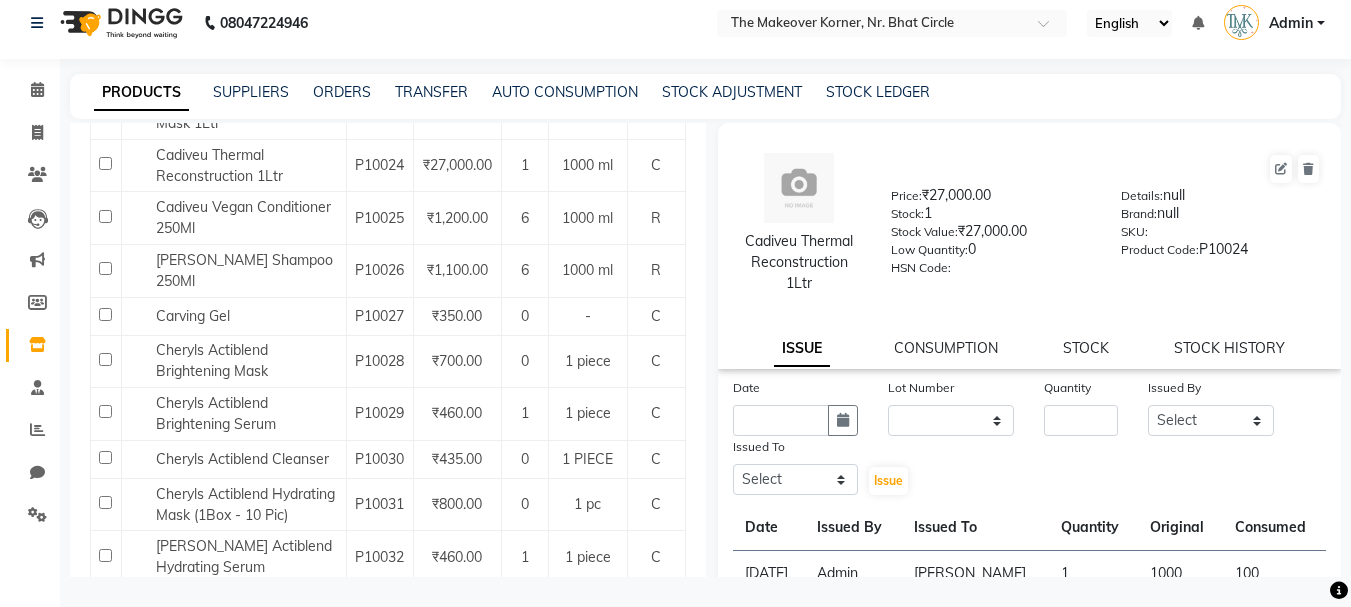 scroll, scrollTop: 1203, scrollLeft: 0, axis: vertical 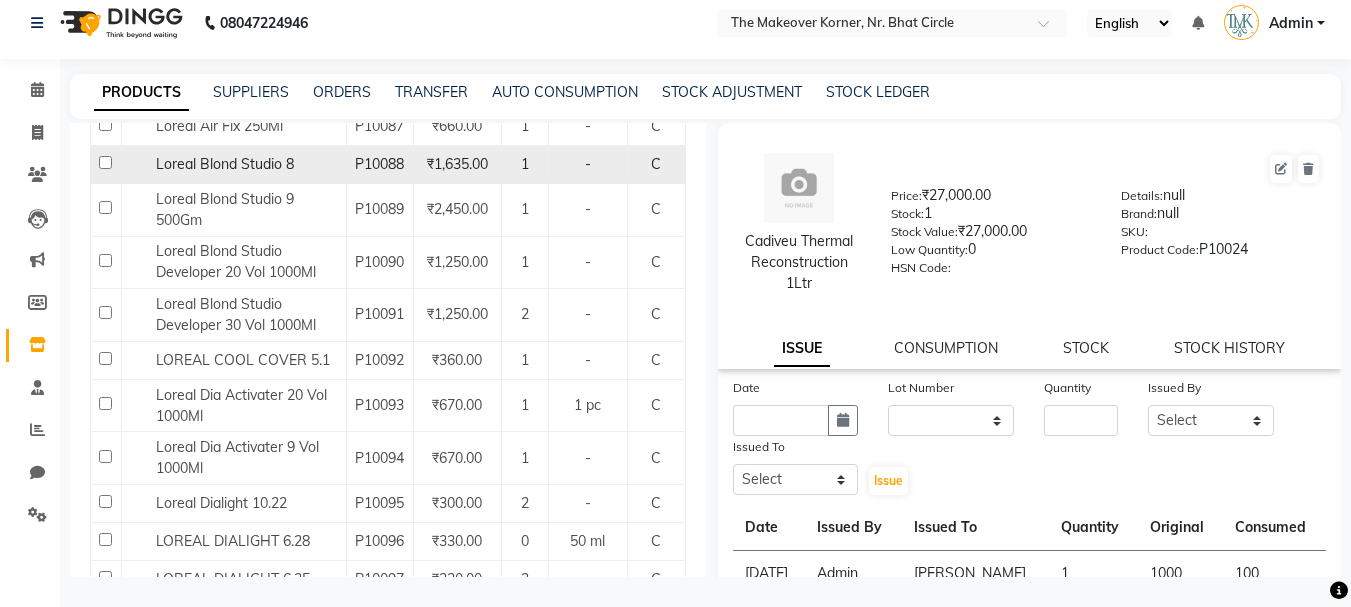 click on "Loreal Blond Studio 8" 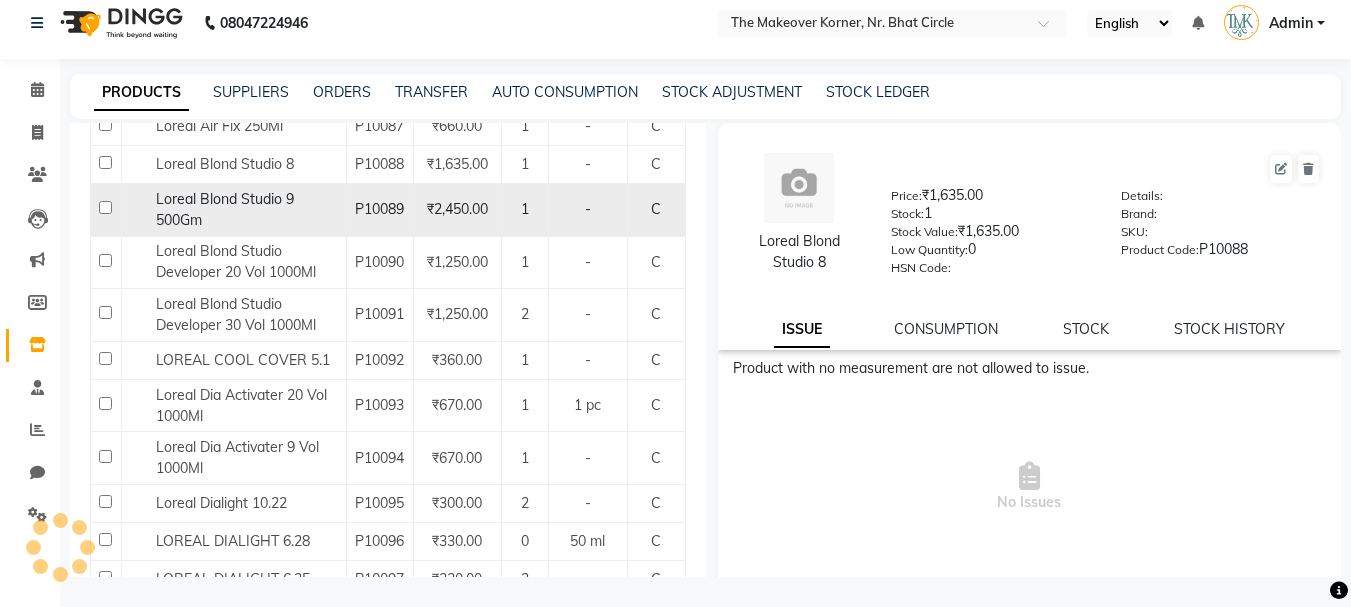 click on "Loreal Blond Studio 9 500Gm" 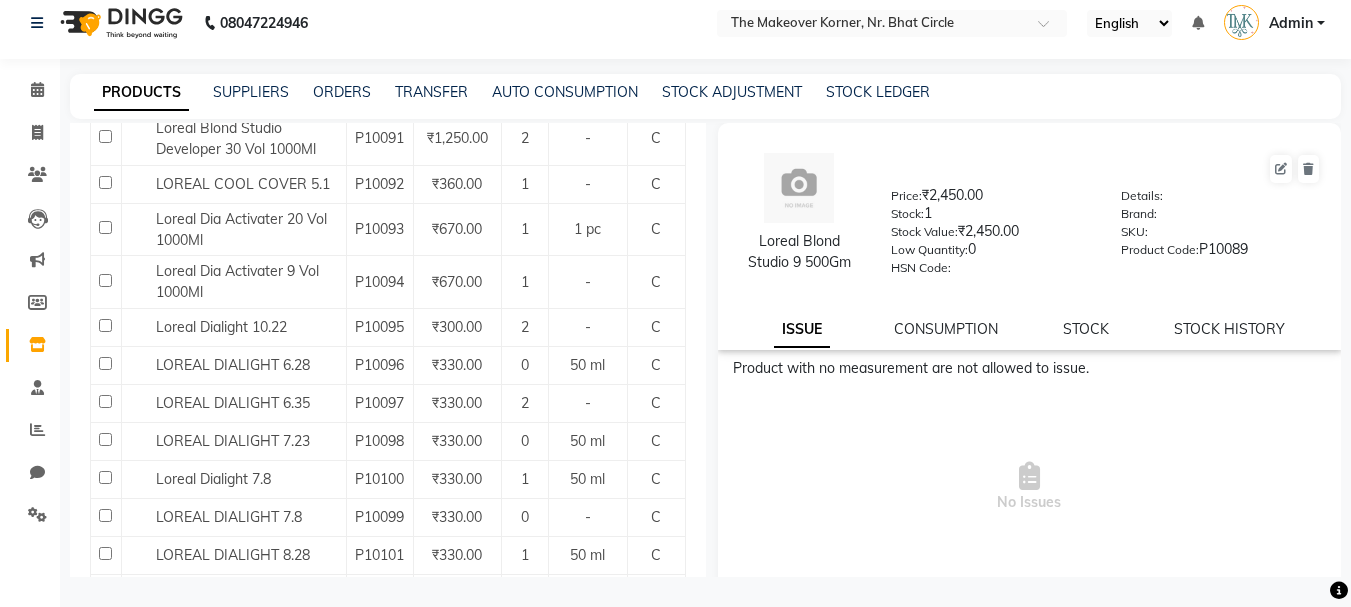 scroll, scrollTop: 4803, scrollLeft: 0, axis: vertical 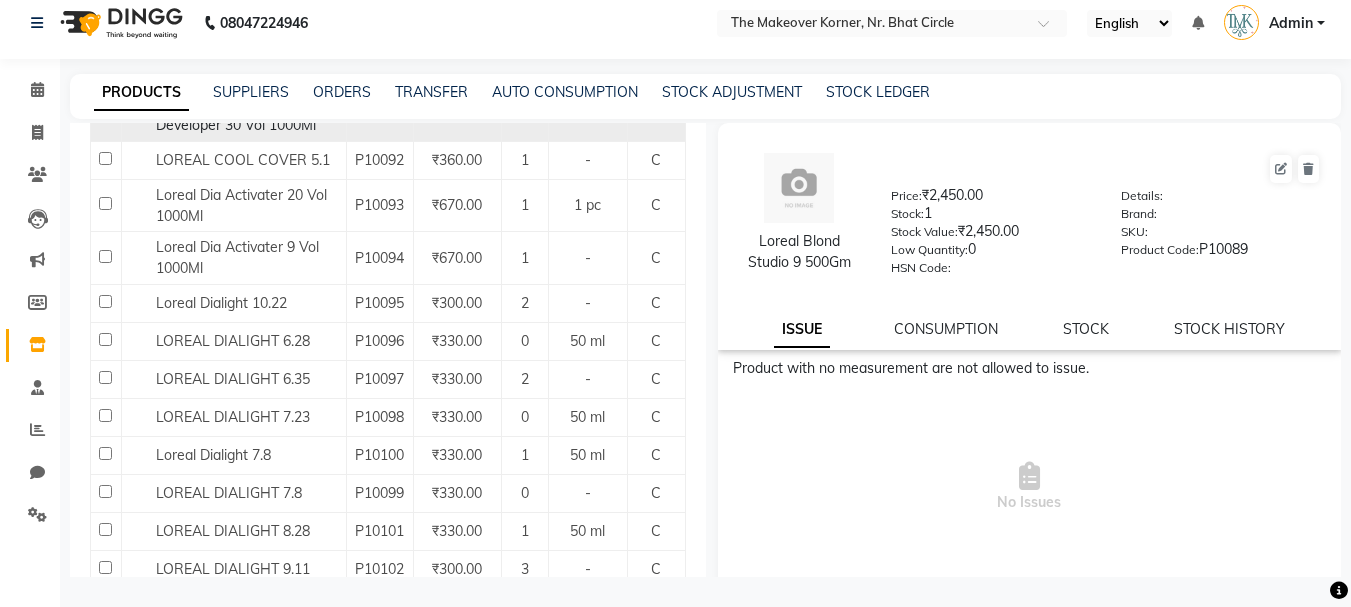 click on "Loreal Blond Studio Developer 30 Vol 1000Ml" 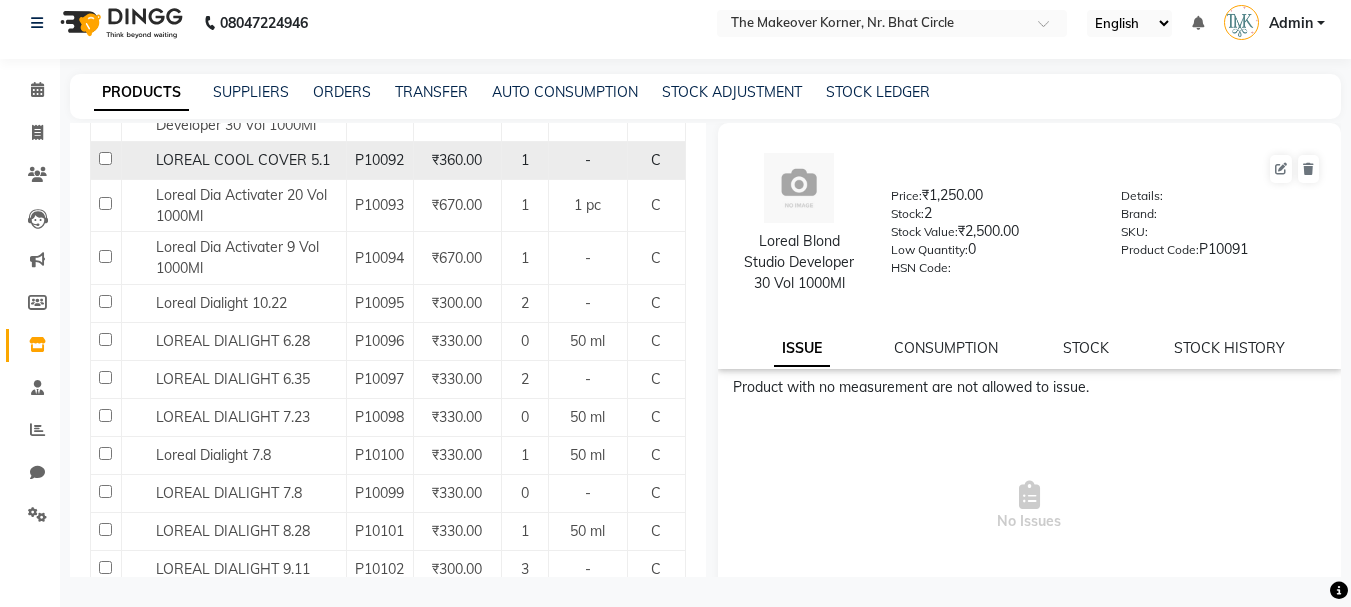 click on "LOREAL COOL COVER 5.1" 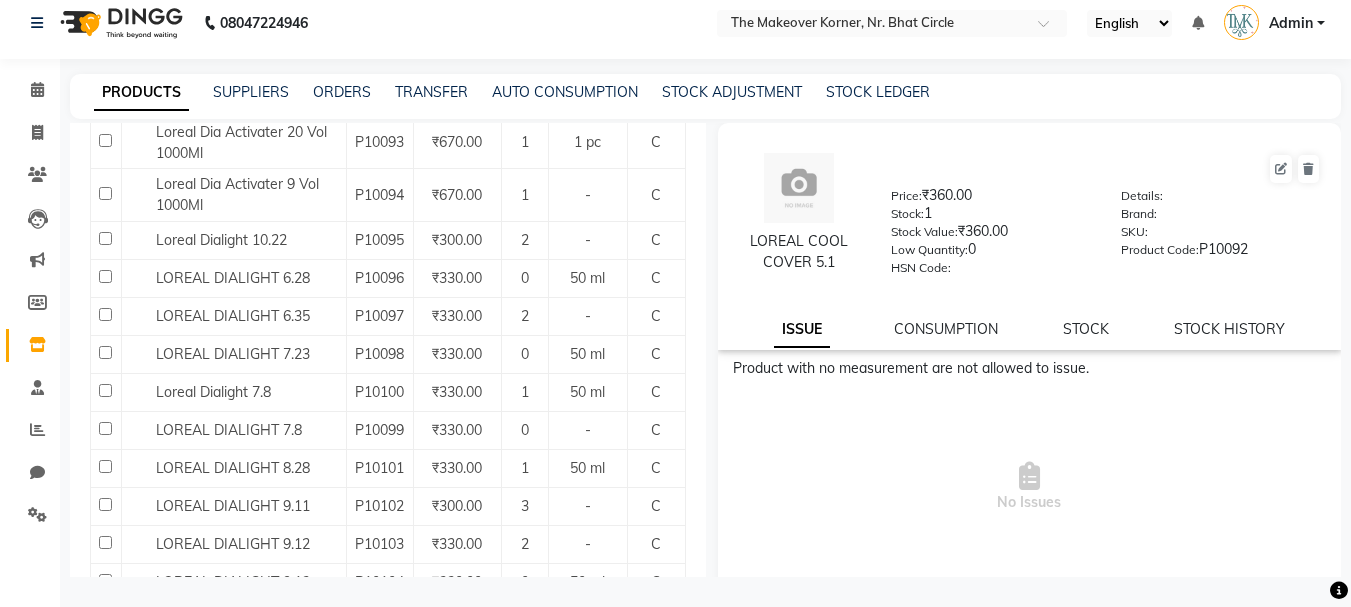 scroll, scrollTop: 4903, scrollLeft: 0, axis: vertical 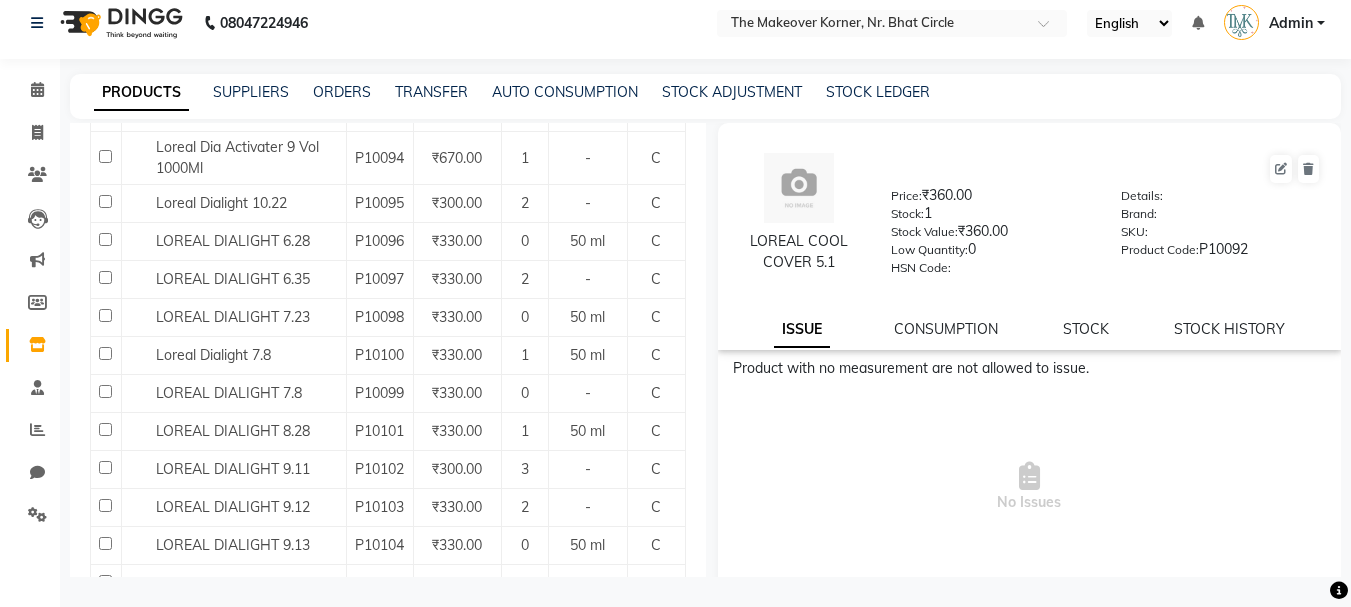 click on "LOREAL COOL COVER 5.1" 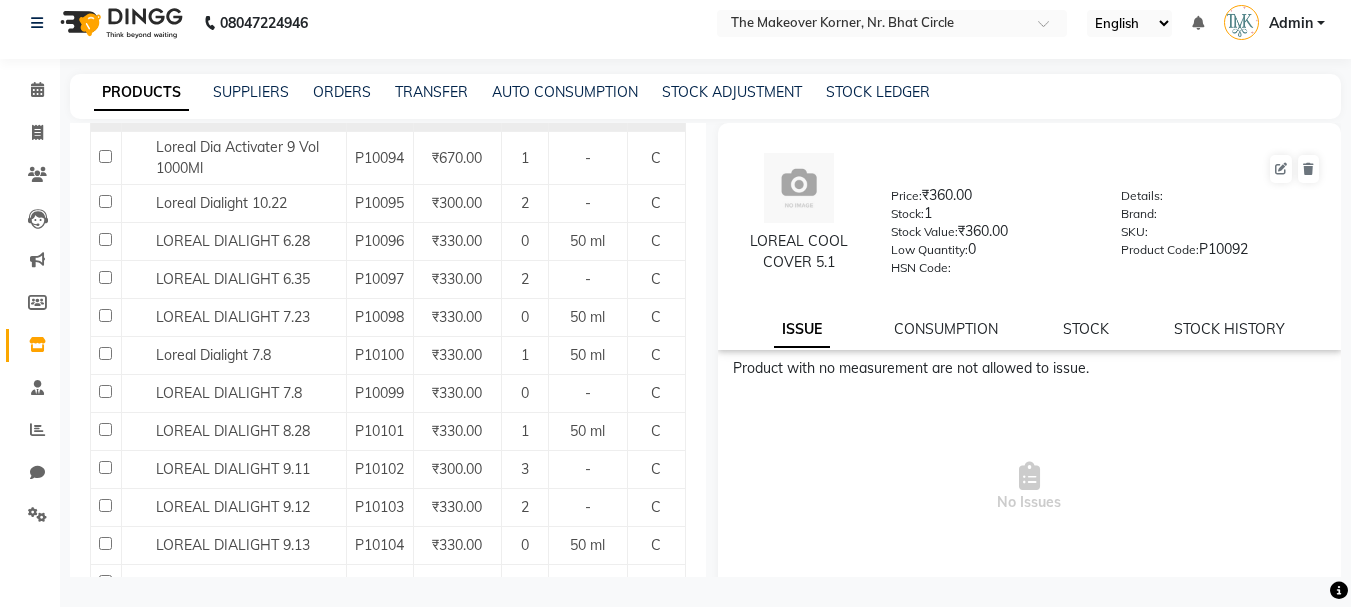 click on "Loreal Dia Activater 20 Vol 1000Ml" 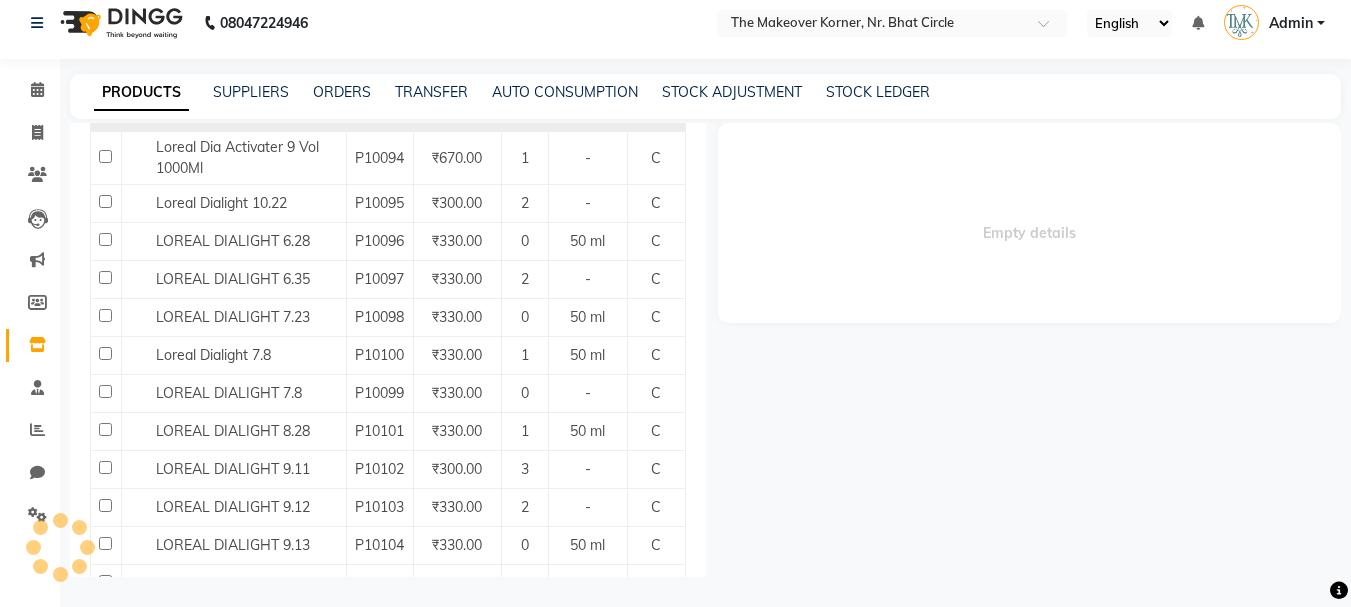 select 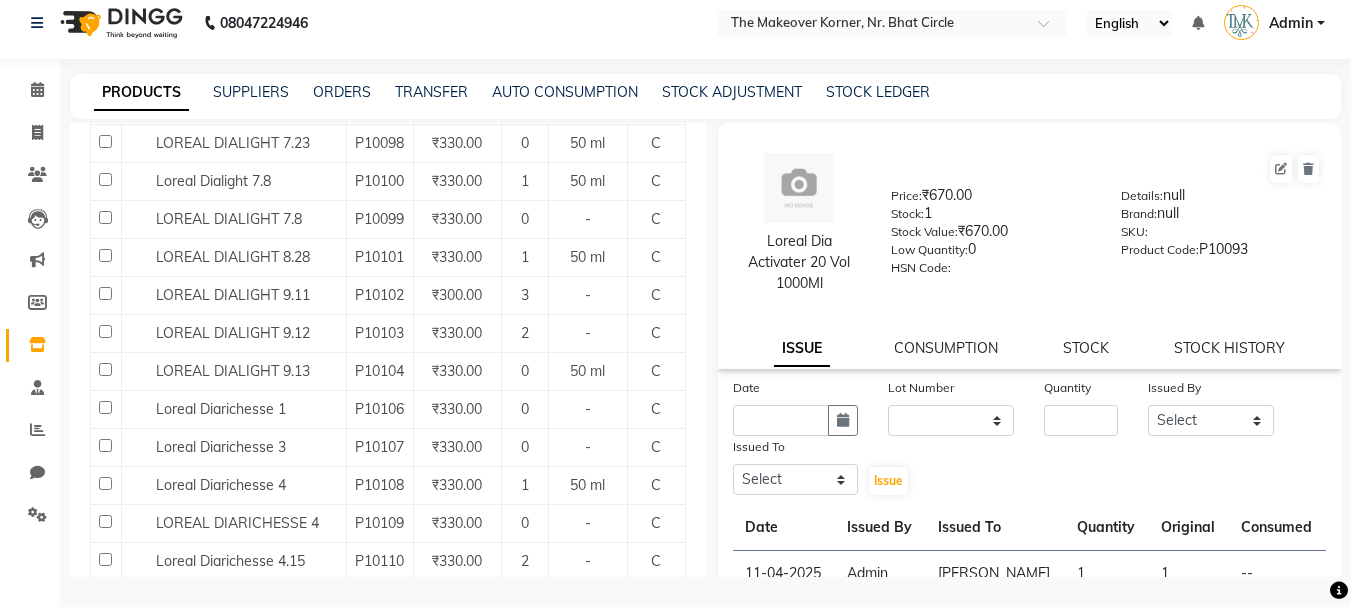 scroll, scrollTop: 5103, scrollLeft: 0, axis: vertical 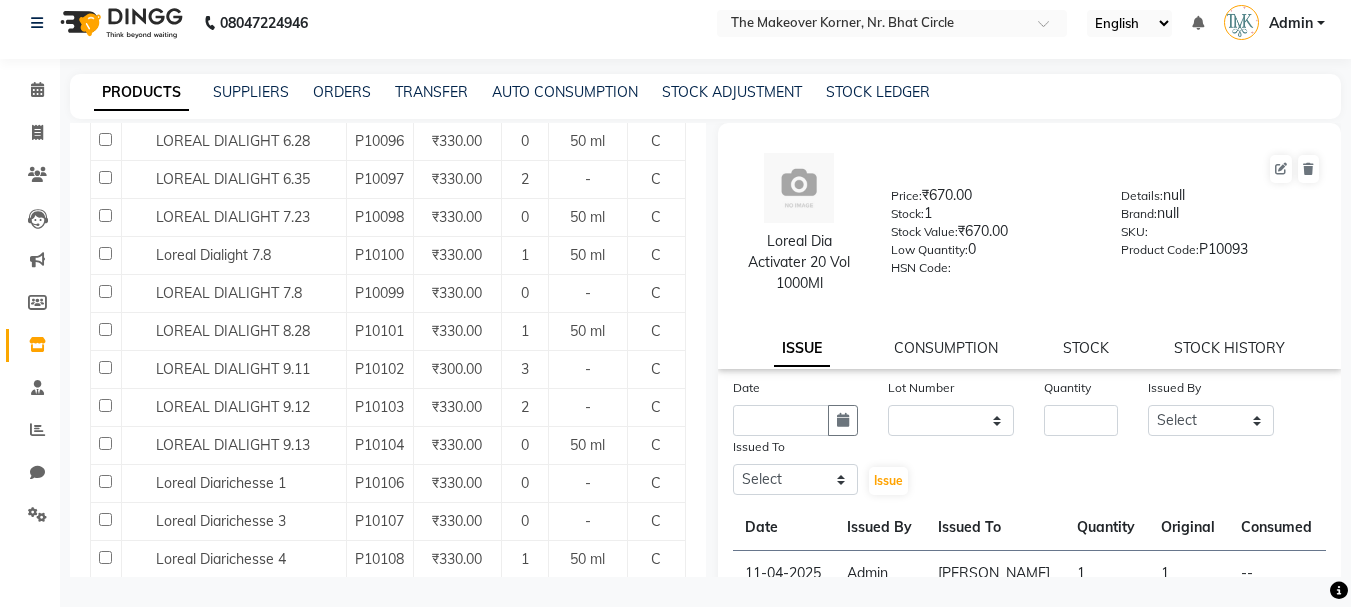 click on "Loreal Dia Activater 20 Vol 1000Ml" 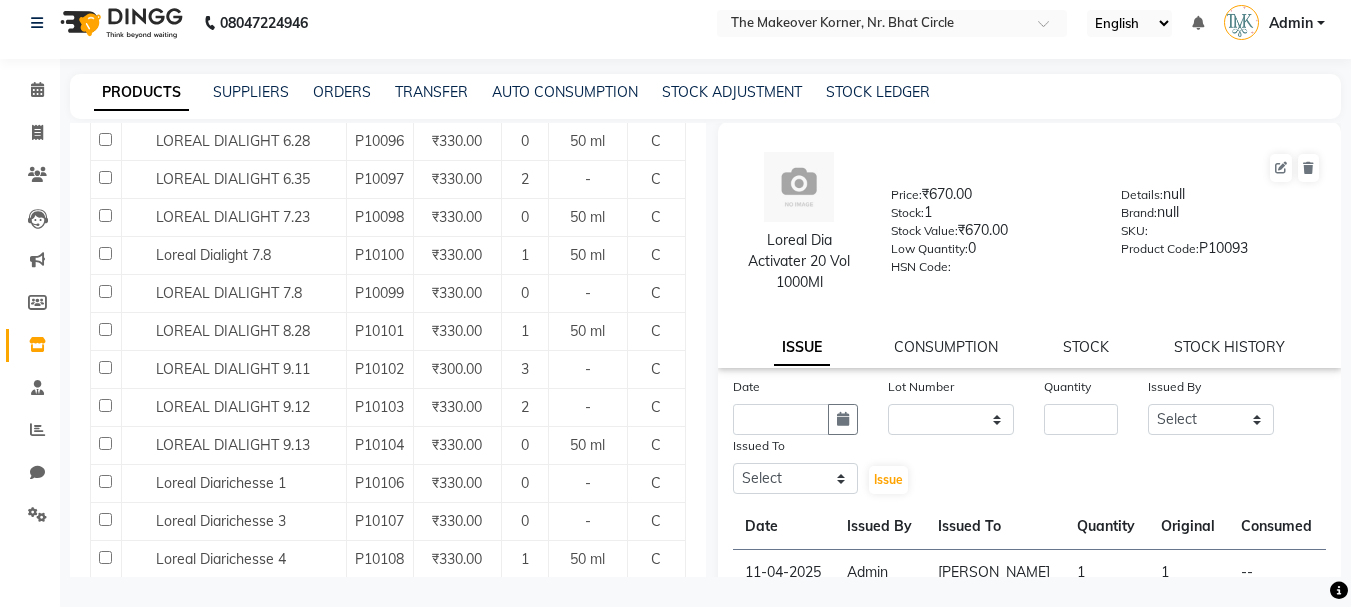 scroll, scrollTop: 0, scrollLeft: 0, axis: both 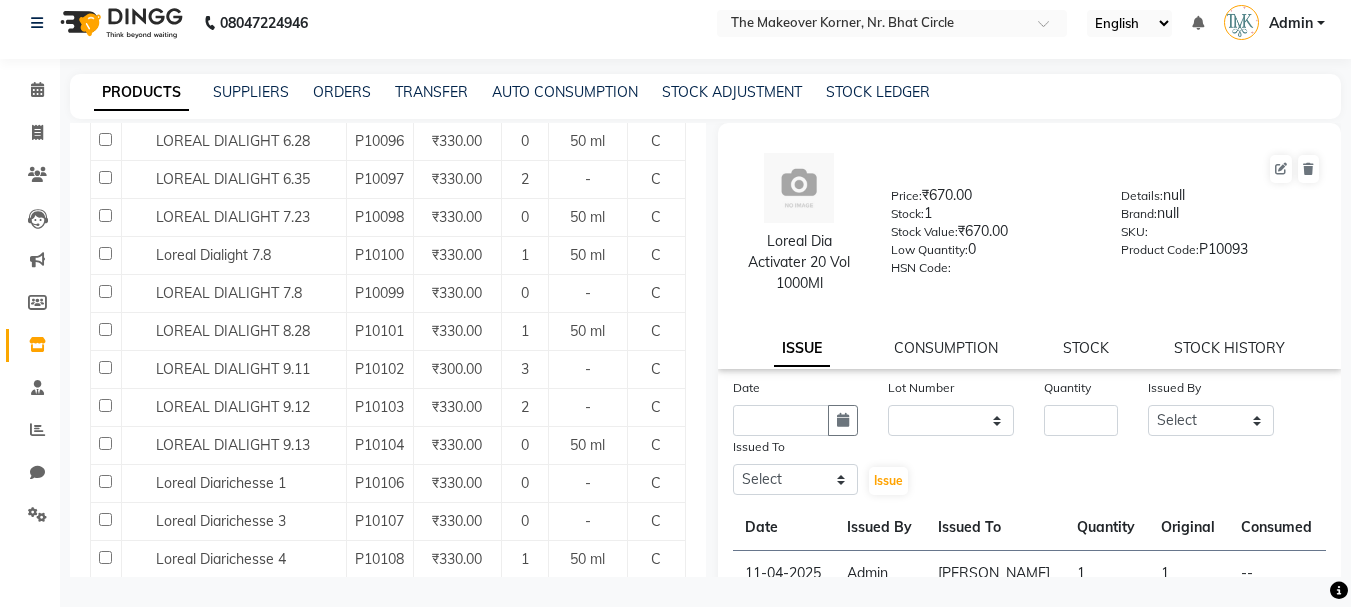 click on "Loreal Dia Activater 9 Vol 1000Ml" 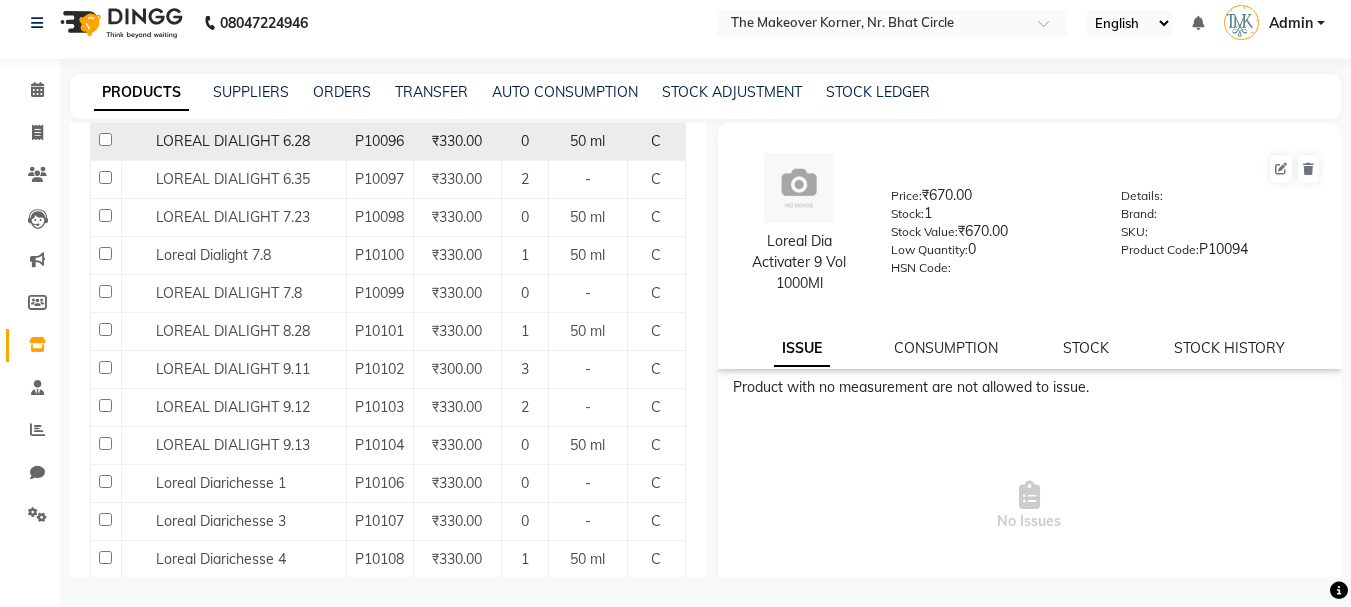 click on "LOREAL DIALIGHT 6.28" 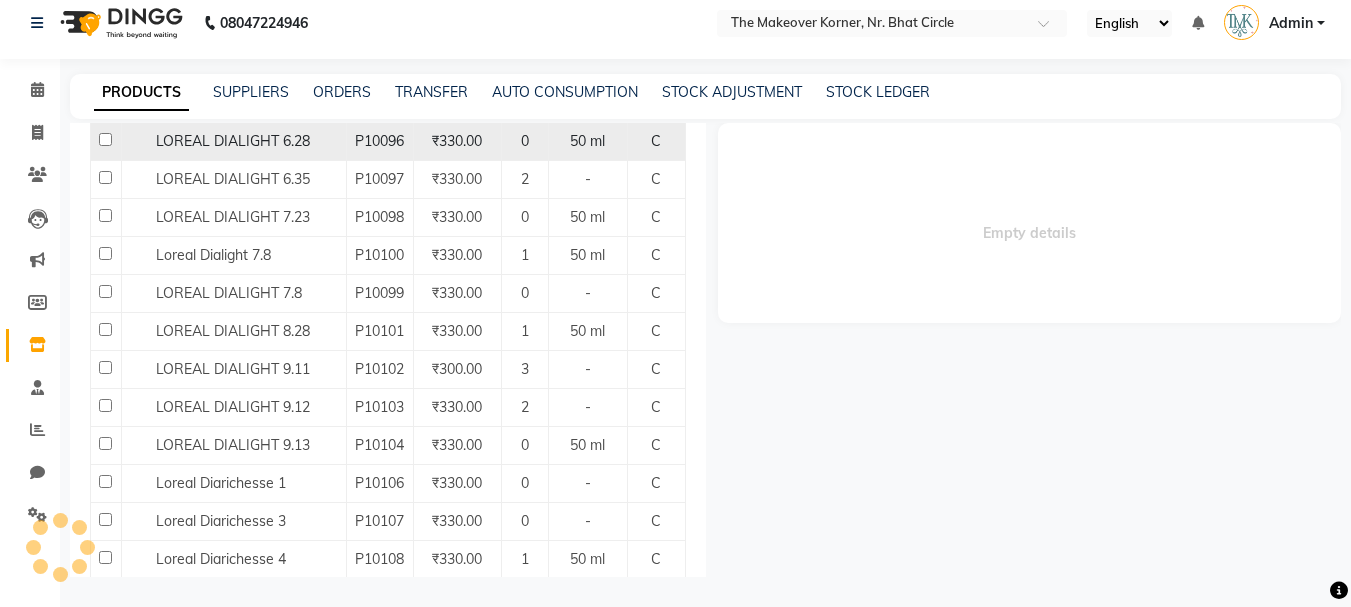 select 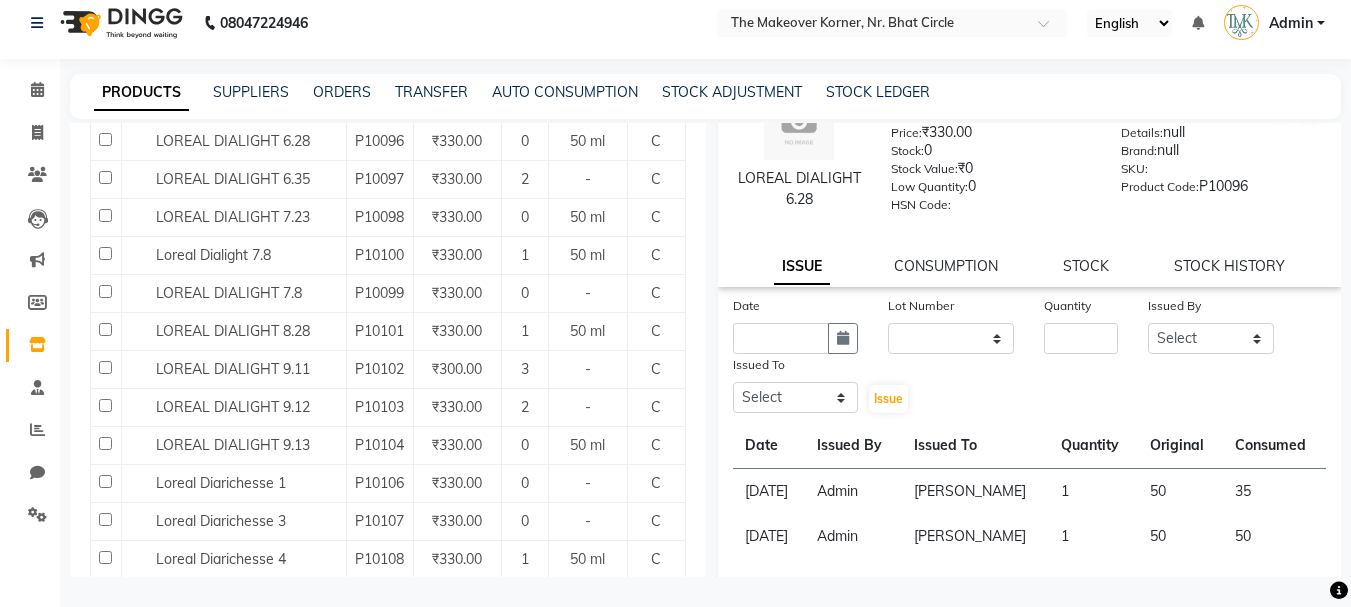 scroll, scrollTop: 100, scrollLeft: 0, axis: vertical 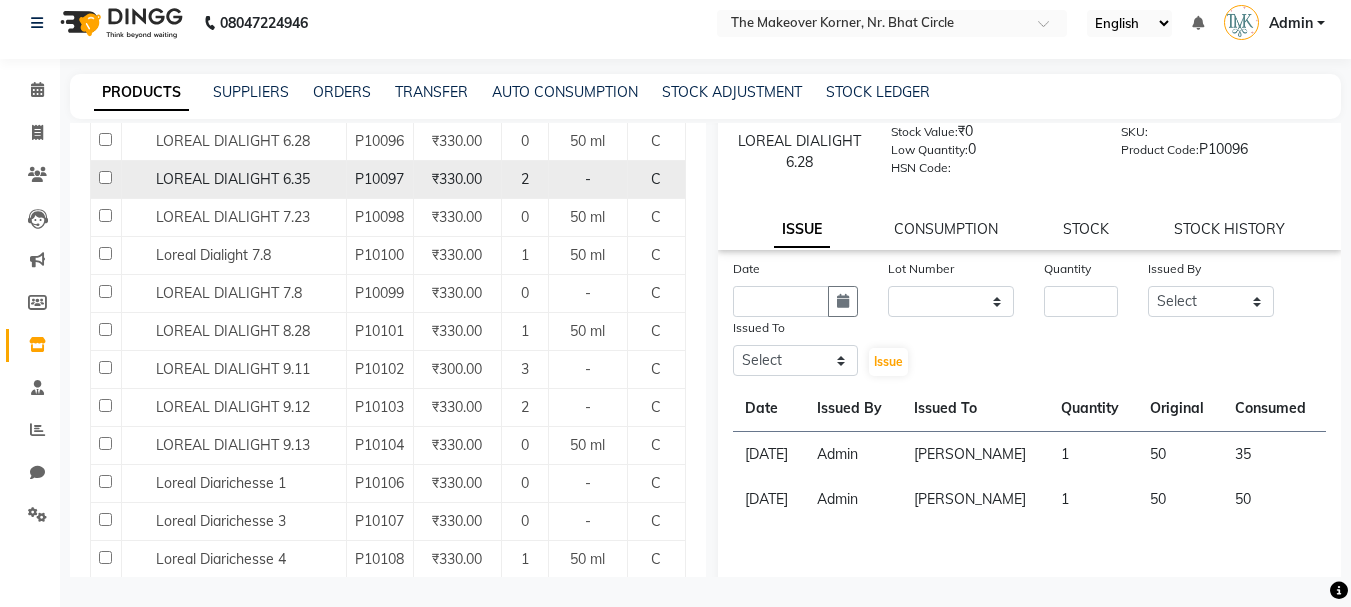 click on "LOREAL DIALIGHT 6.35" 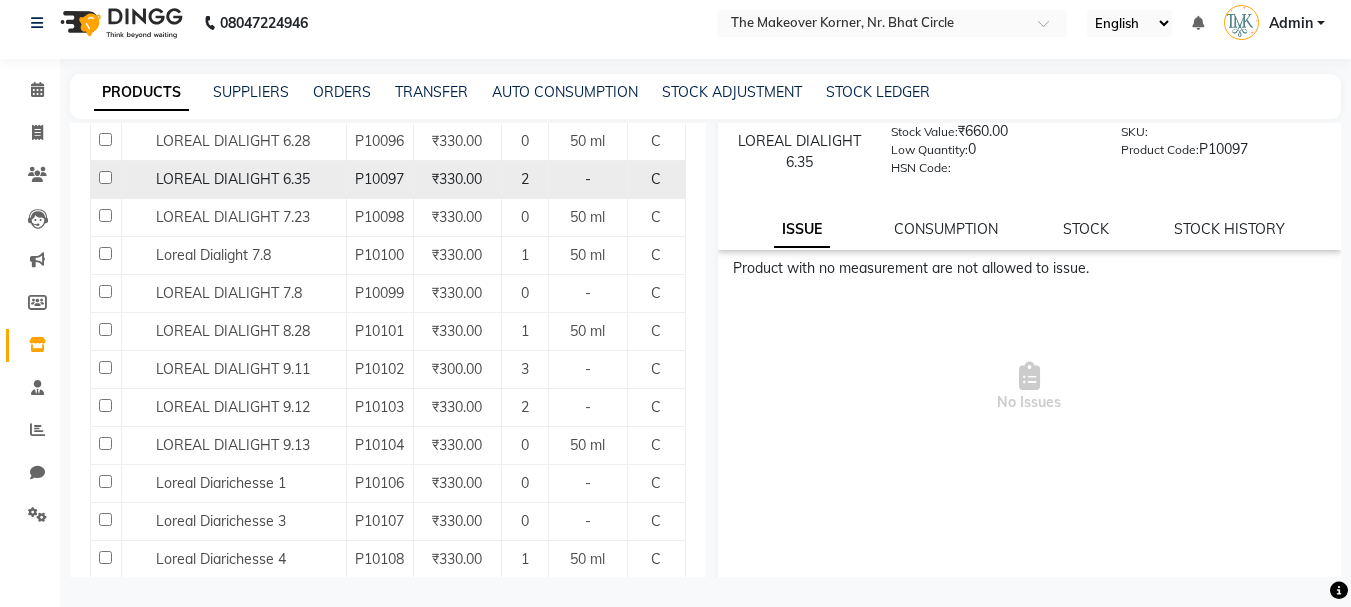 scroll, scrollTop: 0, scrollLeft: 0, axis: both 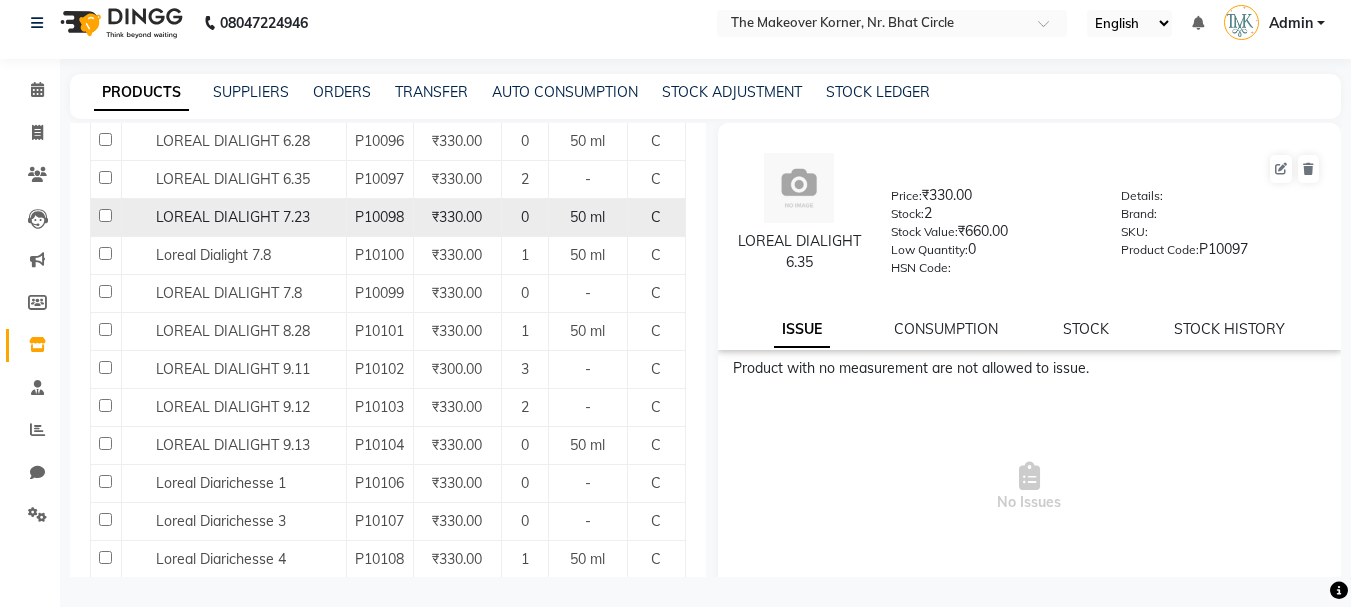 click on "LOREAL DIALIGHT 7.23" 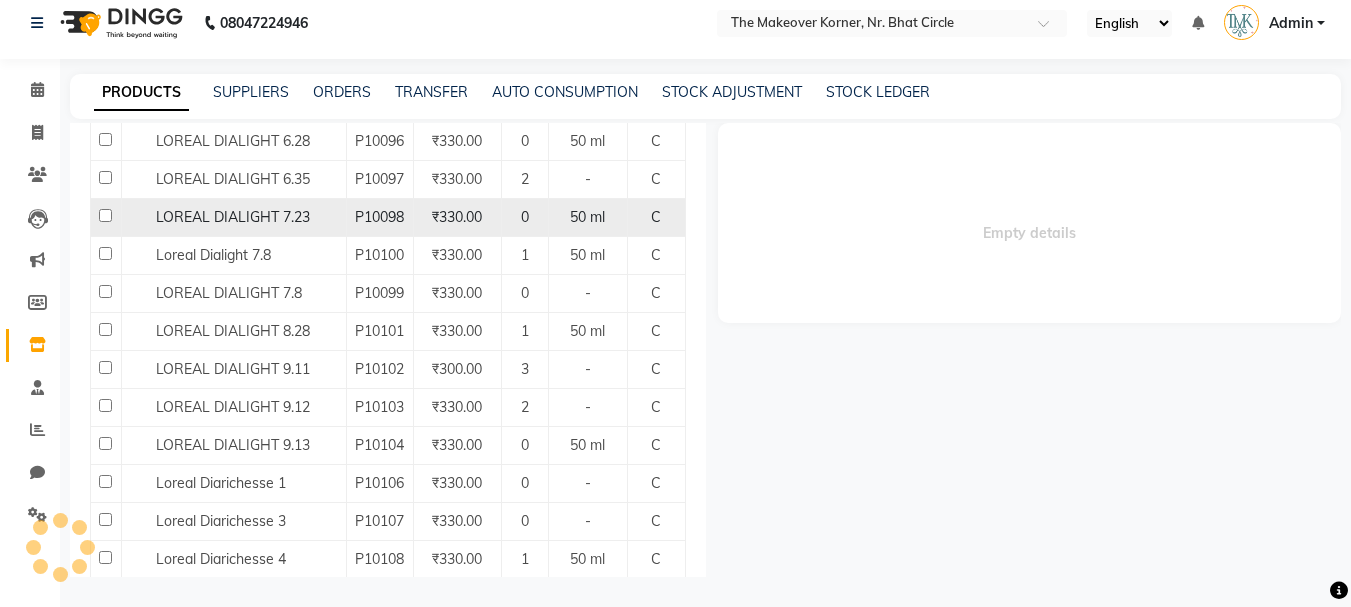 select 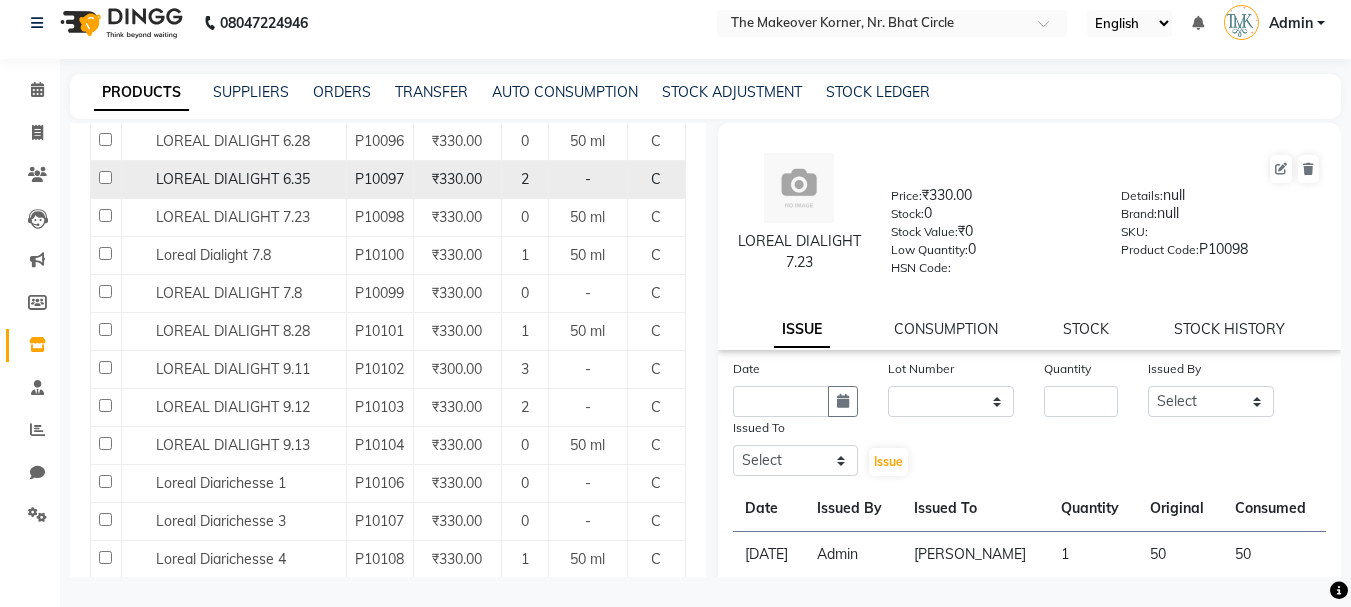 click on "LOREAL DIALIGHT 6.35" 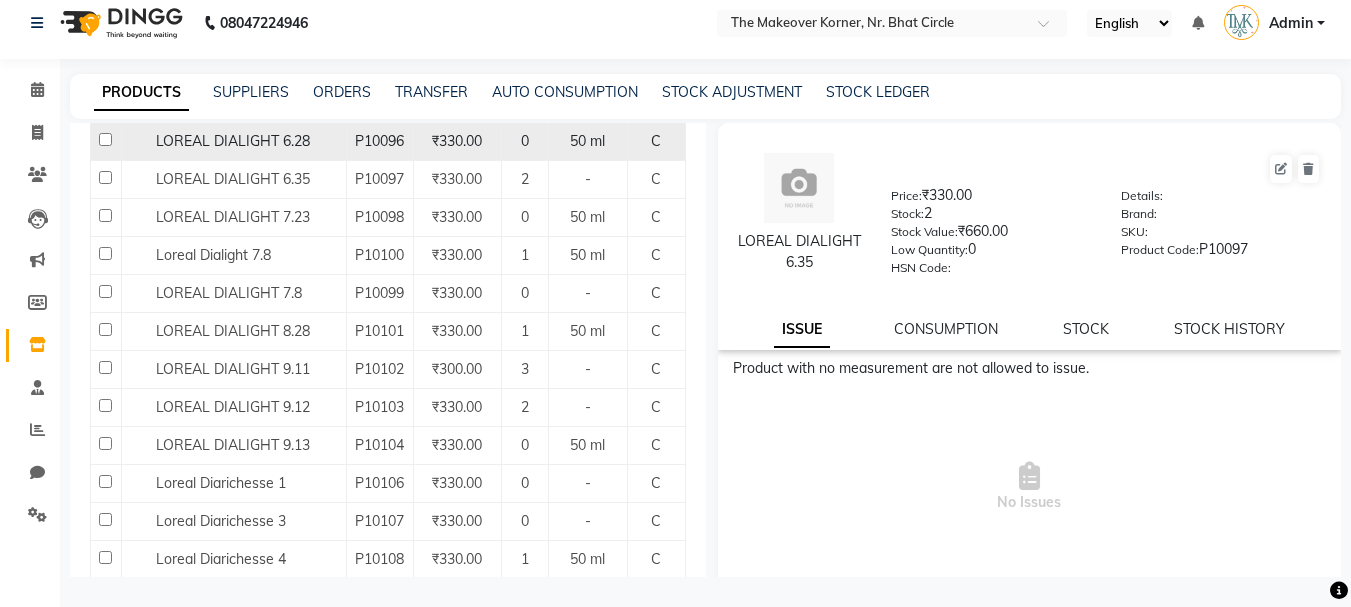 click on "LOREAL DIALIGHT 6.28" 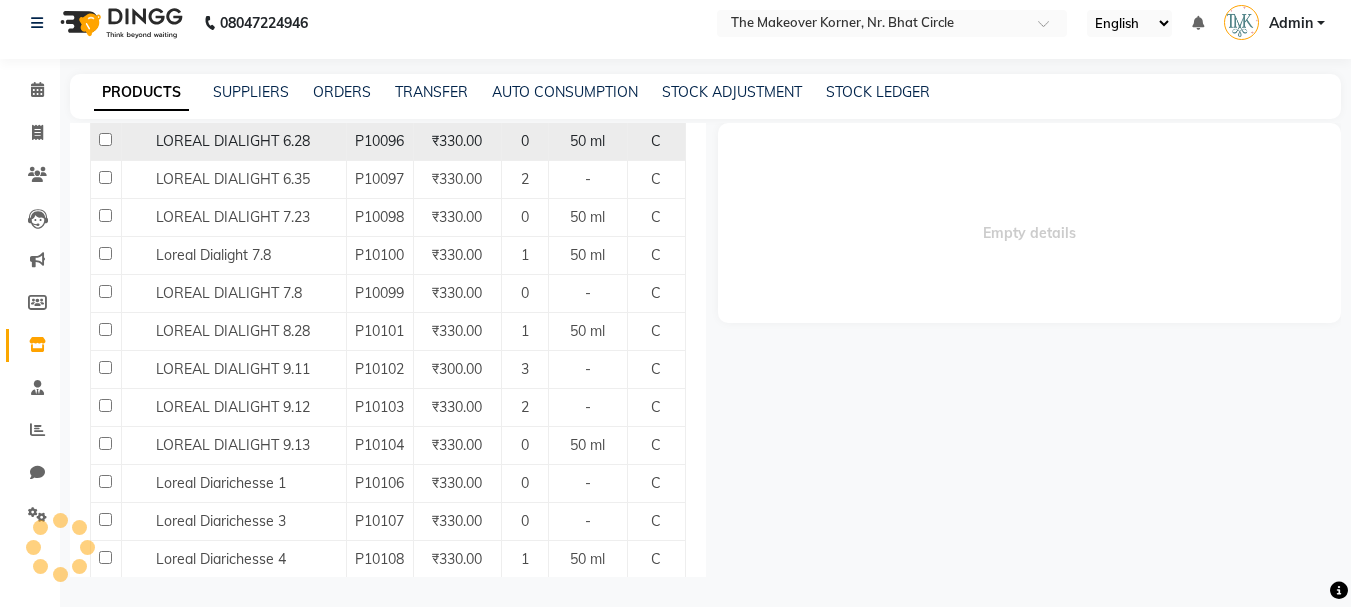 select 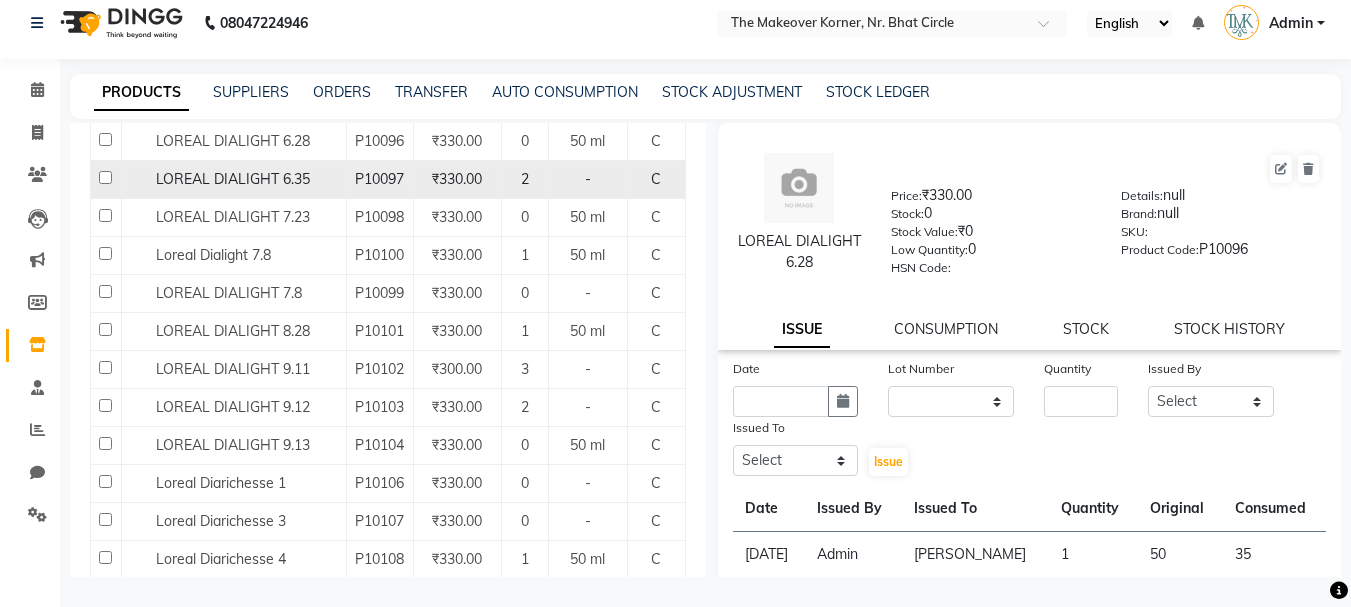 click on "LOREAL DIALIGHT 6.35" 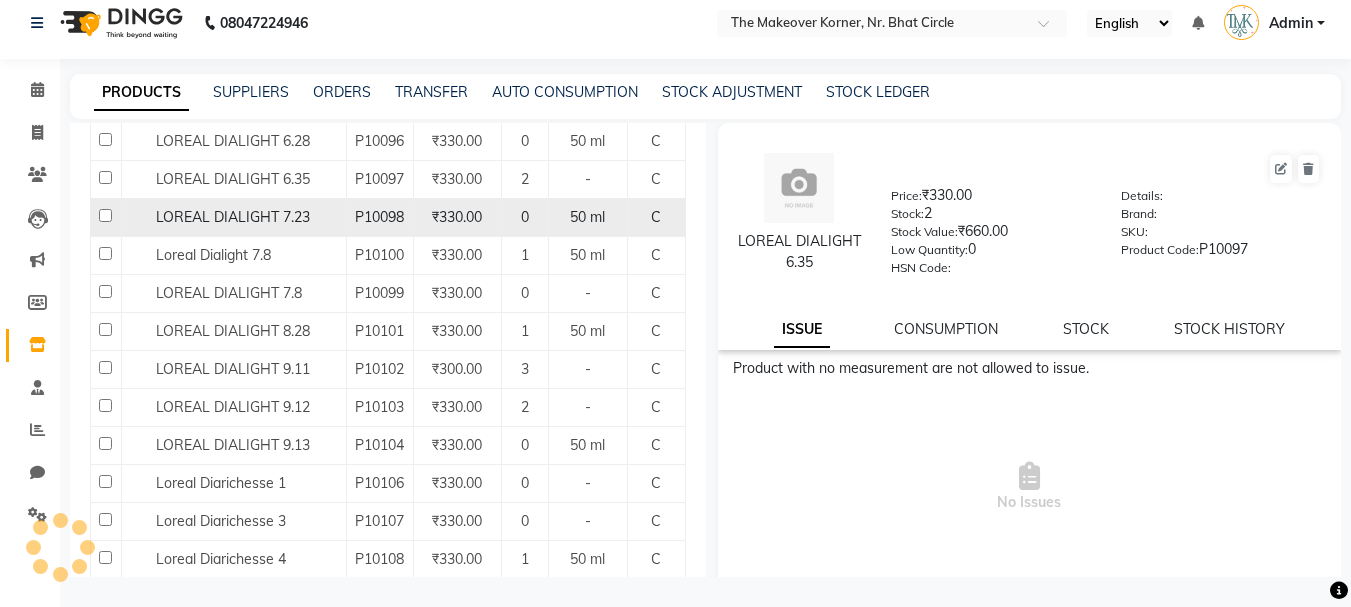 click on "LOREAL DIALIGHT 7.23" 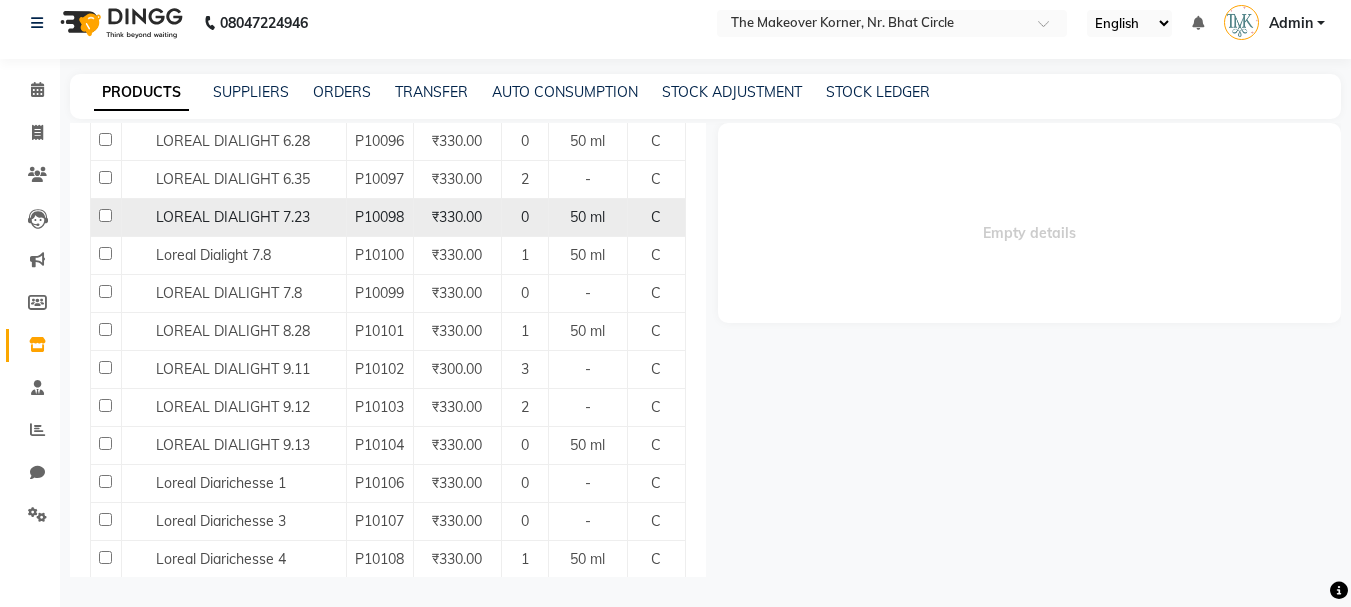 select 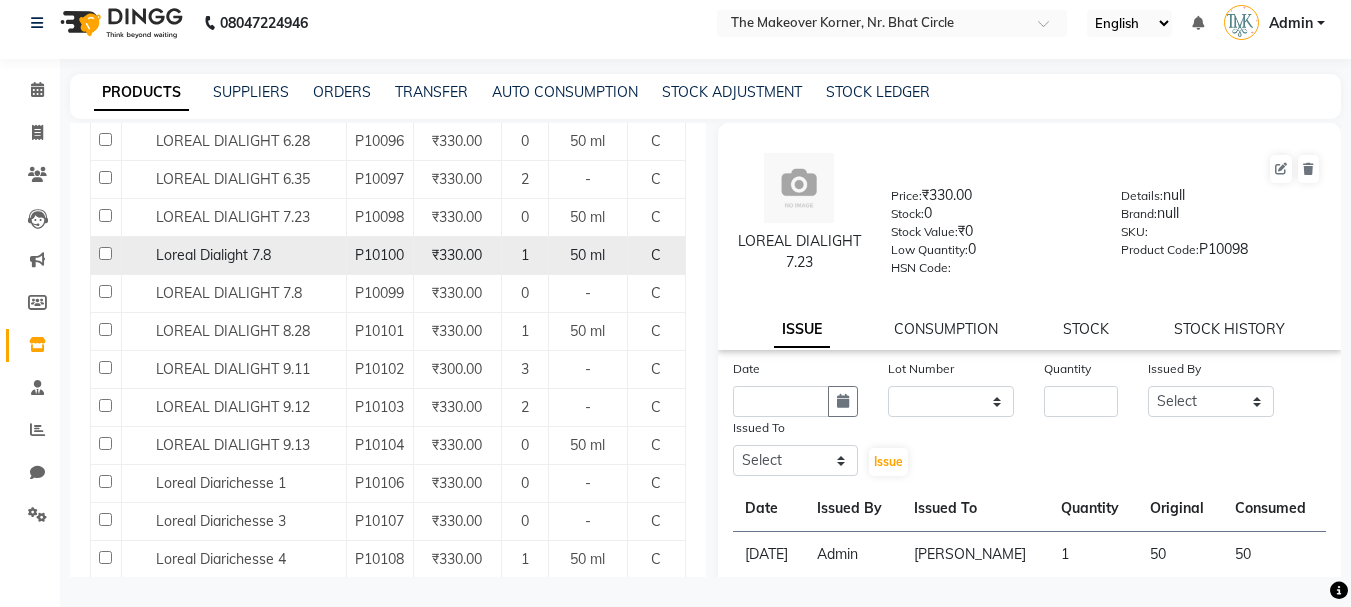 click on "Loreal Dialight 7.8" 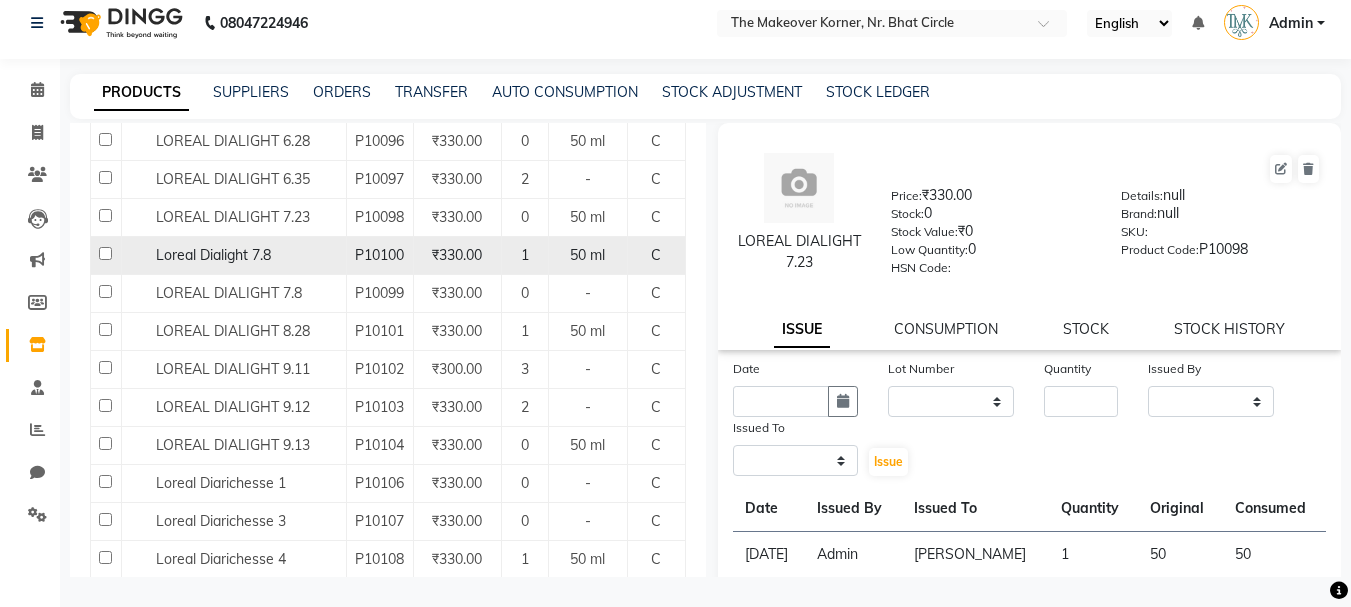 select 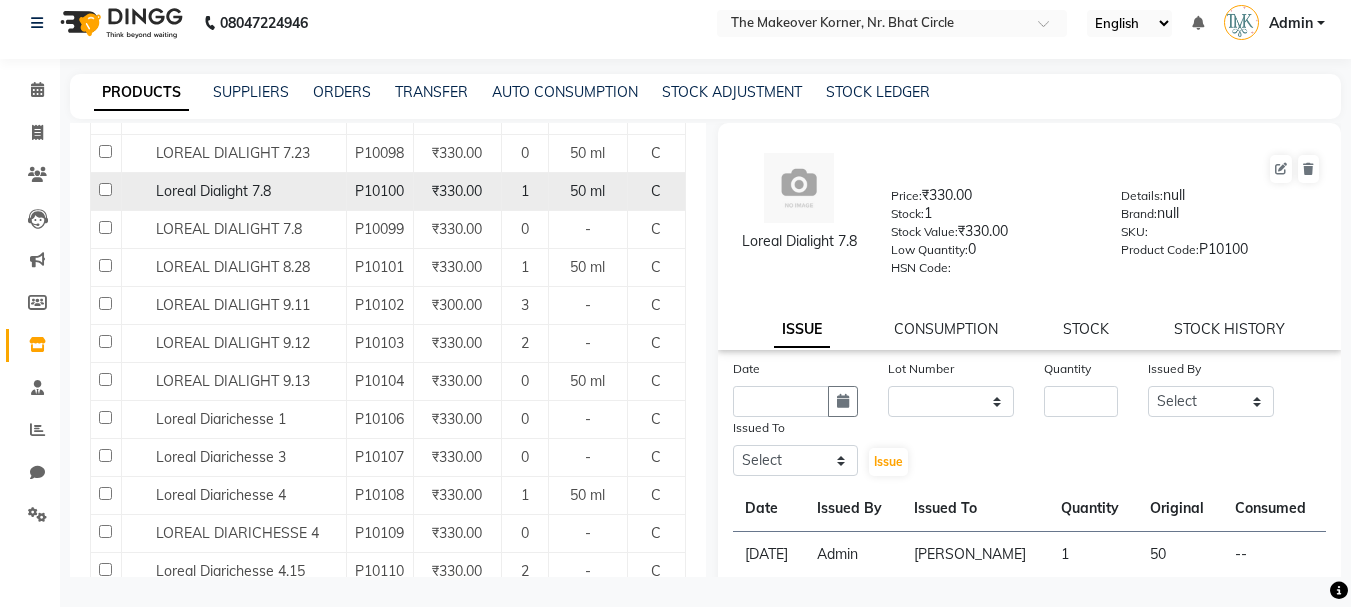 scroll, scrollTop: 5103, scrollLeft: 0, axis: vertical 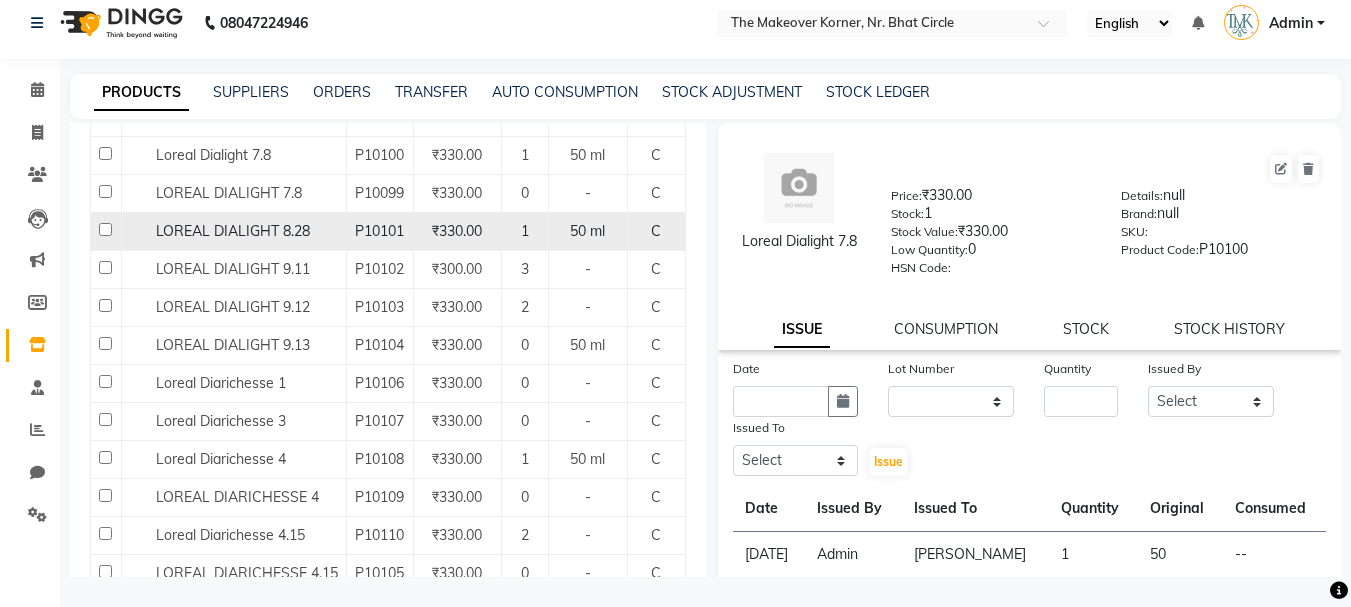 click on "LOREAL DIALIGHT 8.28" 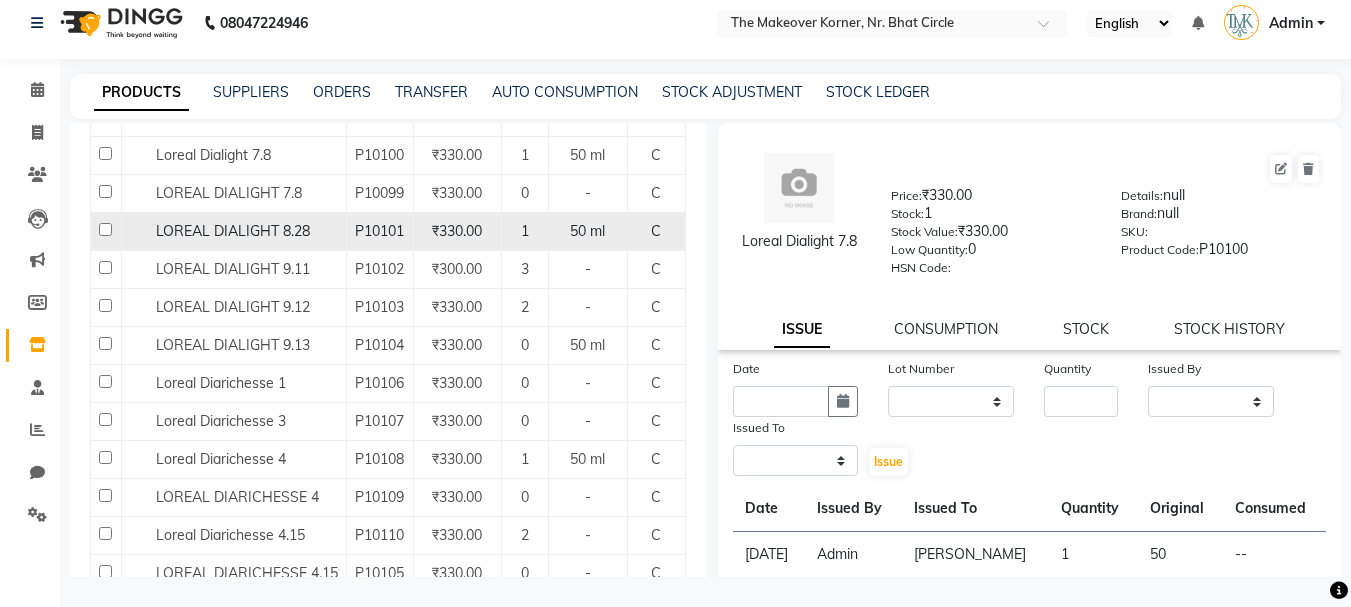 select 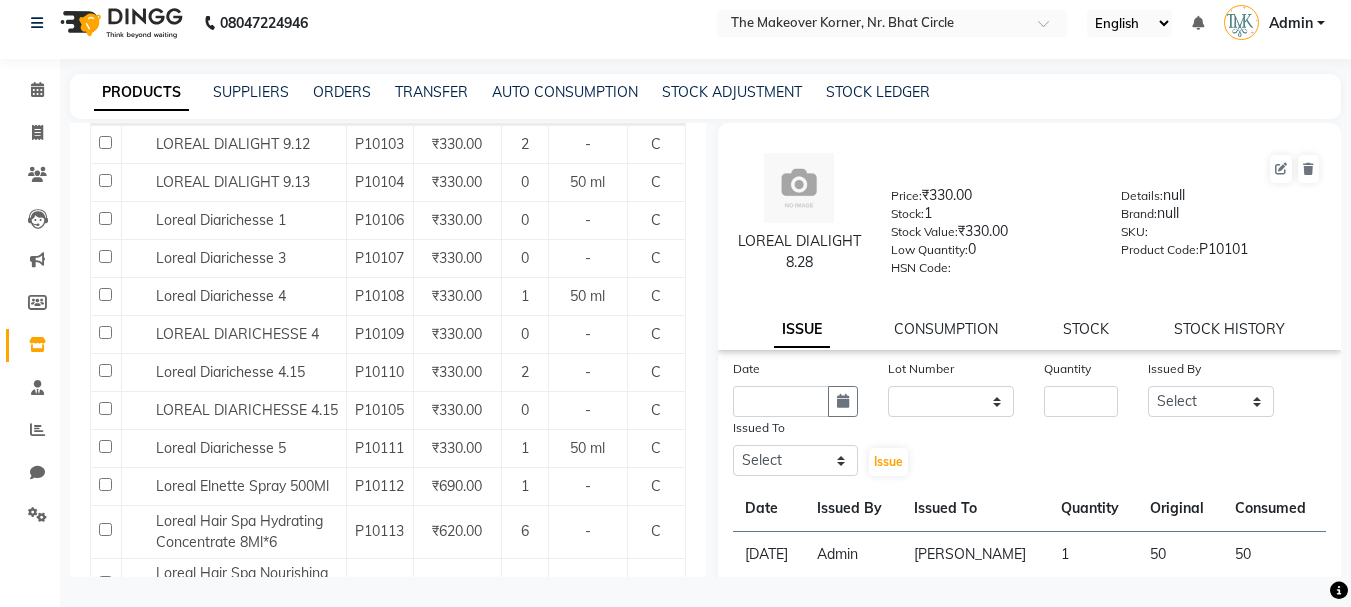 scroll, scrollTop: 5303, scrollLeft: 0, axis: vertical 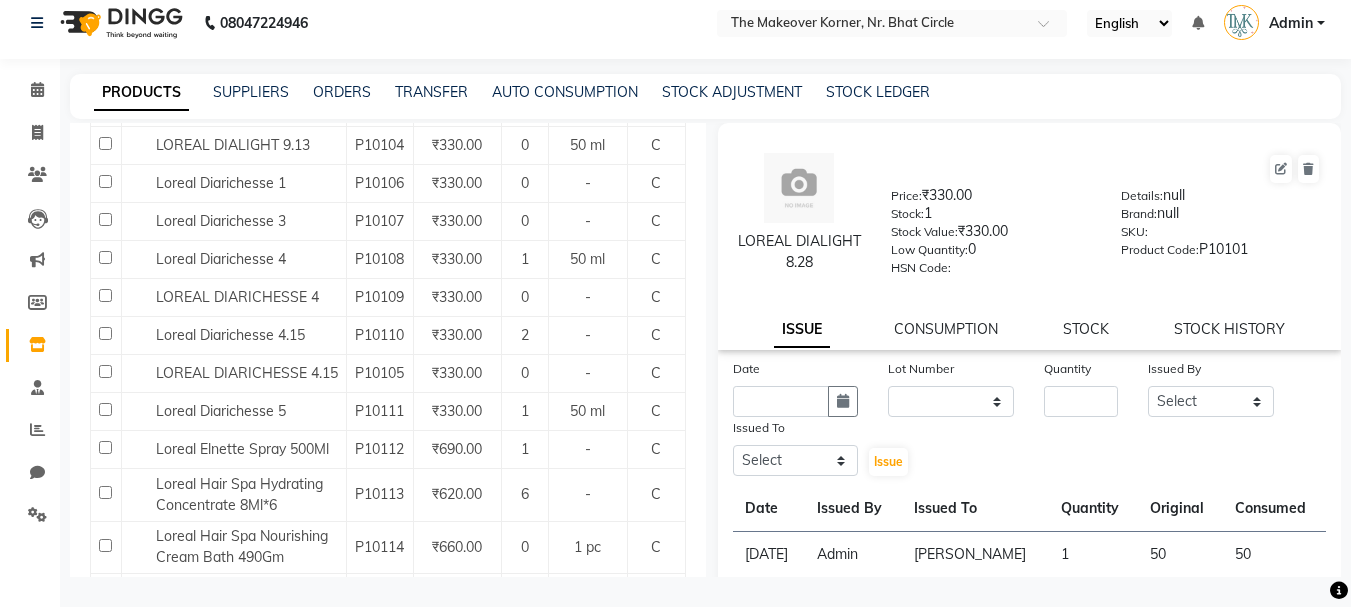 click on "LOREAL DIALIGHT 9.11" 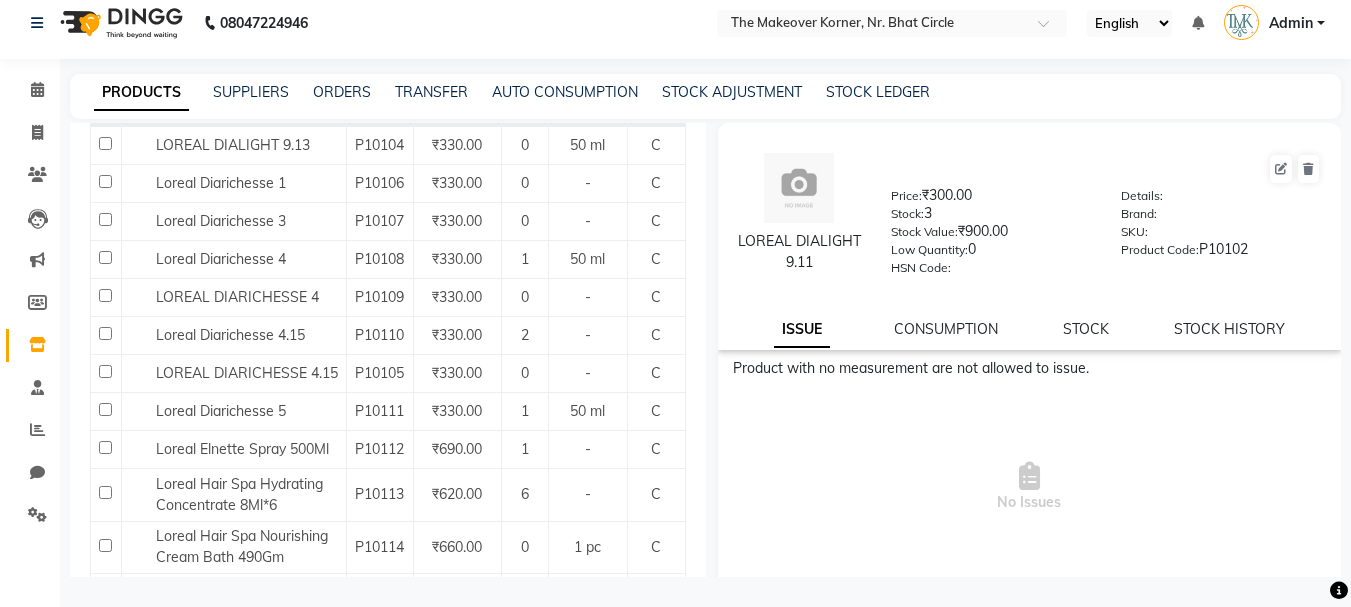 click on "LOREAL DIALIGHT 9.12" 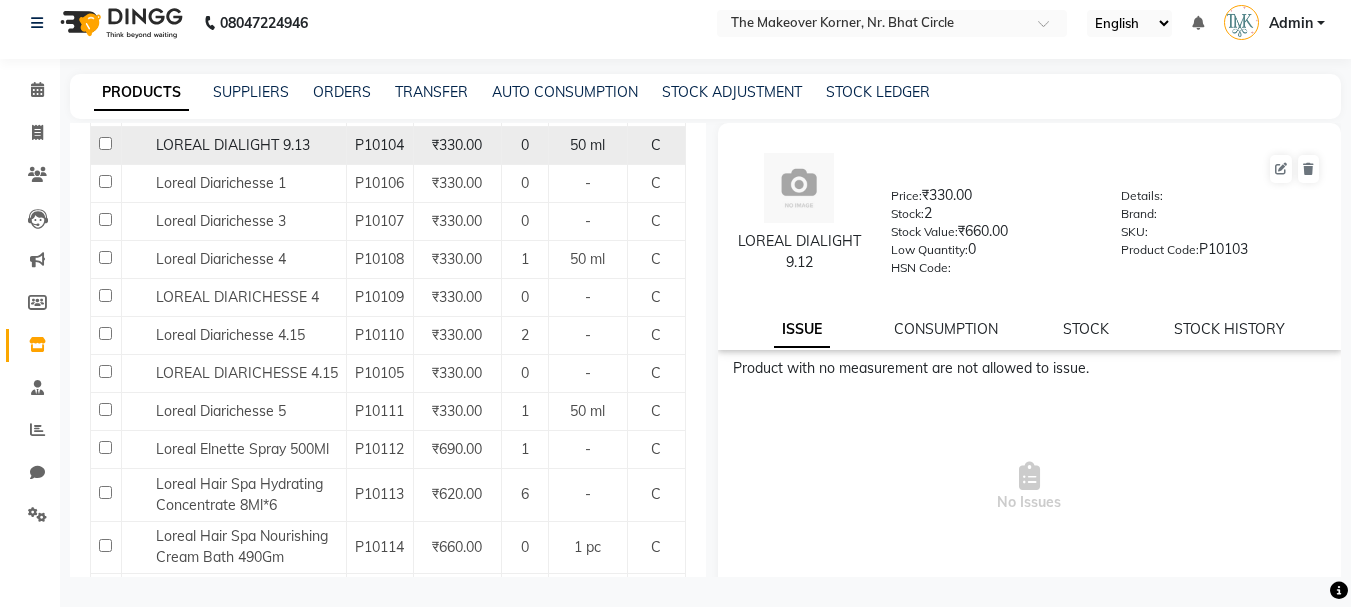 click on "LOREAL DIALIGHT 9.13" 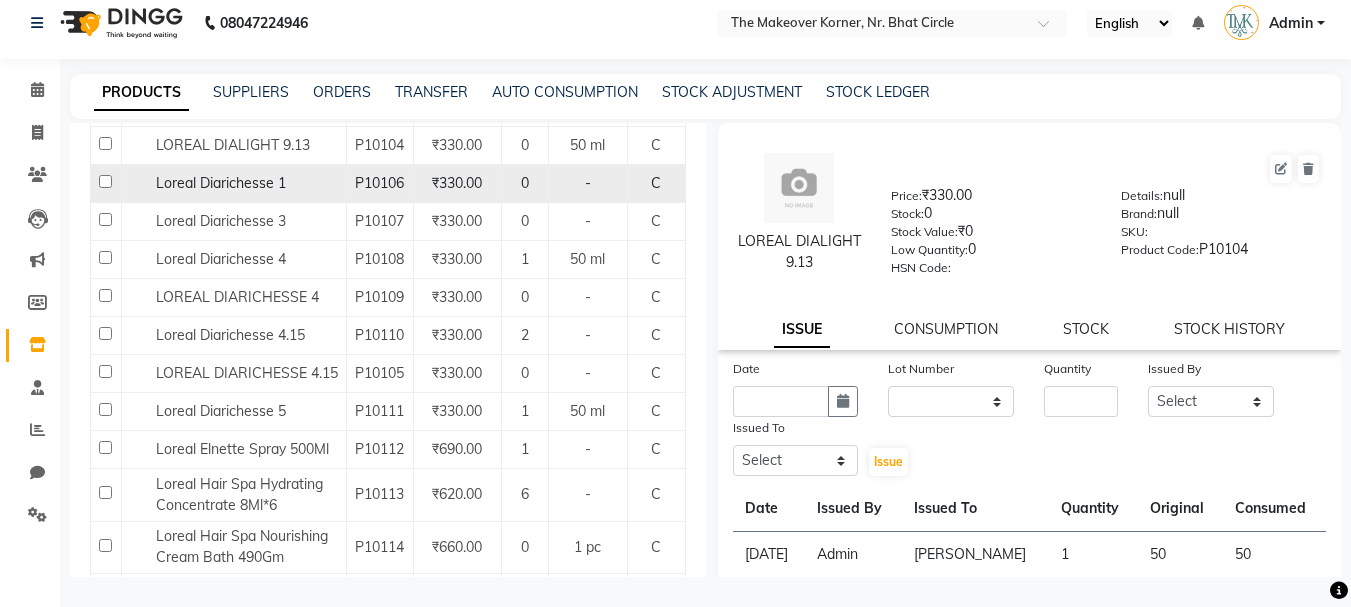 scroll, scrollTop: 5403, scrollLeft: 0, axis: vertical 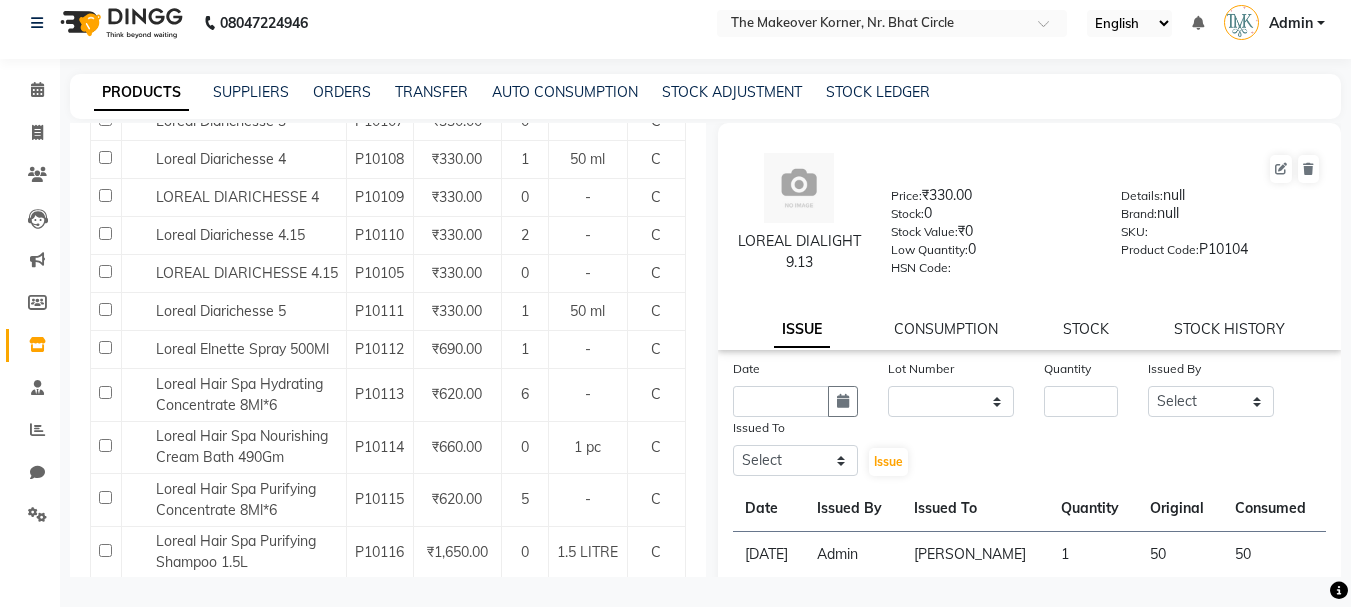 click on "Loreal Diarichesse 1" 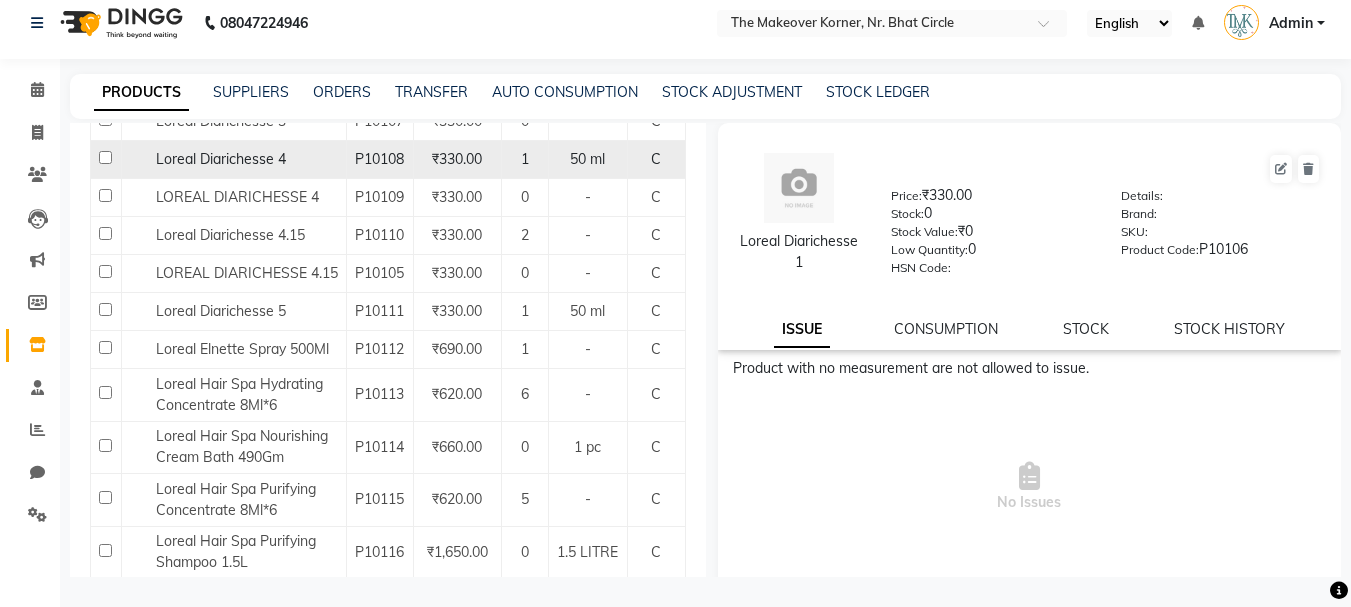 click on "Loreal Diarichesse 4" 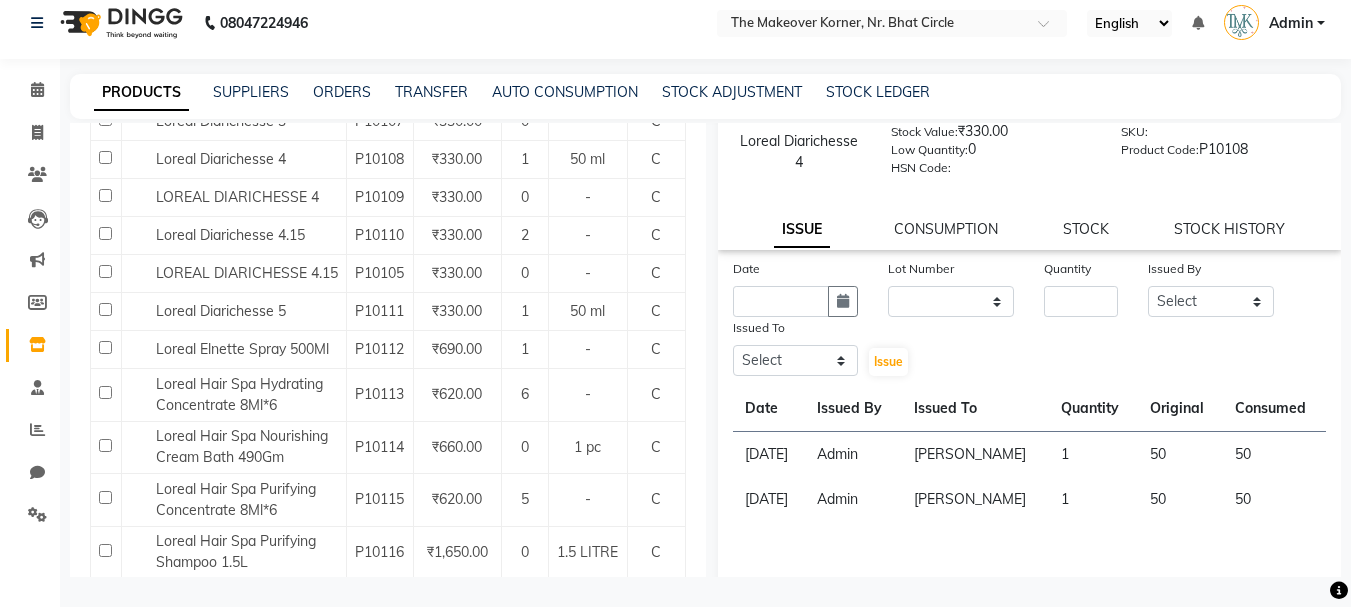scroll, scrollTop: 0, scrollLeft: 0, axis: both 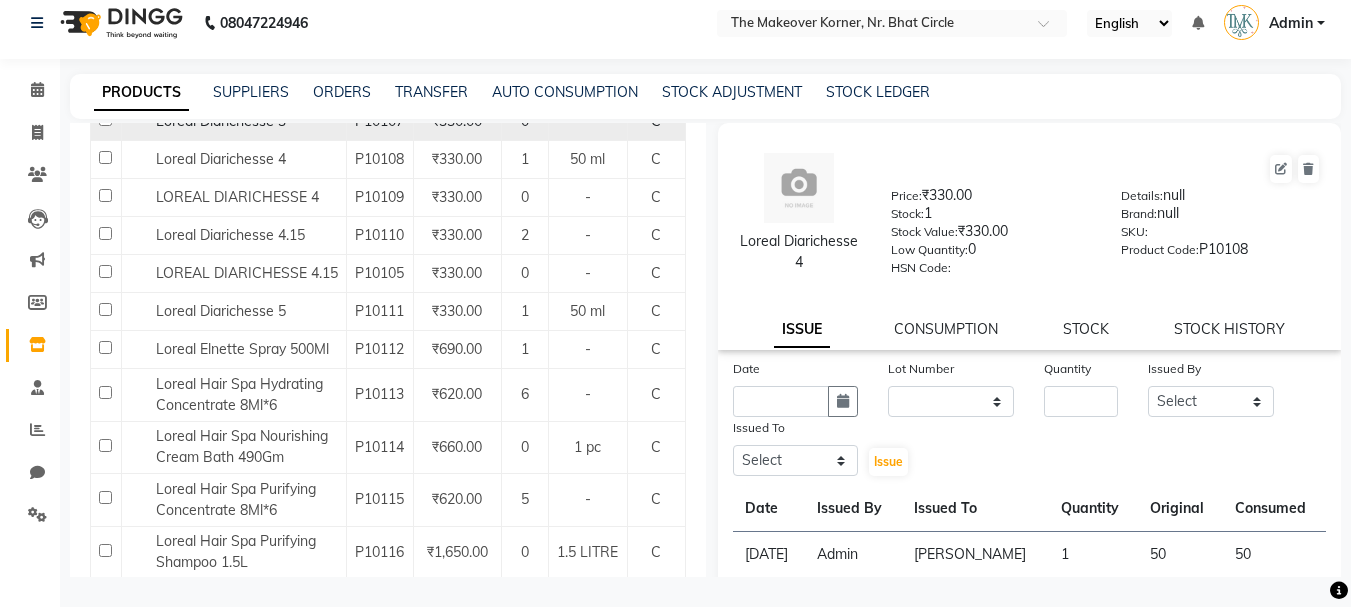 click on "Loreal Diarichesse 3" 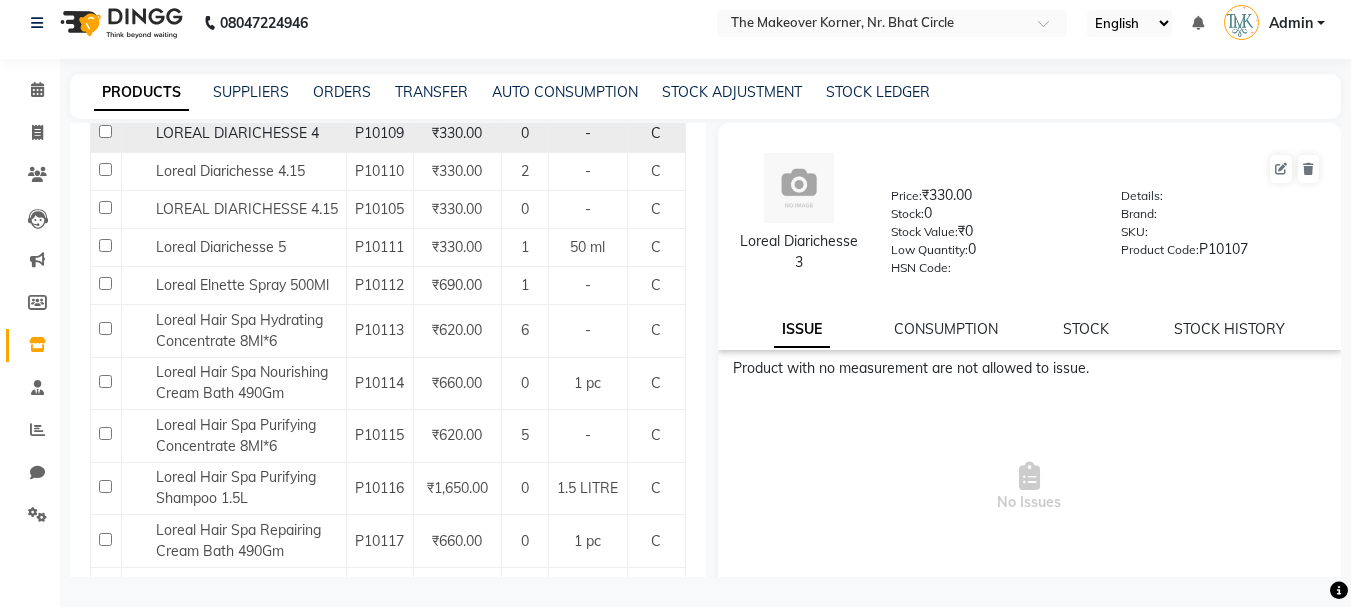 scroll, scrollTop: 5503, scrollLeft: 0, axis: vertical 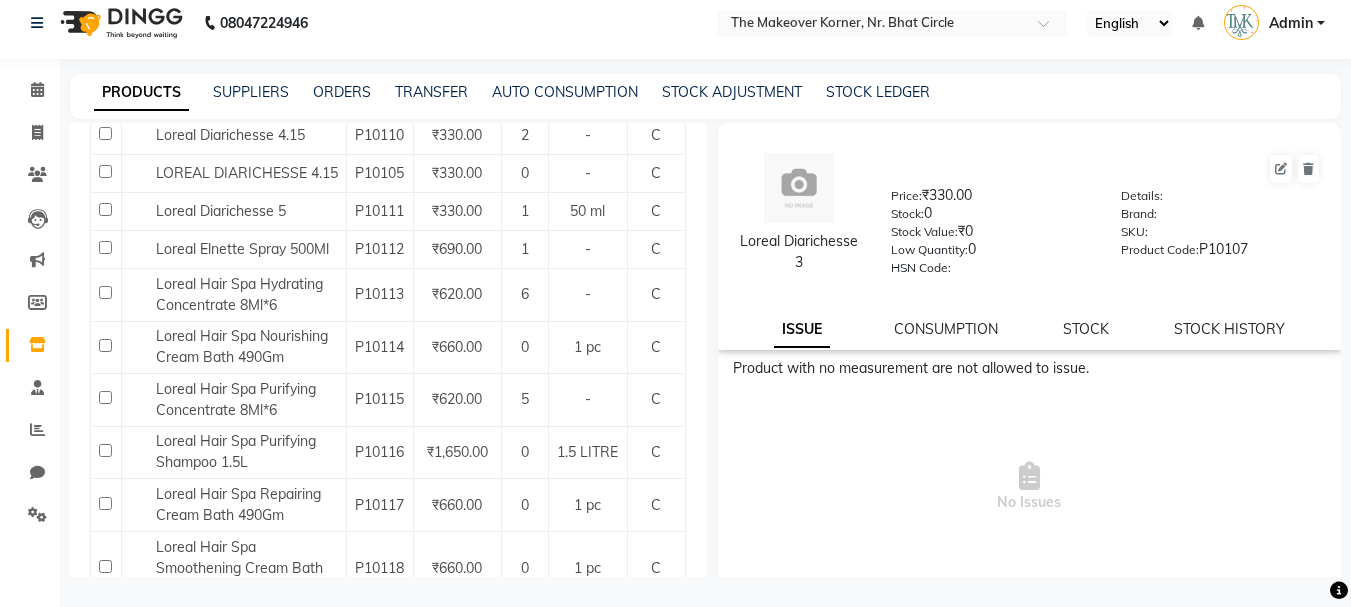 click on "LOREAL DIARICHESSE 4" 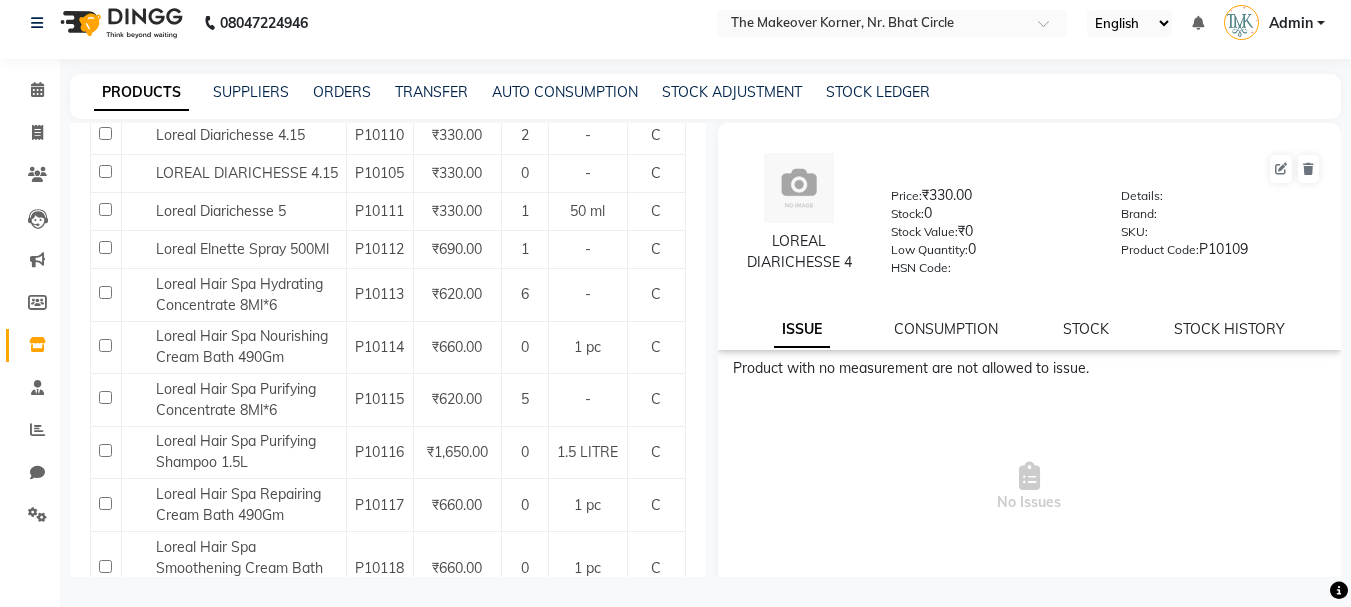 click on "Loreal Diarichesse 4" 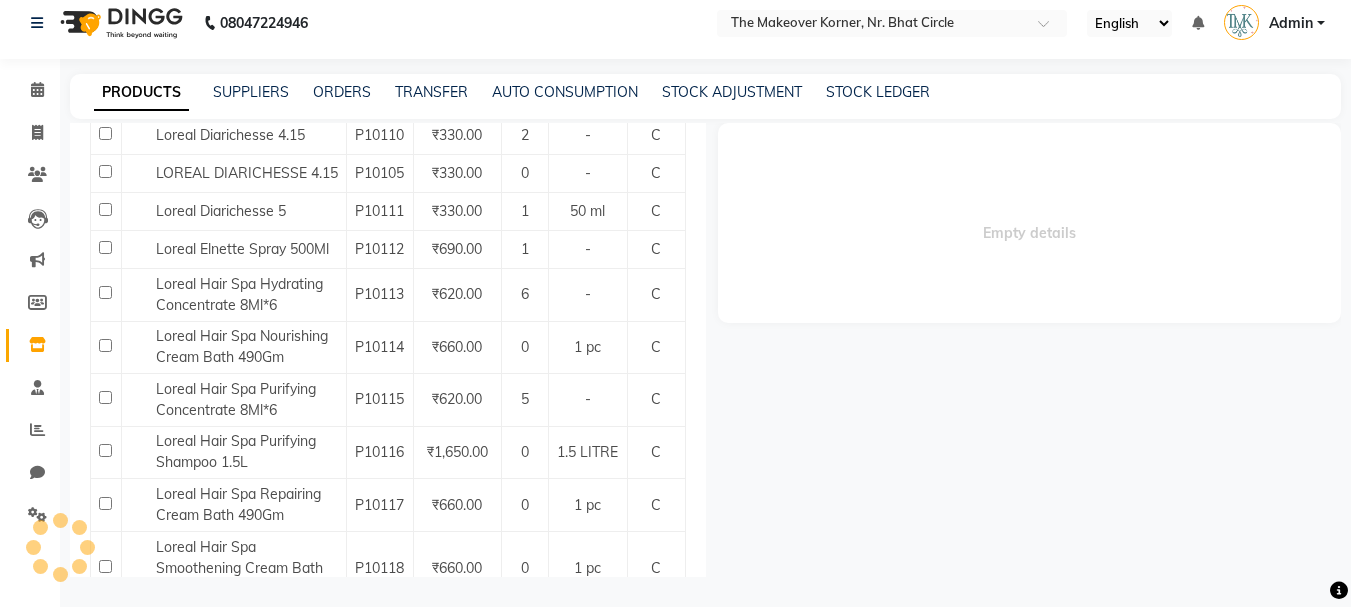 select 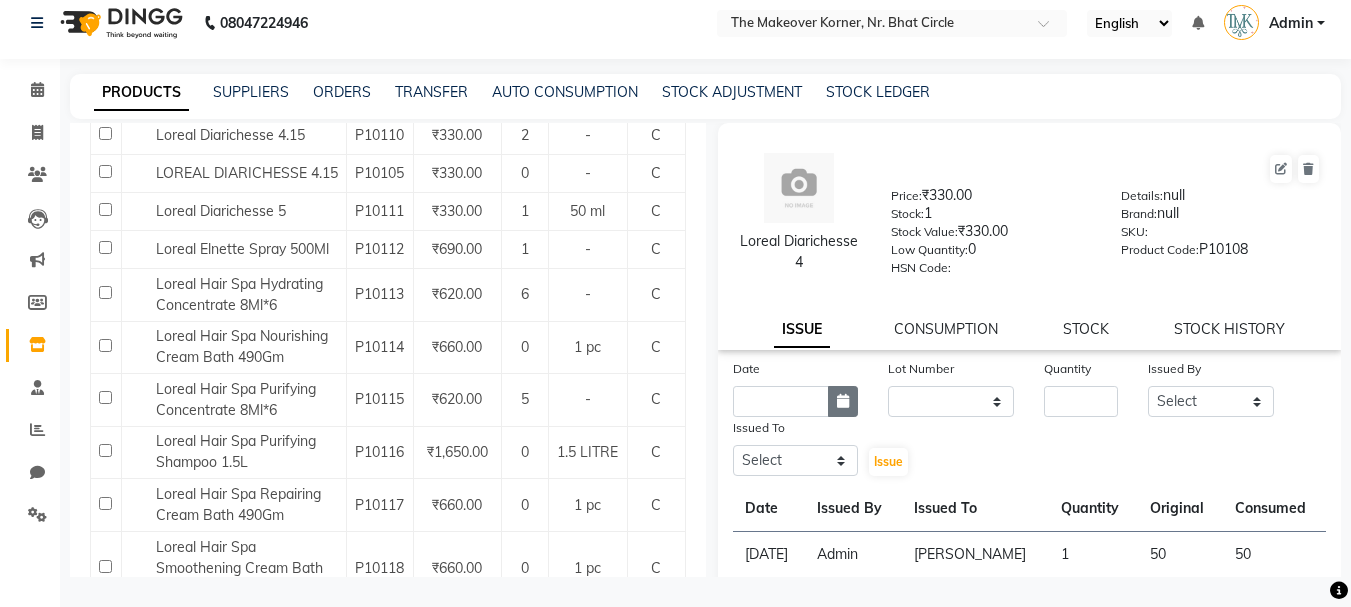 click 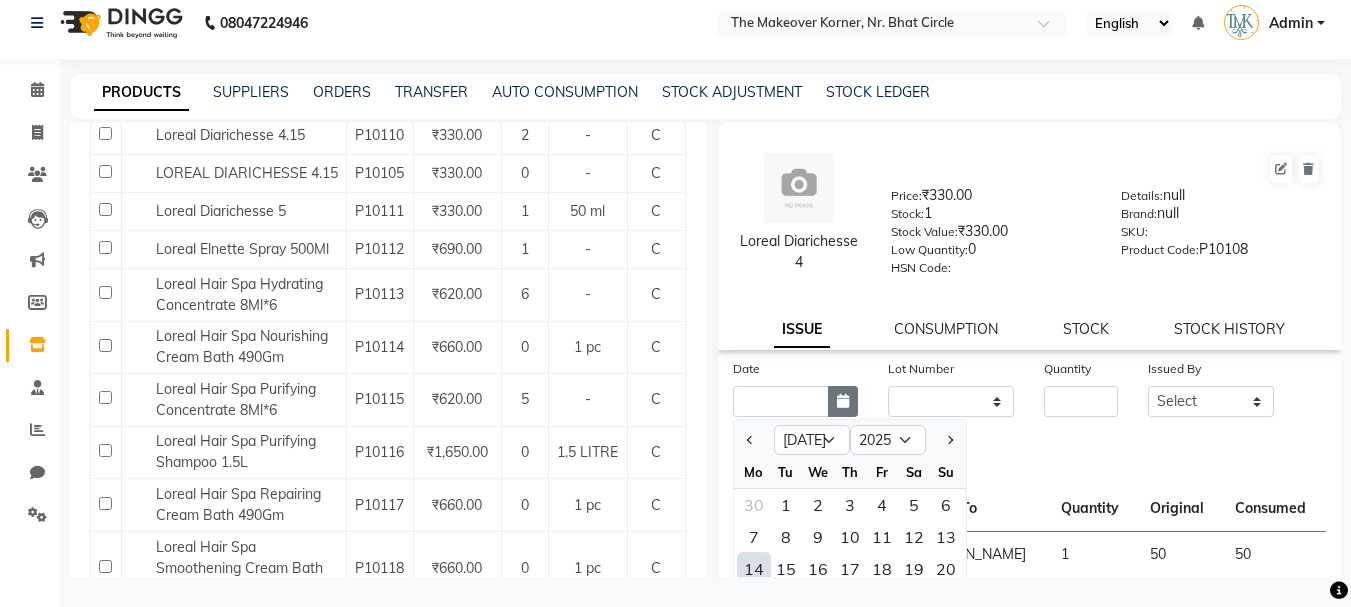 scroll, scrollTop: 8, scrollLeft: 0, axis: vertical 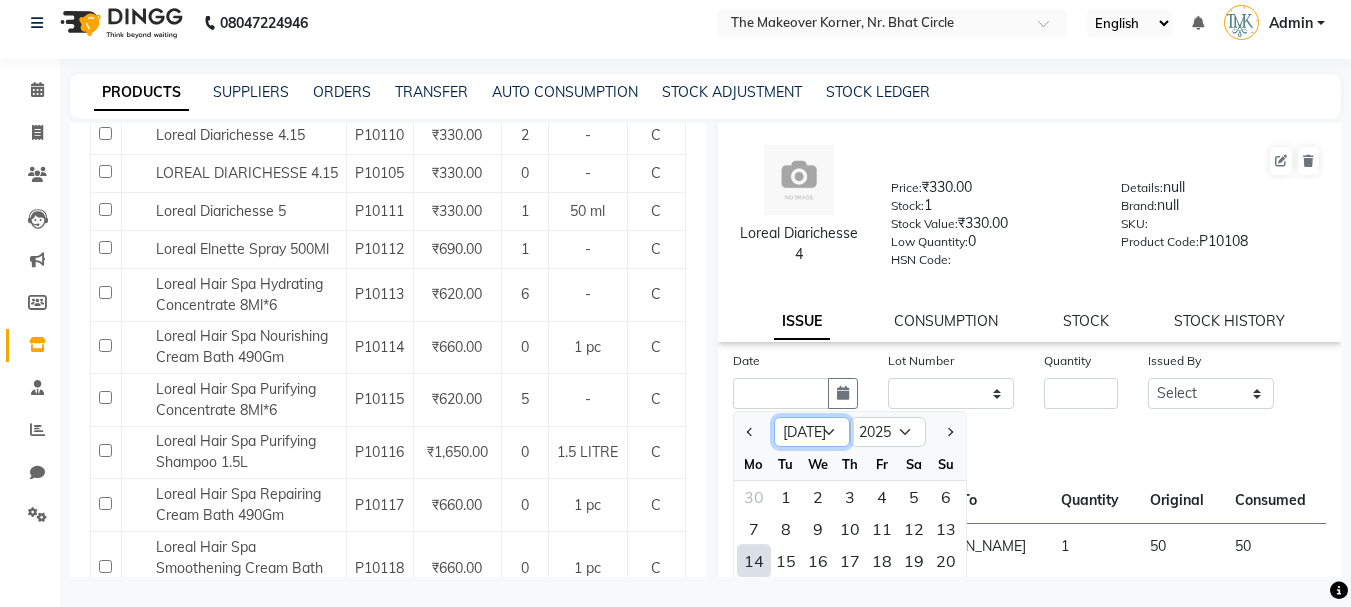 click on "Jan Feb Mar Apr May Jun [DATE] Aug Sep Oct Nov Dec" 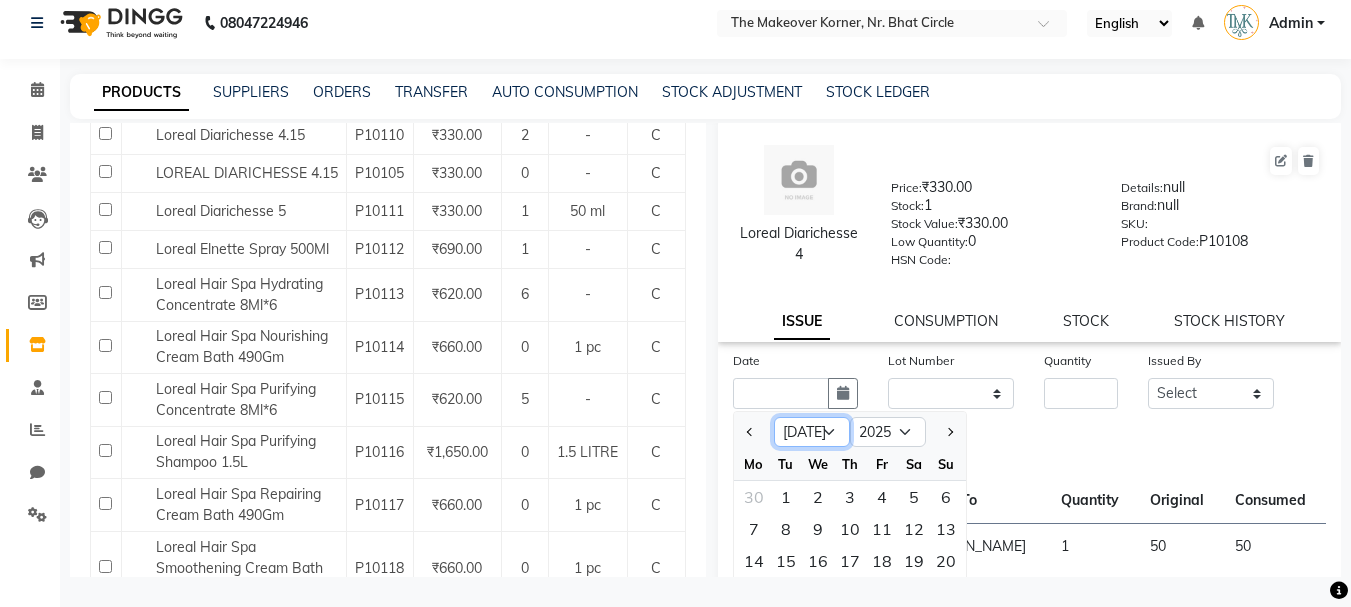 select on "4" 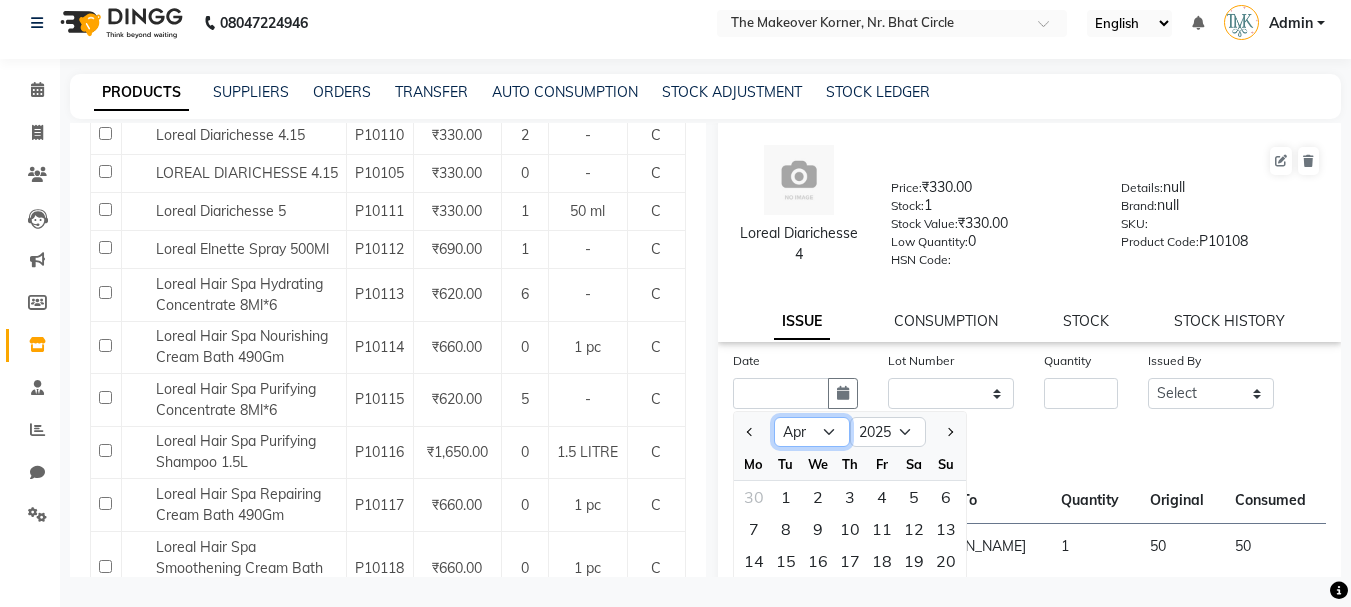 click on "Jan Feb Mar Apr May Jun [DATE] Aug Sep Oct Nov Dec" 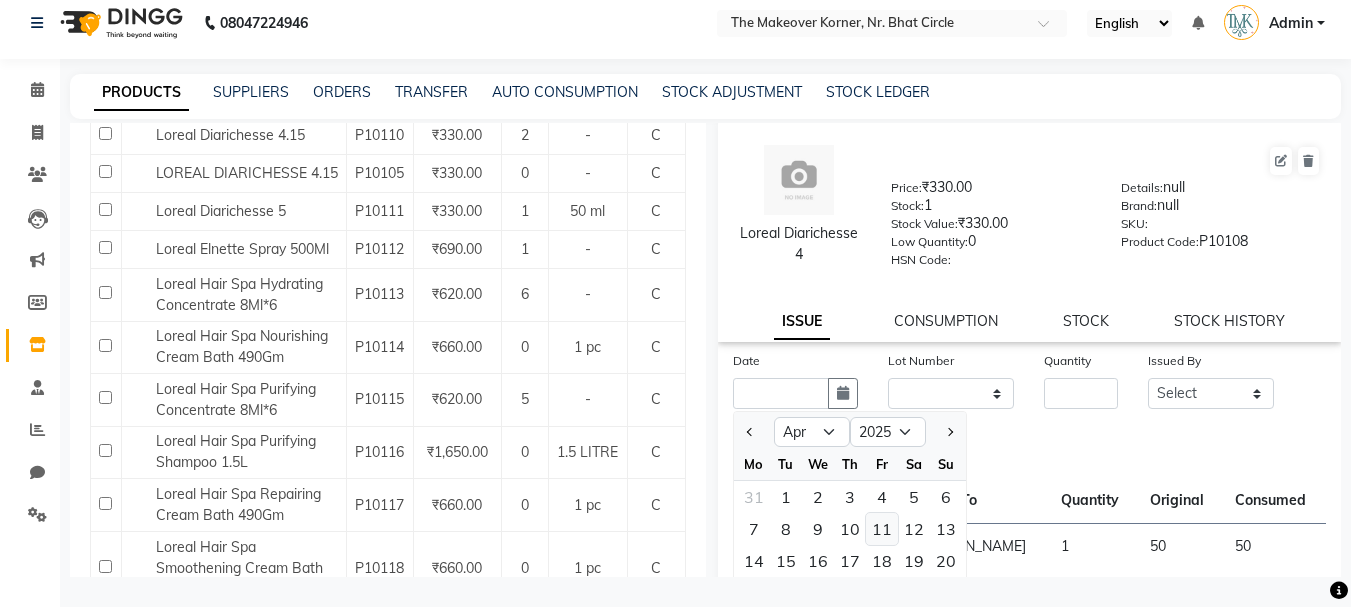 click on "11" 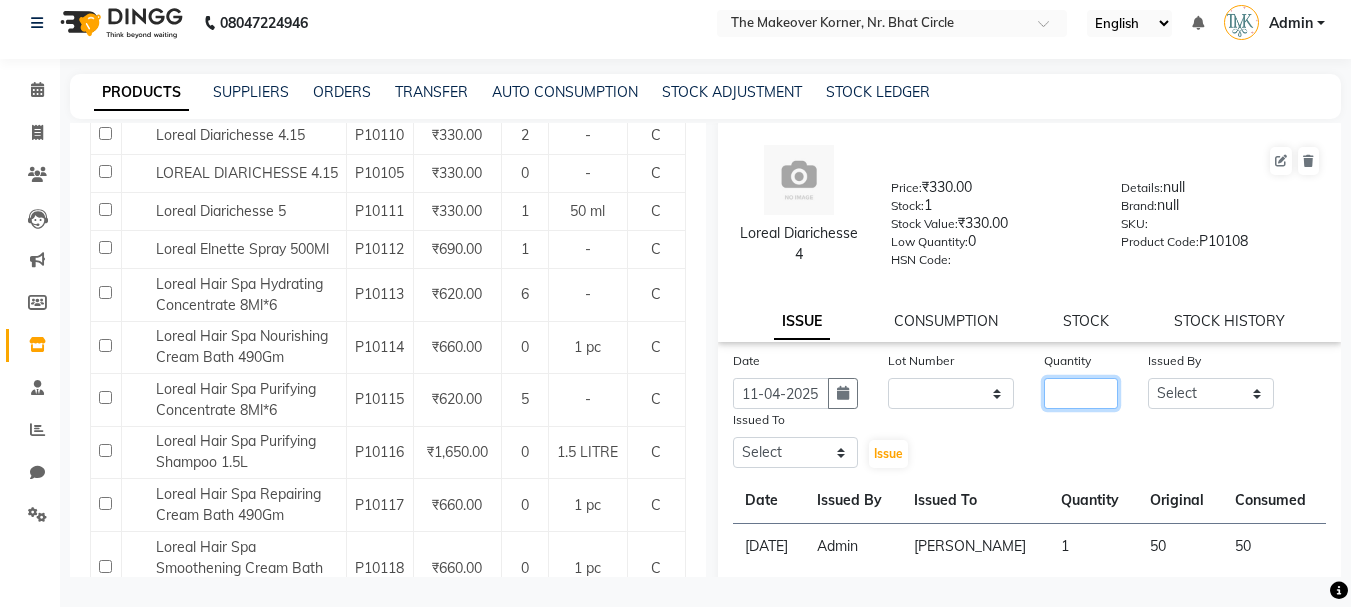 click 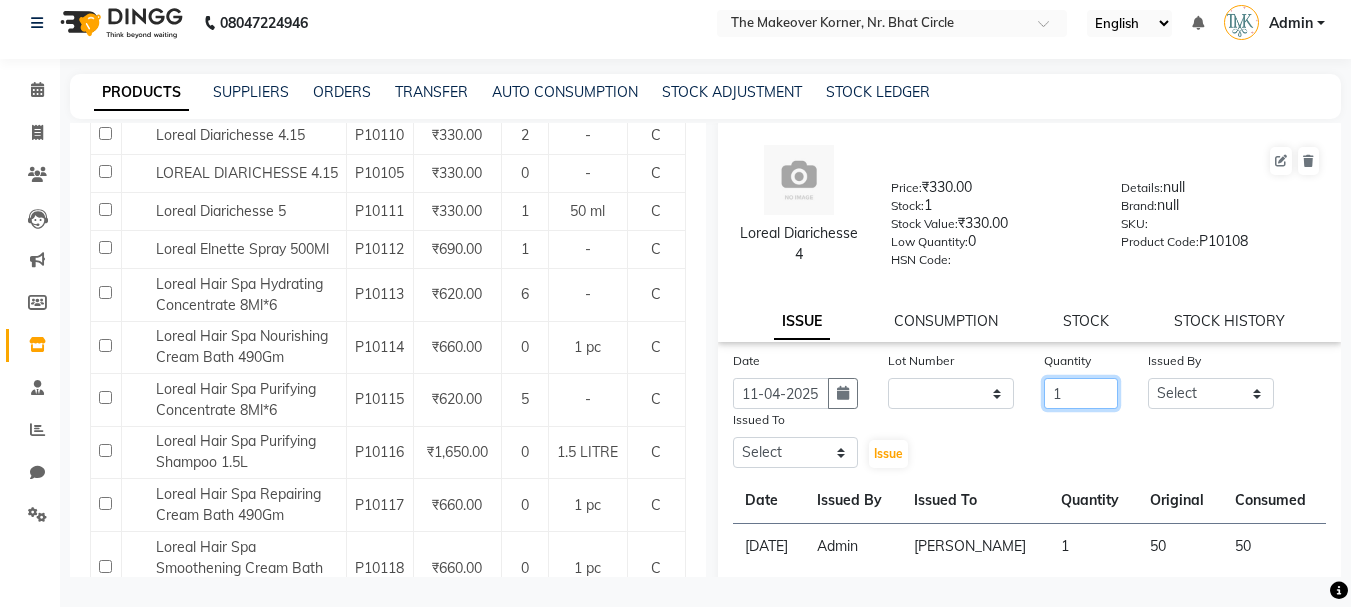 type on "1" 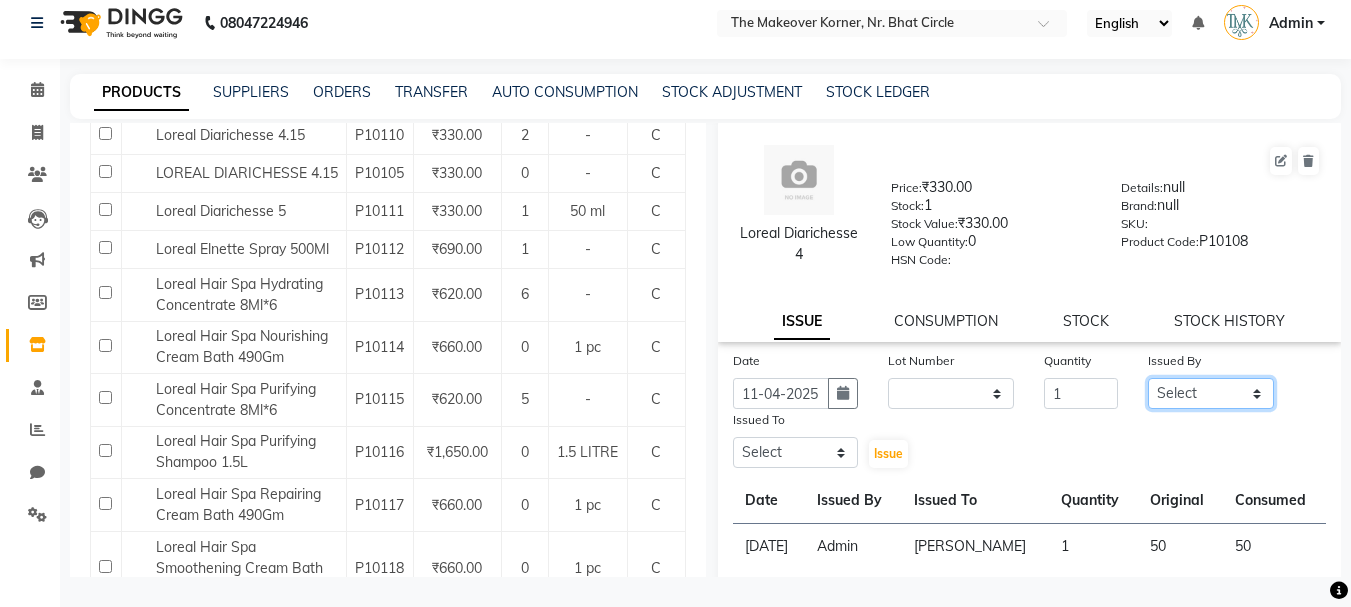 click on "Select Admin [PERSON_NAME] [PERSON_NAME] [PERSON_NAME]" 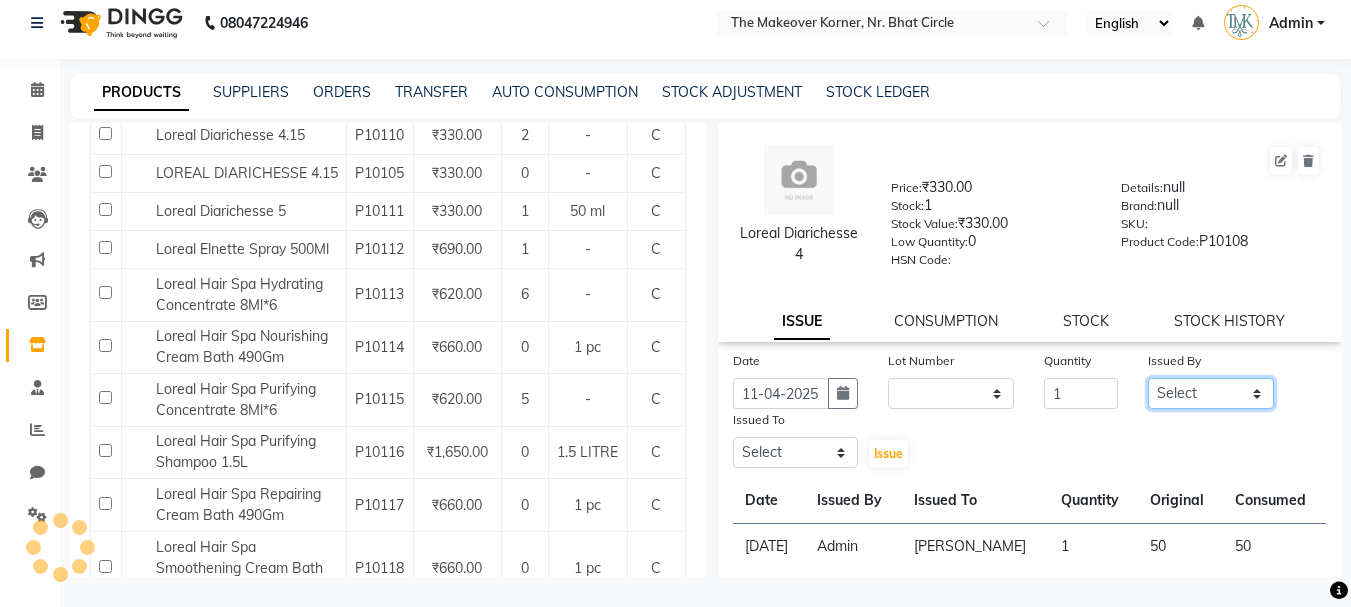select on "36969" 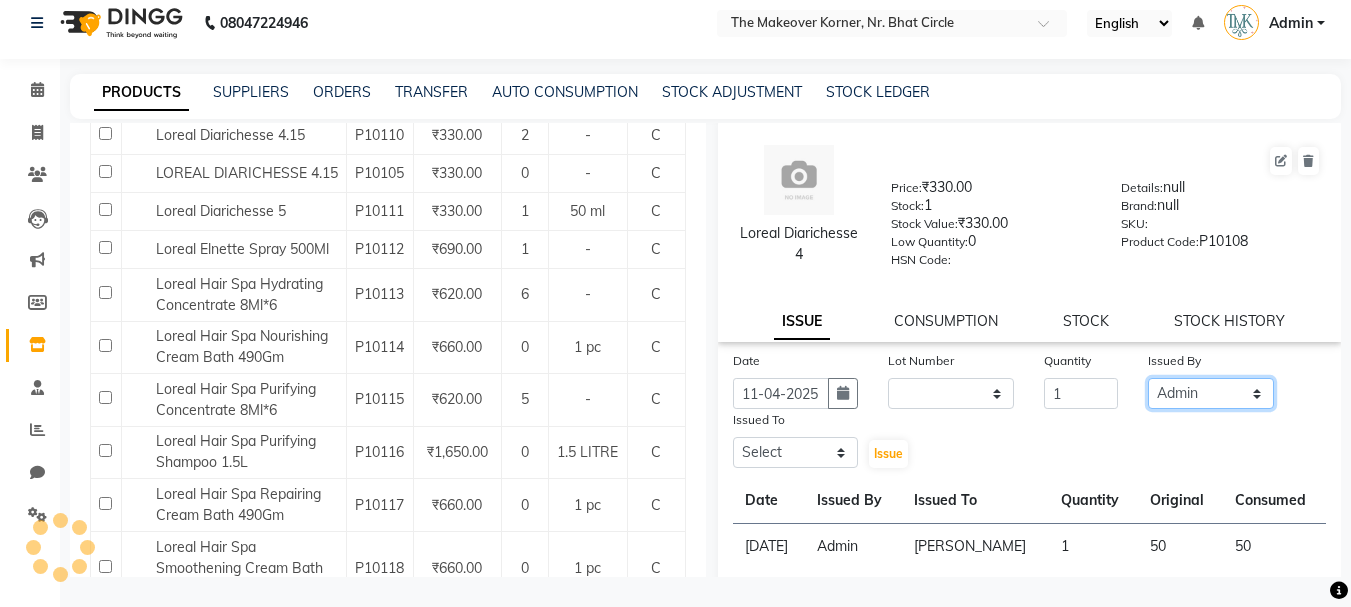 click on "Select Admin [PERSON_NAME] [PERSON_NAME] [PERSON_NAME]" 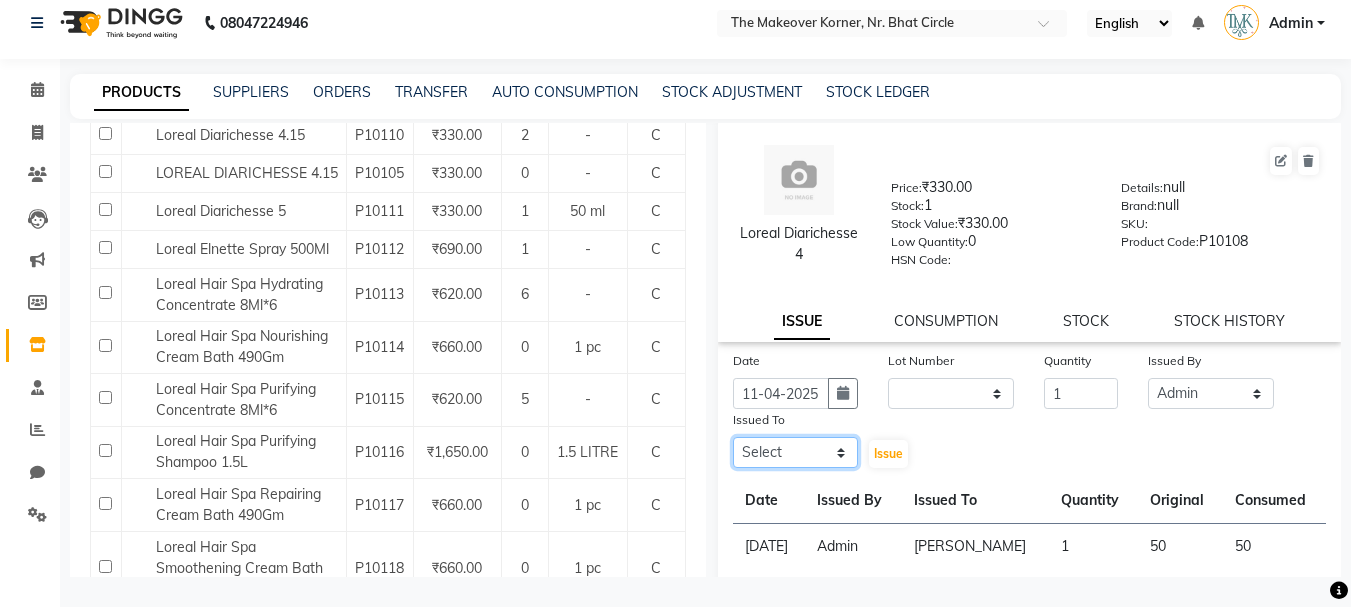 click on "Select Admin [PERSON_NAME] [PERSON_NAME] [PERSON_NAME]" 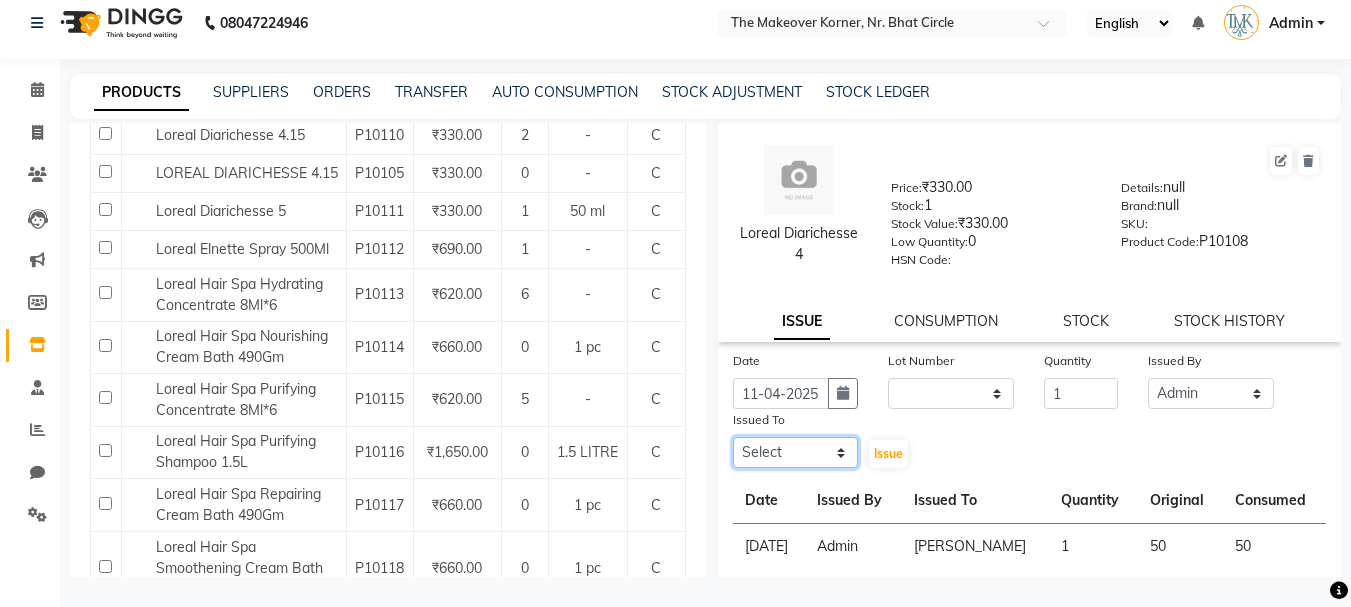 select on "36755" 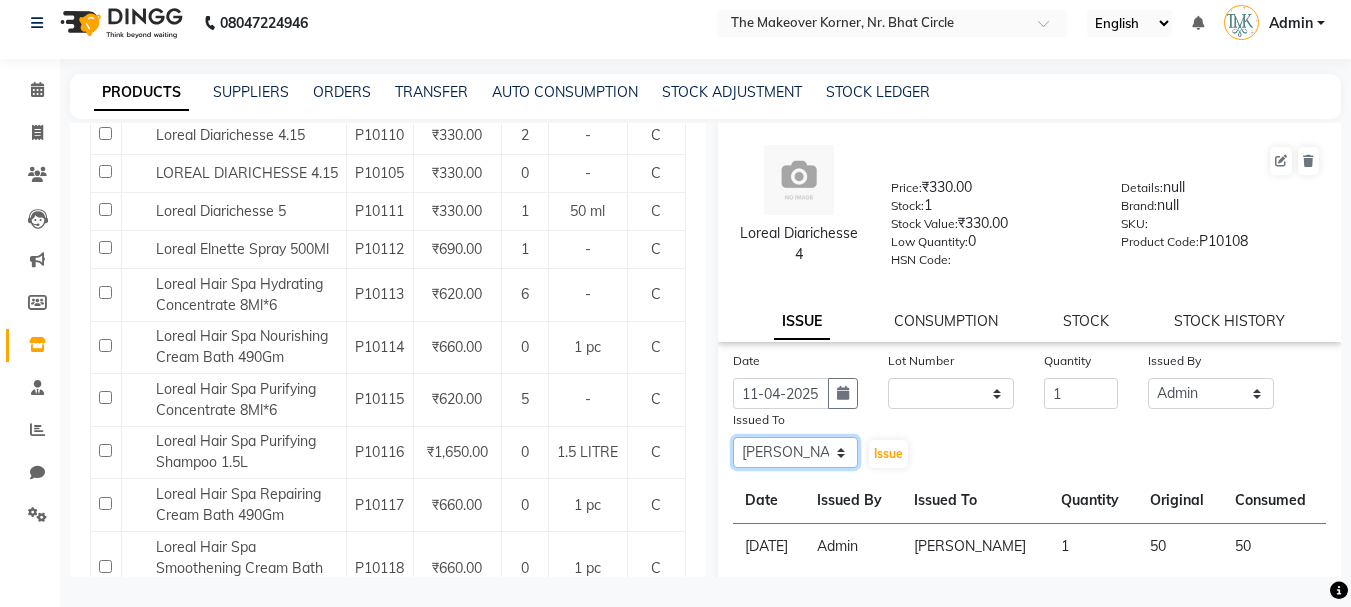 click on "Select Admin [PERSON_NAME] [PERSON_NAME] [PERSON_NAME]" 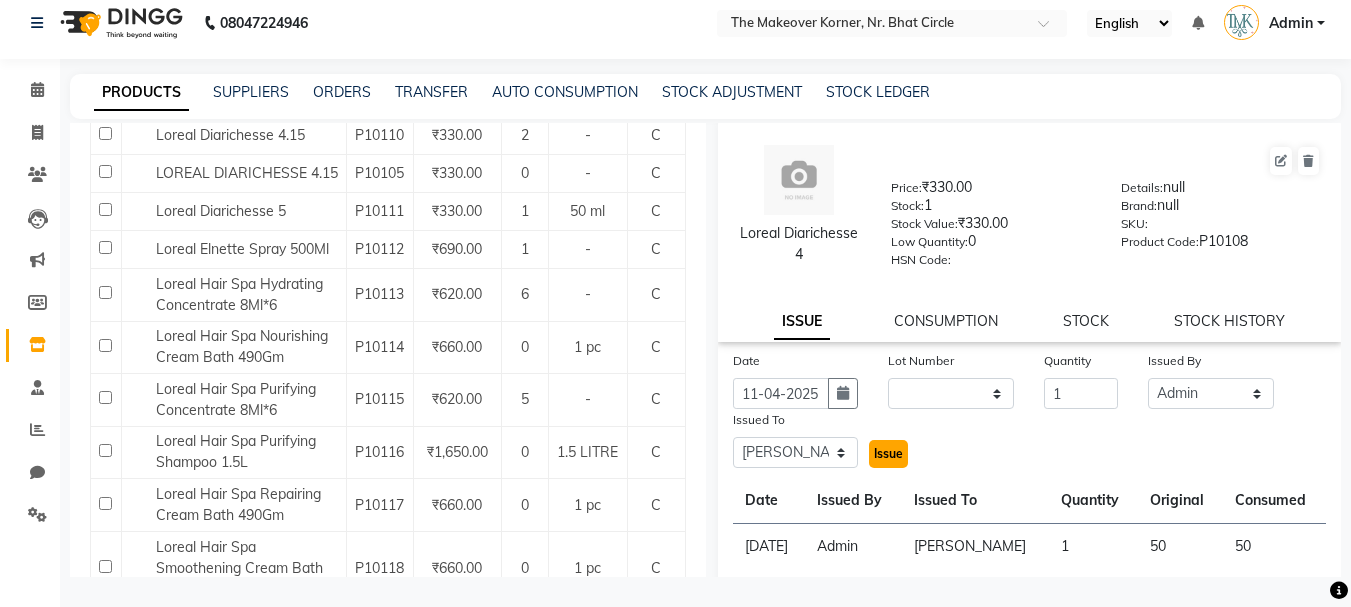 click on "Issue" 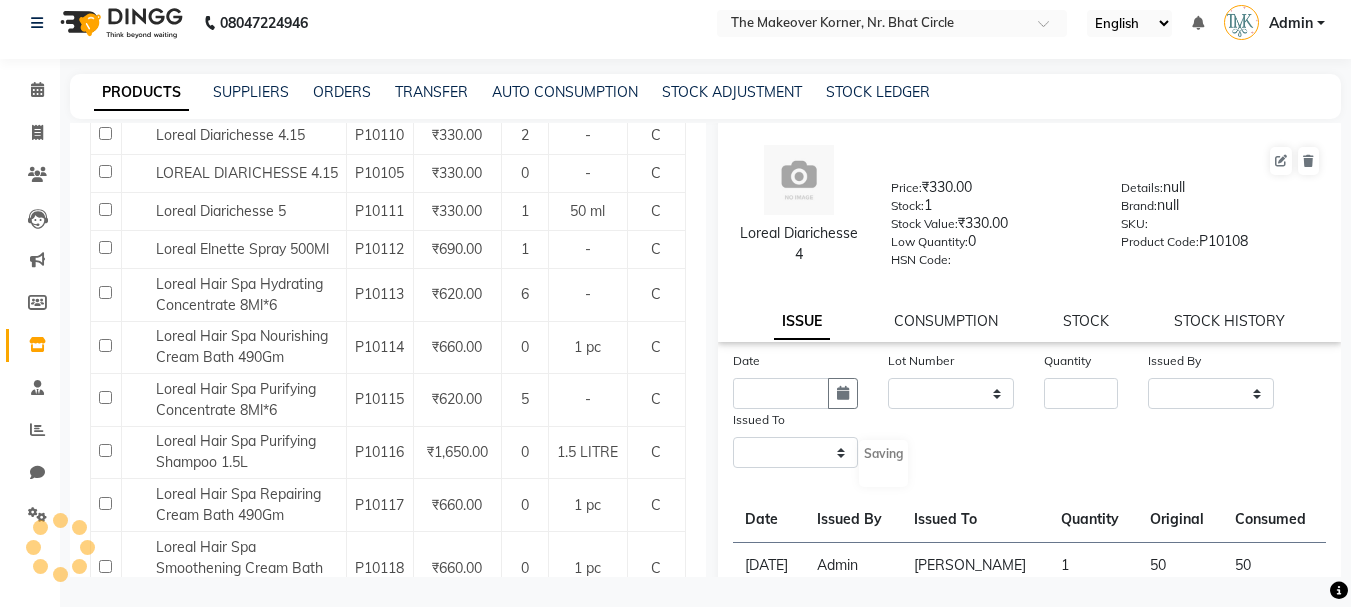 select 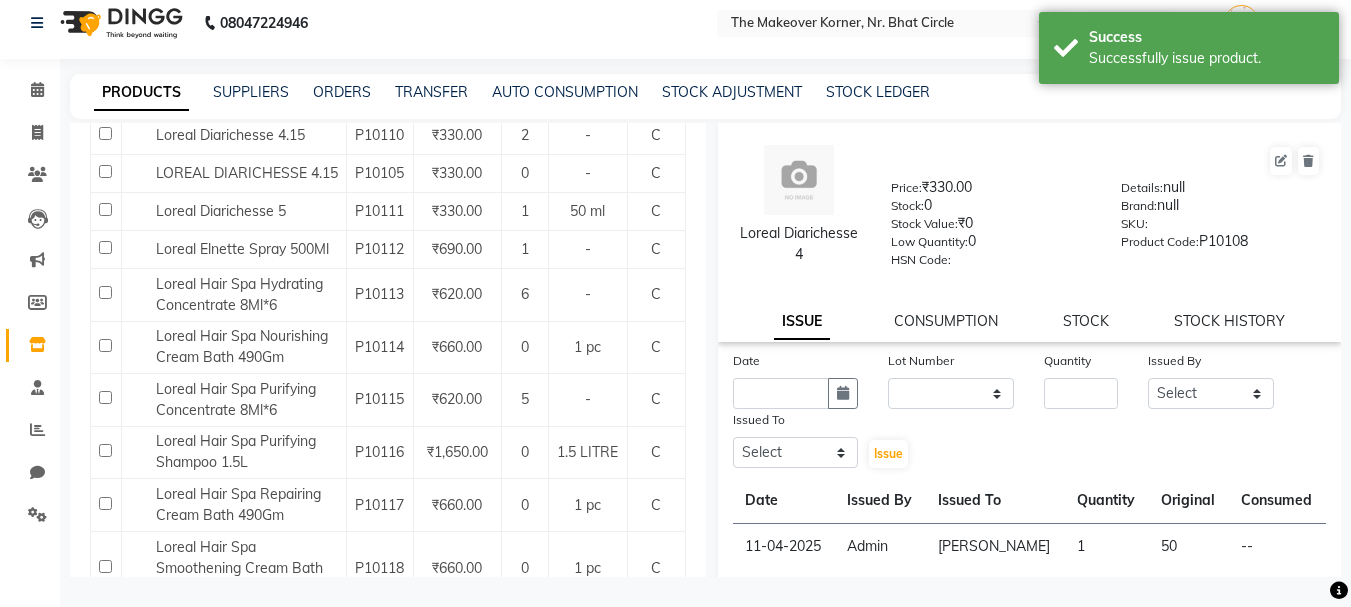 scroll, scrollTop: 0, scrollLeft: 0, axis: both 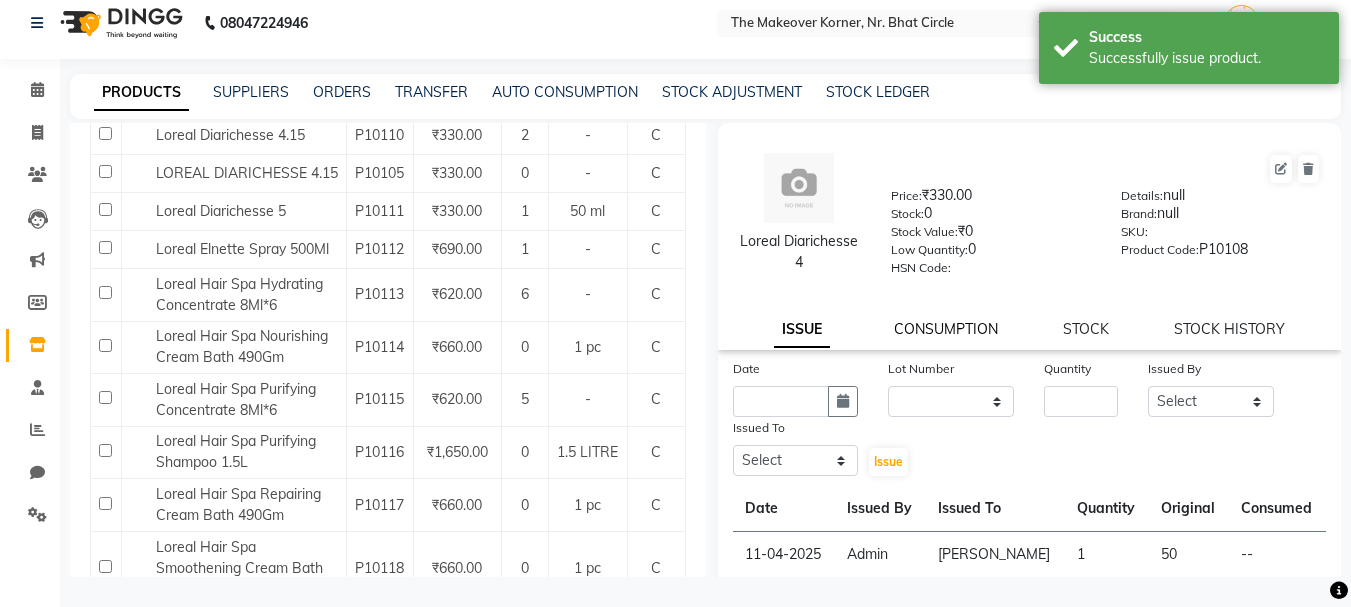 click on "CONSUMPTION" 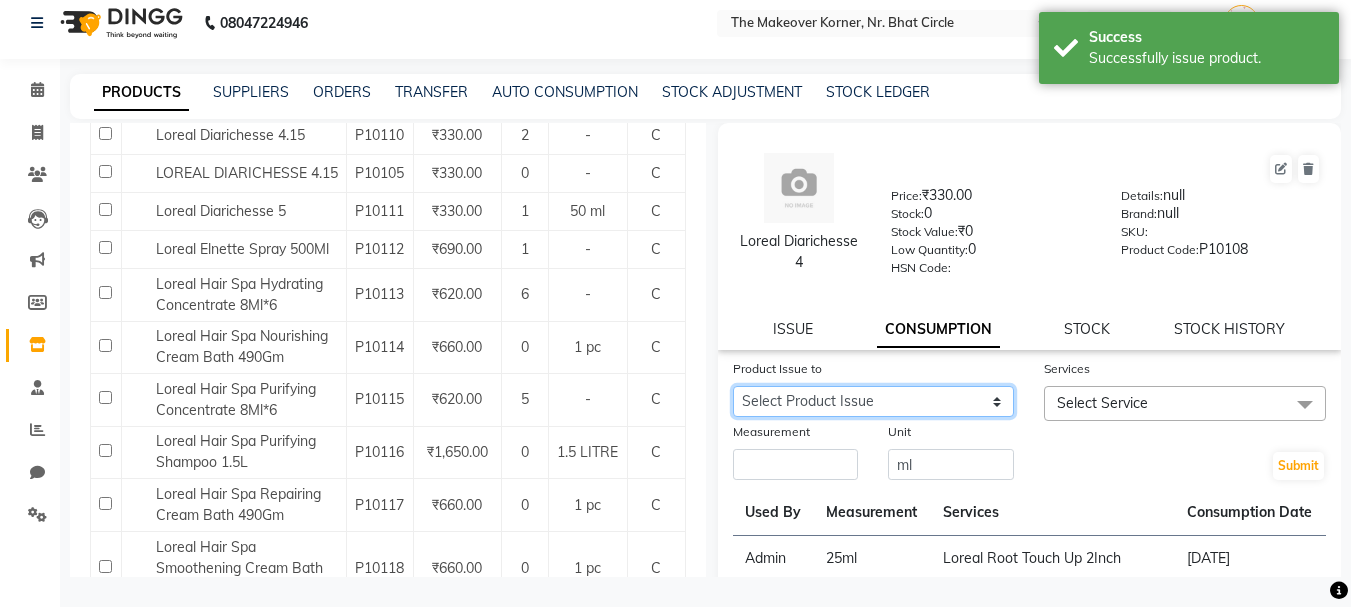 click on "Select Product Issue [DATE], Issued to: [PERSON_NAME], Balance: 50" 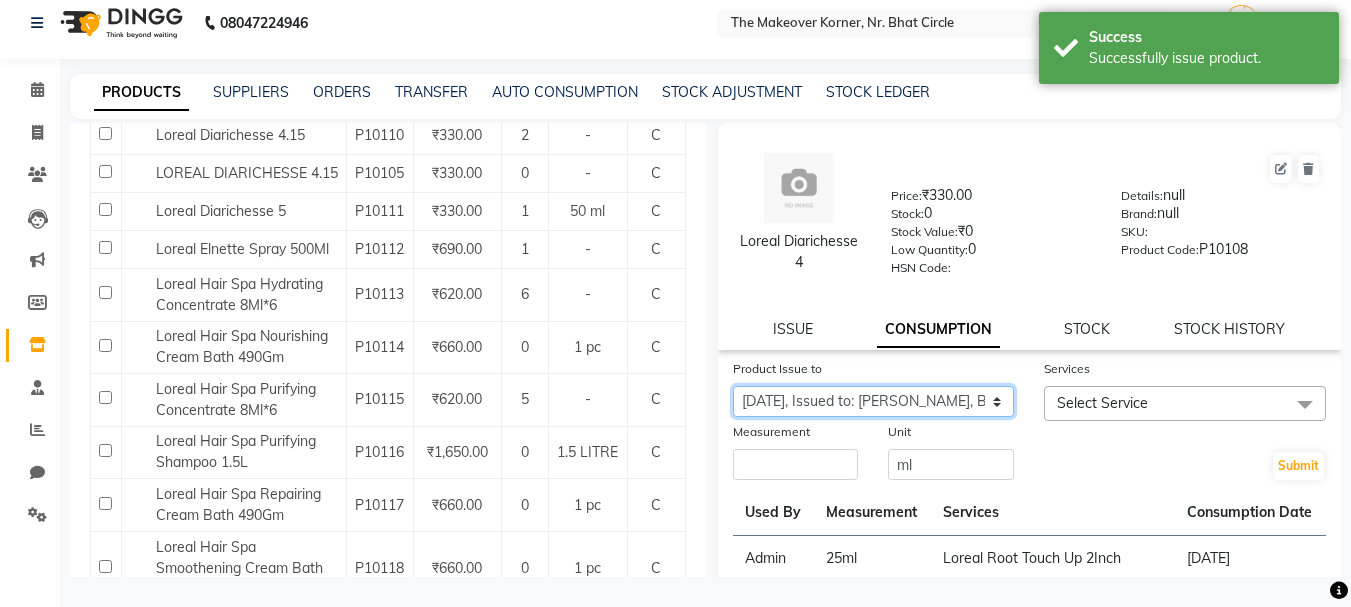 click on "Select Product Issue [DATE], Issued to: [PERSON_NAME], Balance: 50" 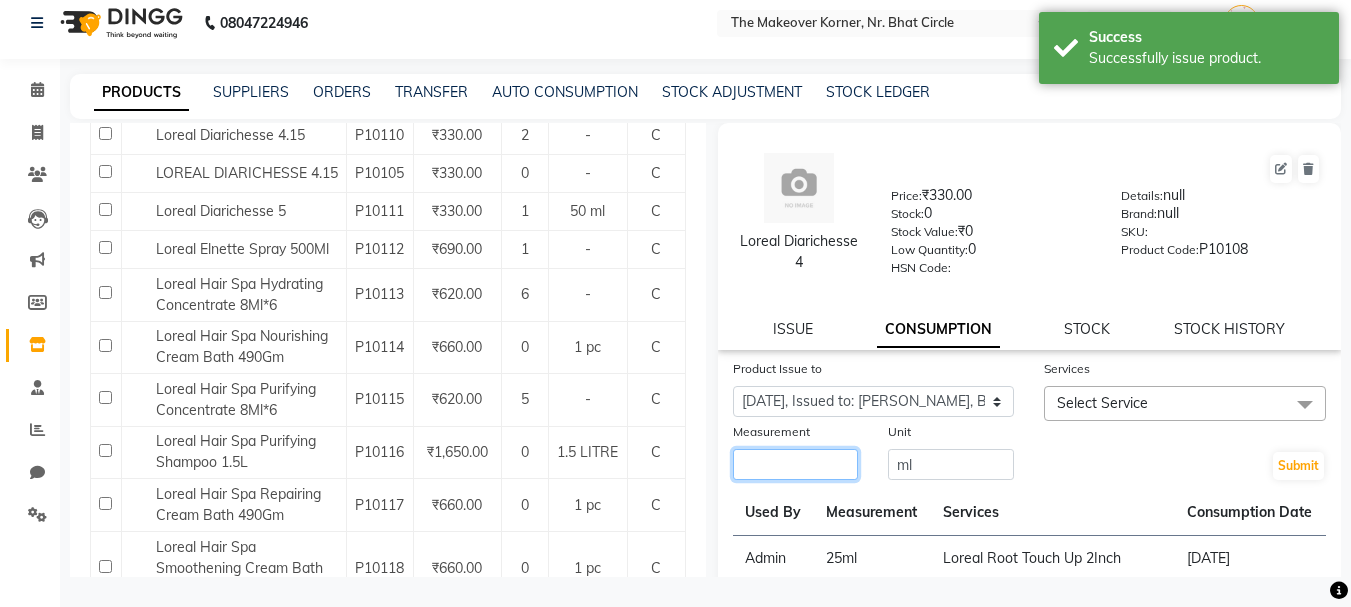 click 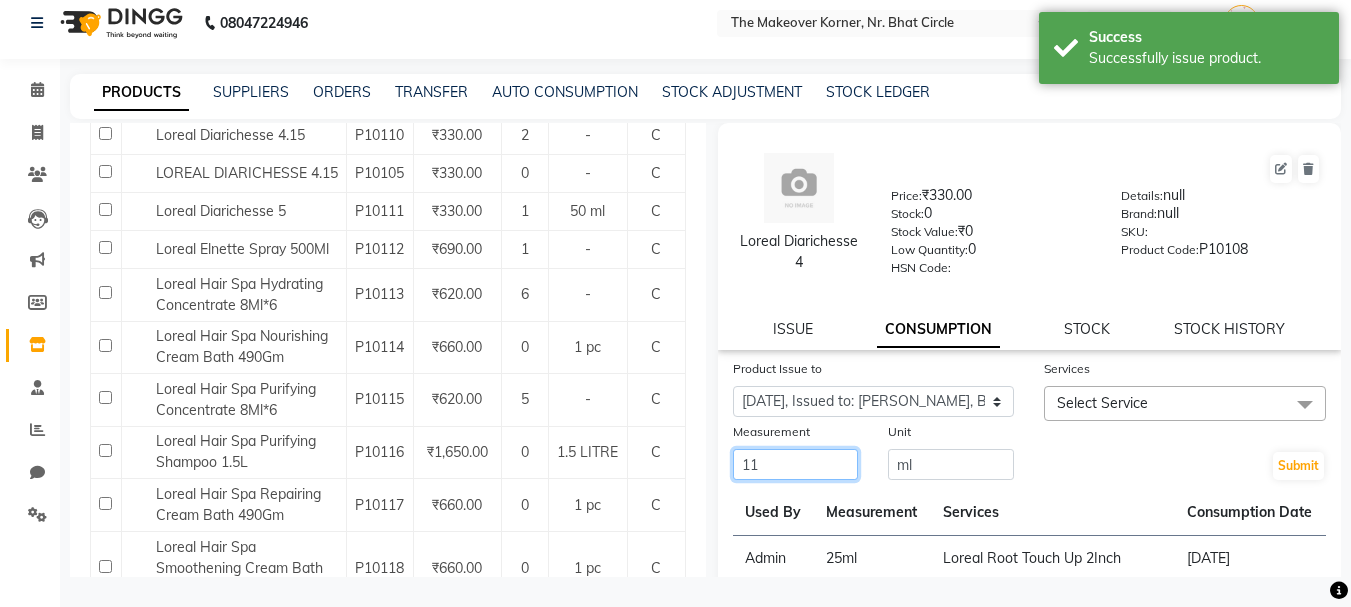 type on "11" 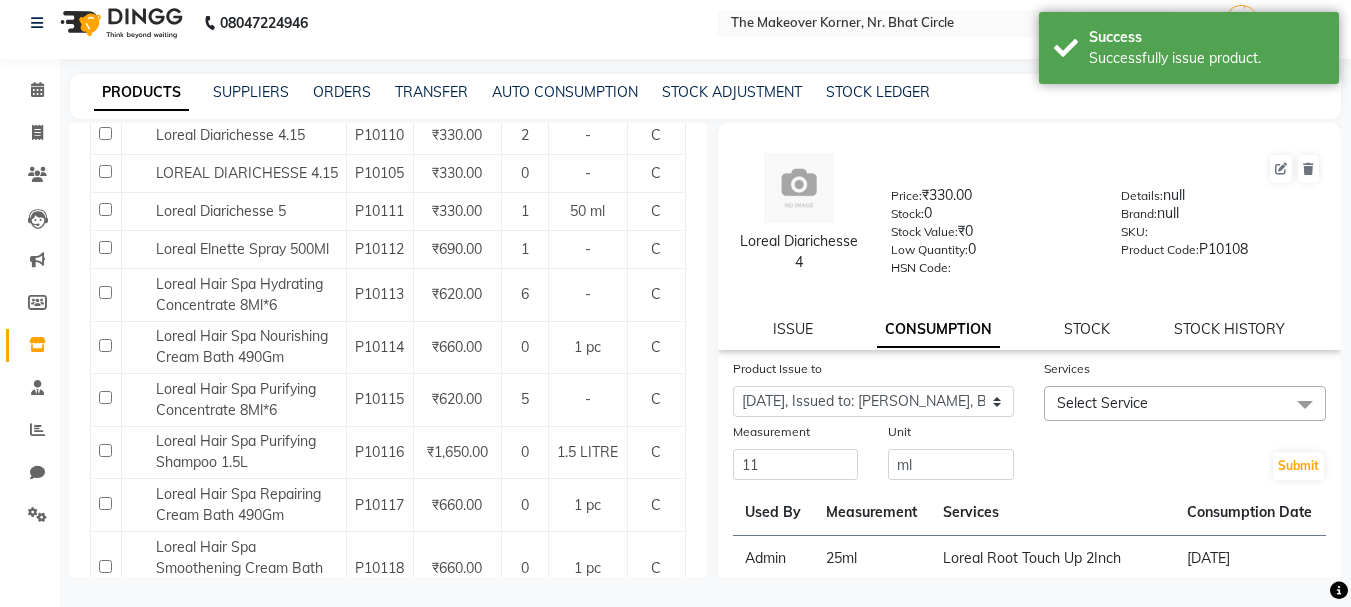 click on "Select Service" 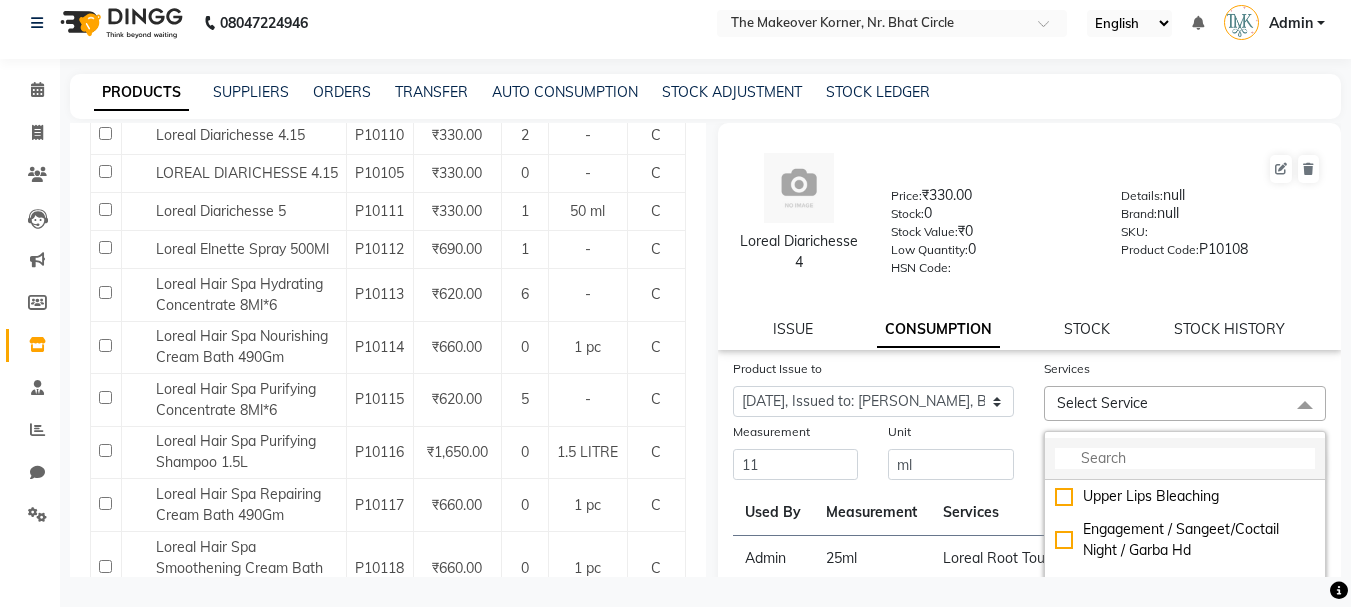 click 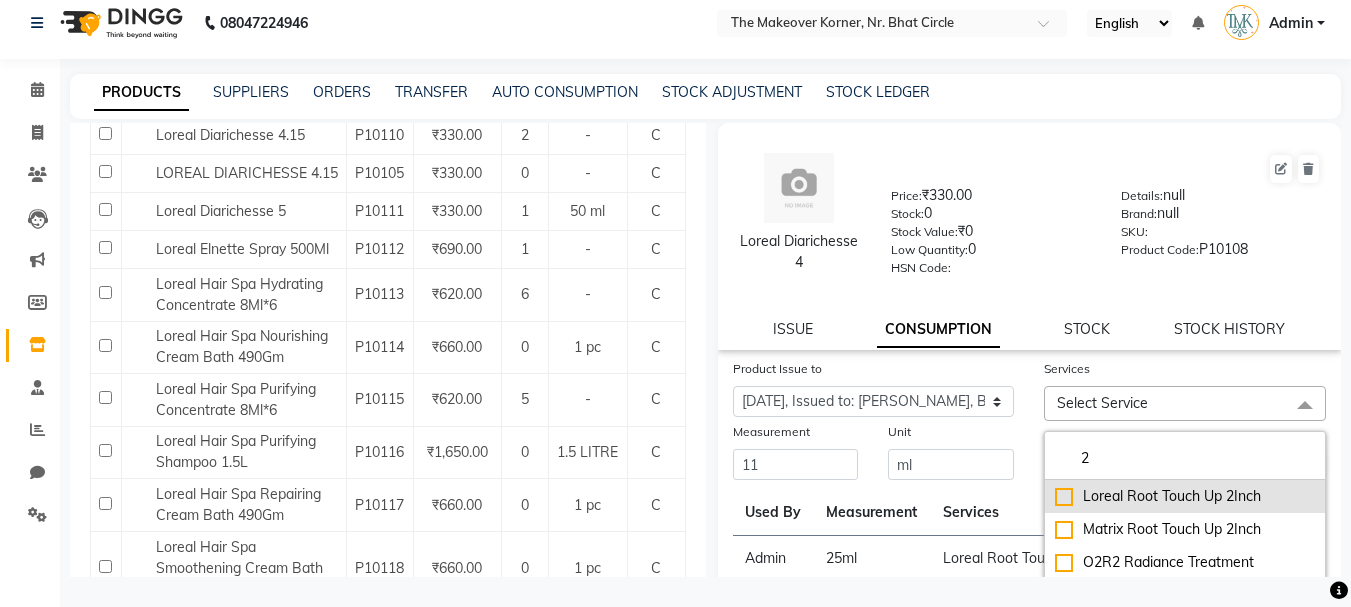 type on "2" 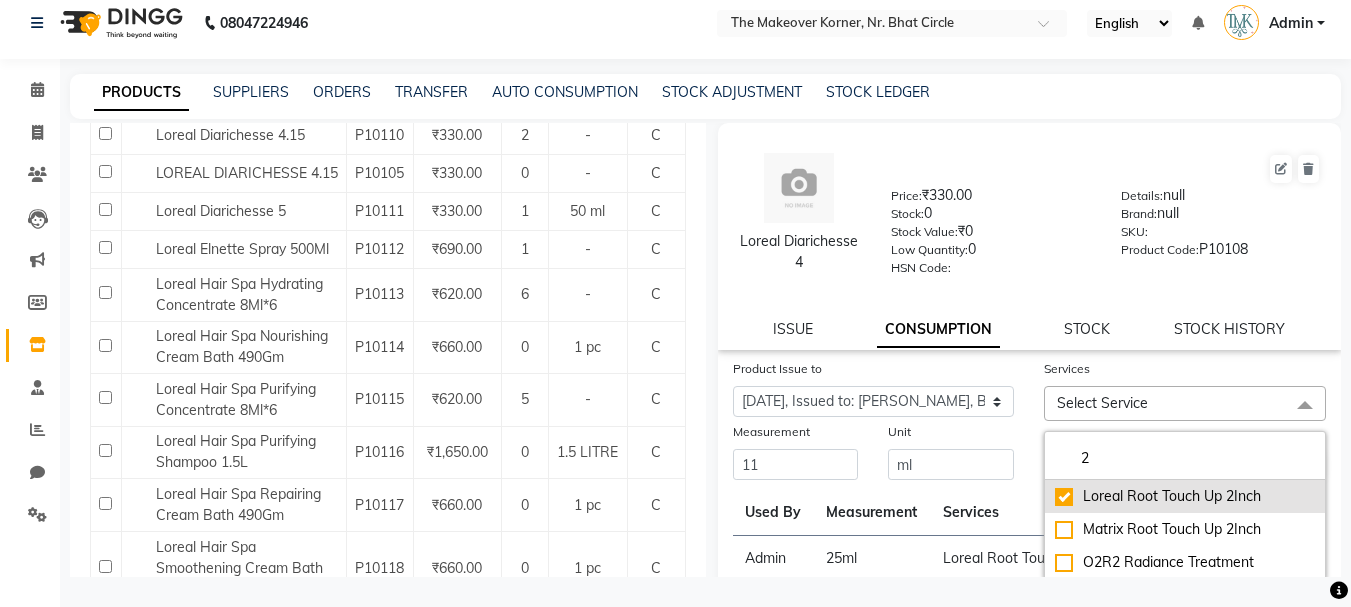 checkbox on "true" 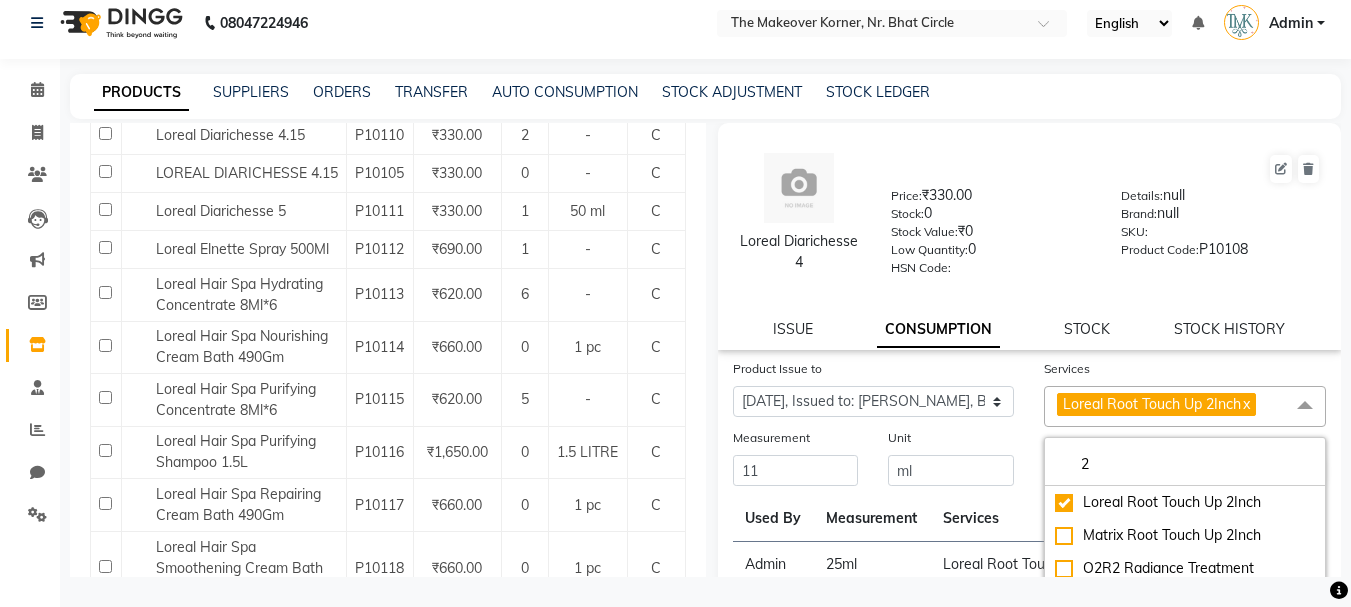 click on "Submit" 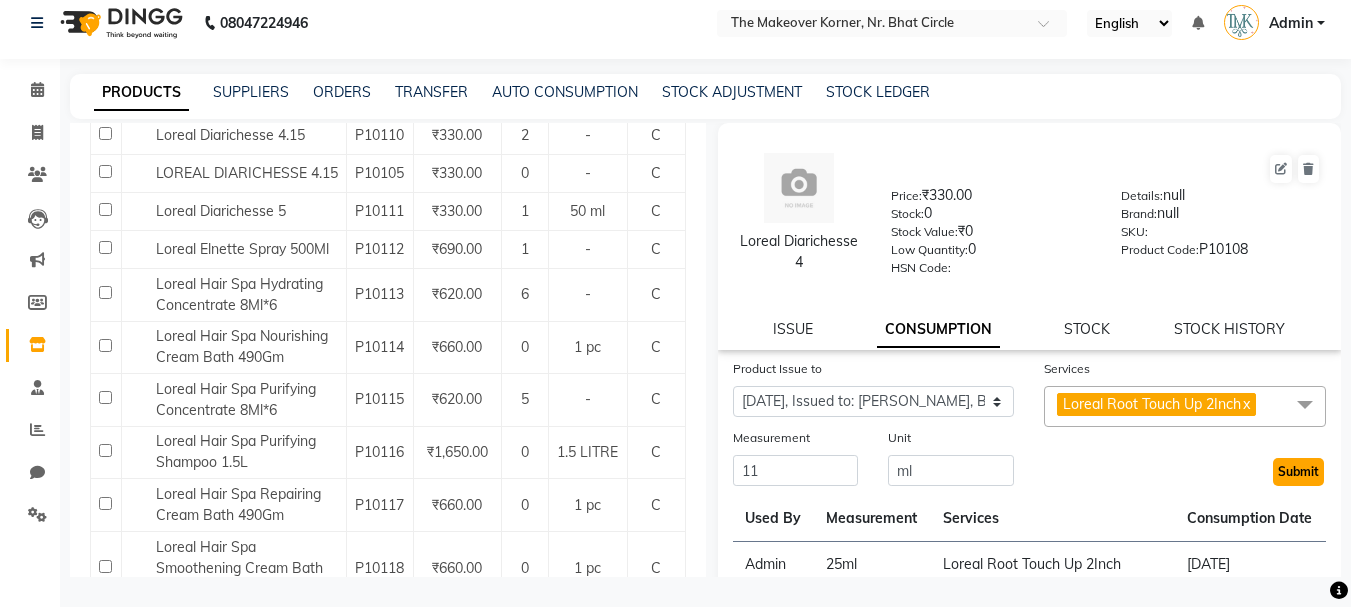 click on "Submit" 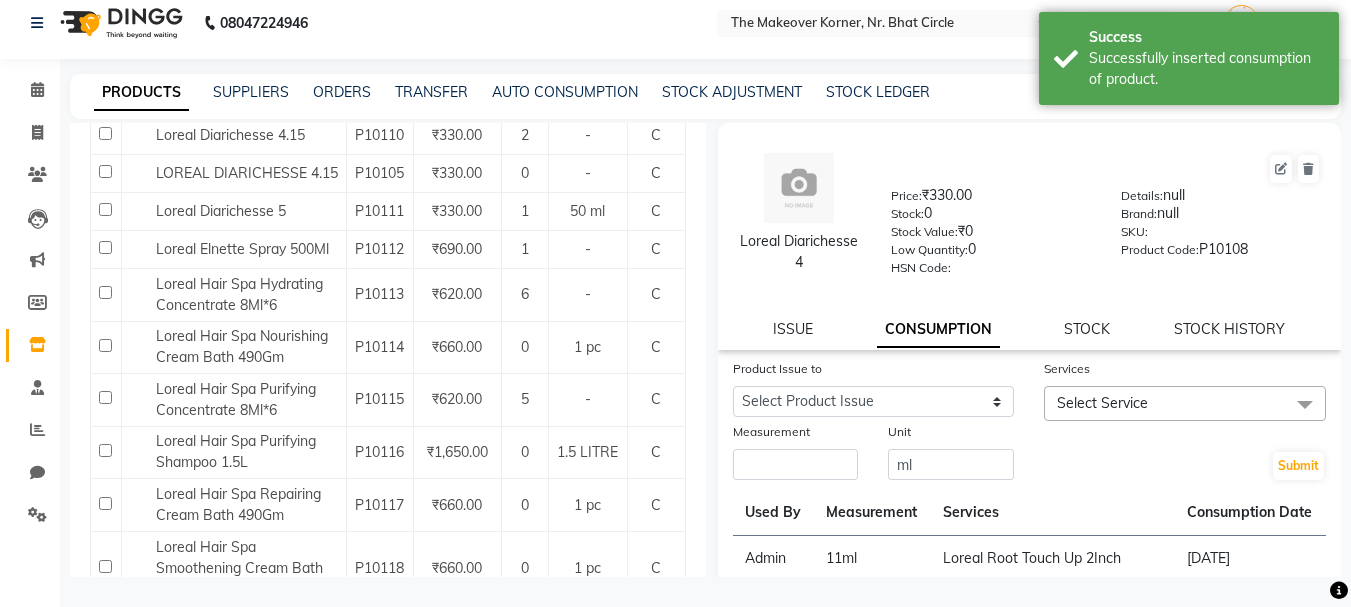 scroll, scrollTop: 5503, scrollLeft: 0, axis: vertical 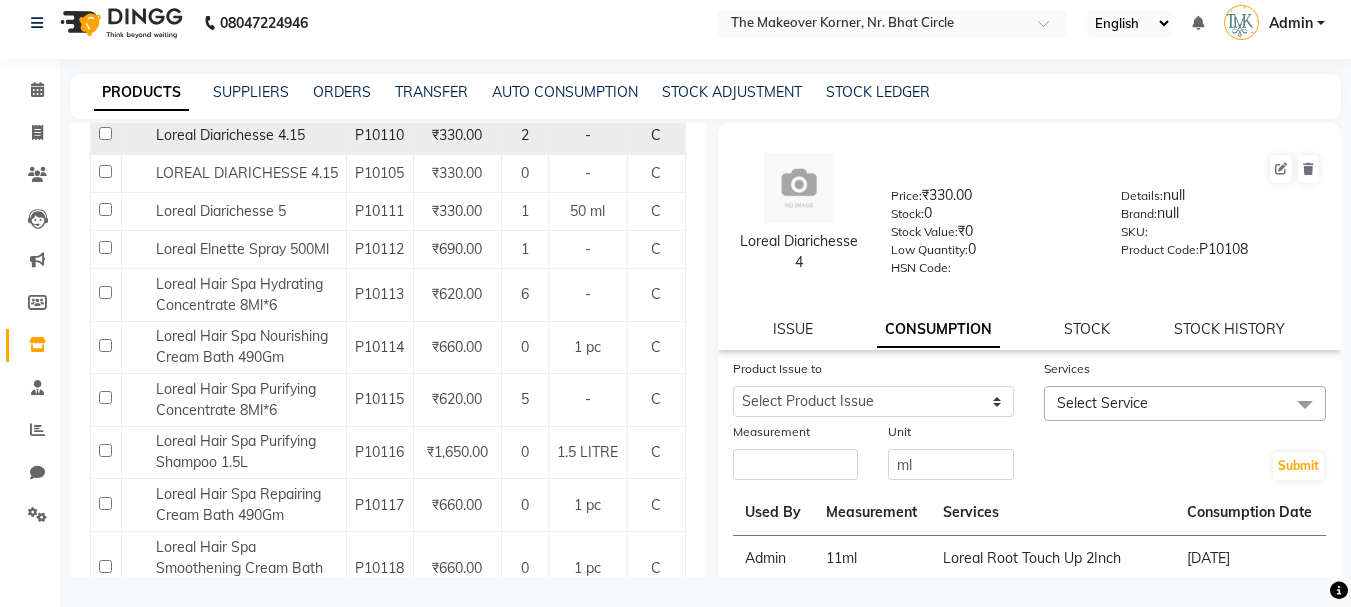click on "Loreal Diarichesse 4.15" 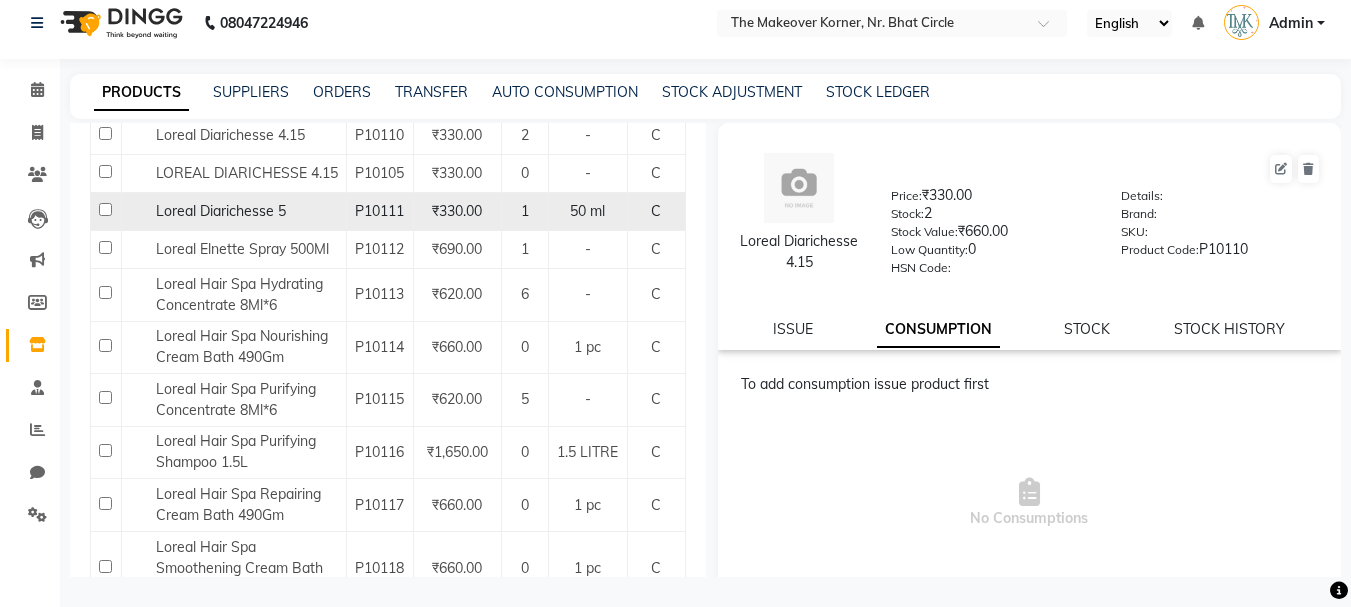 click on "Loreal Diarichesse 5" 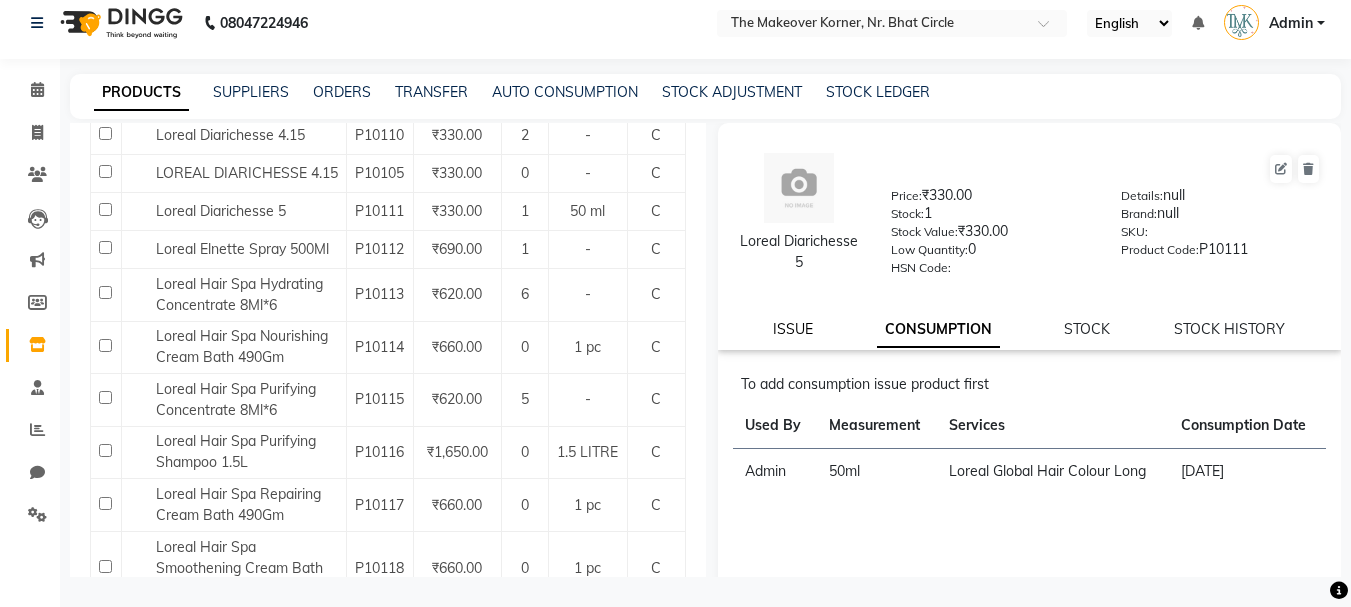 click on "ISSUE" 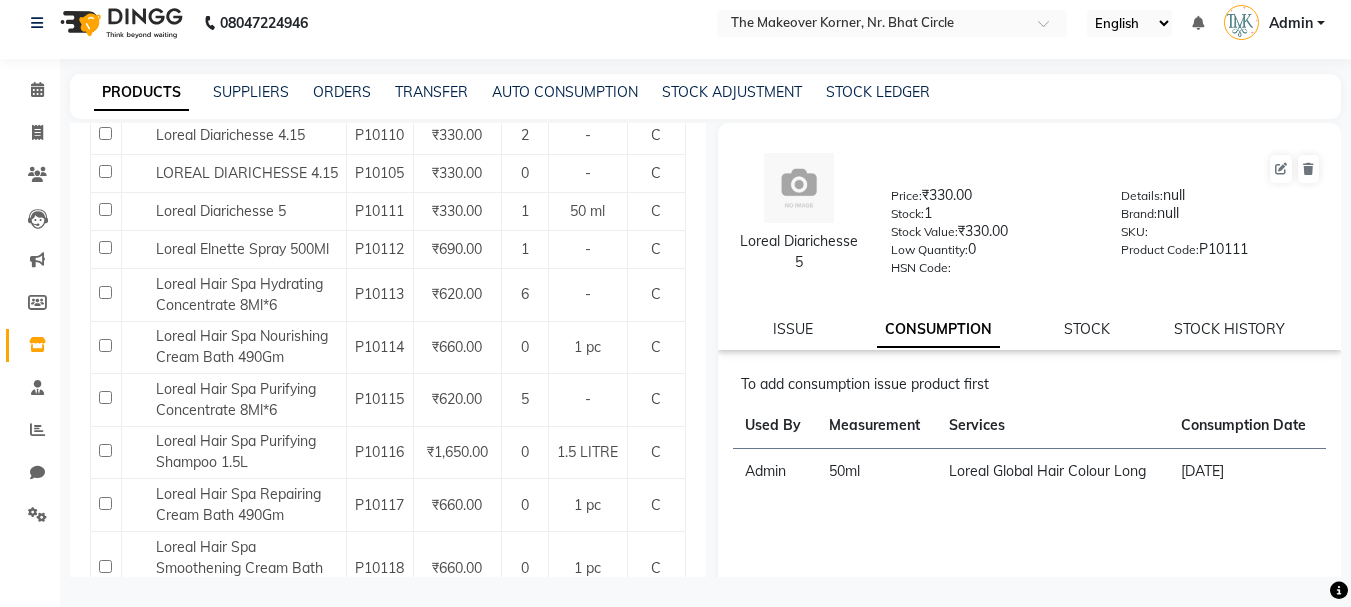 select 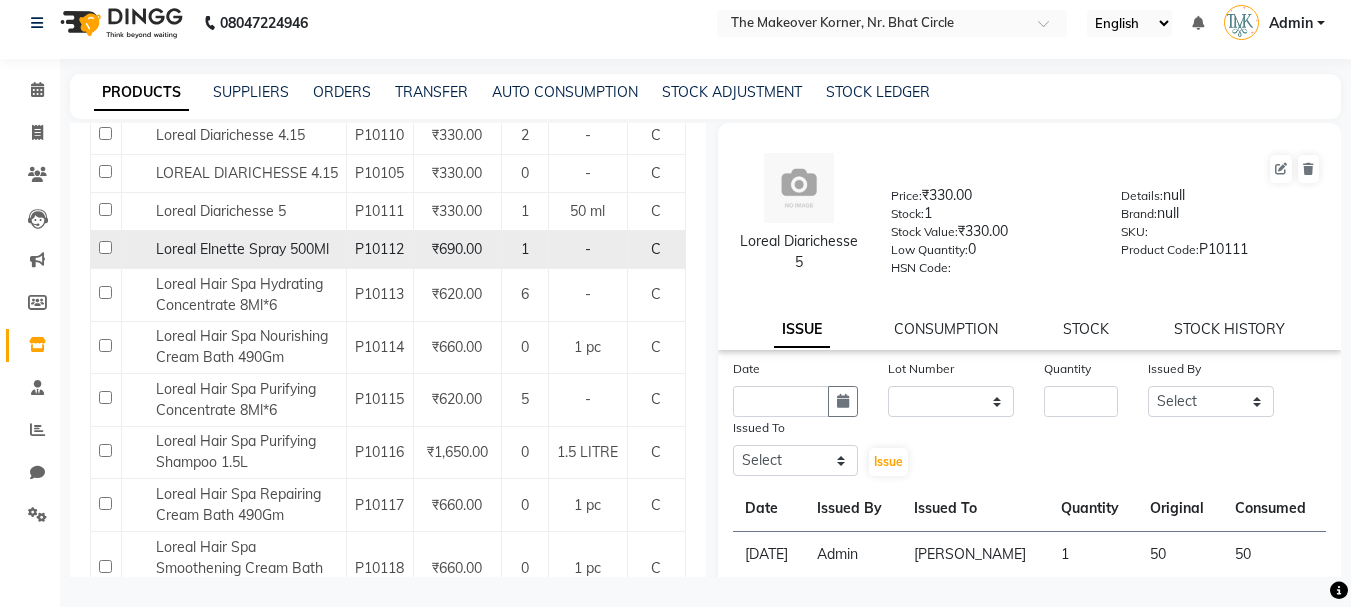 scroll, scrollTop: 5603, scrollLeft: 0, axis: vertical 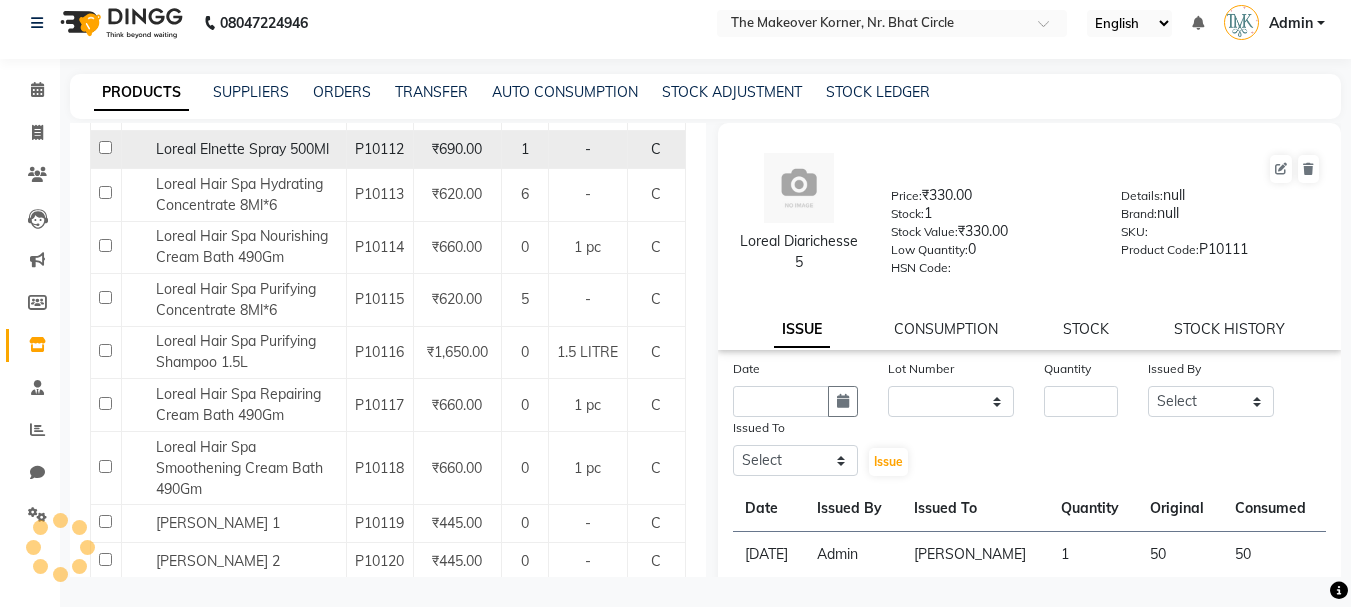 click on "Loreal Elnette Spray 500Ml" 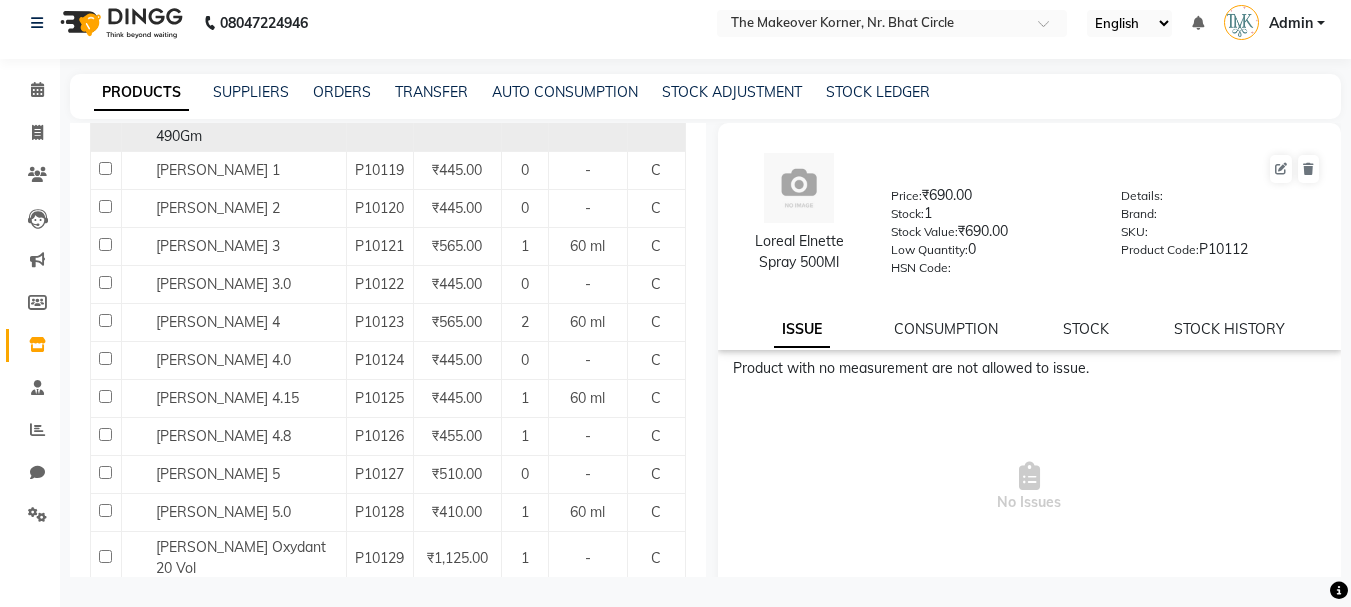 scroll, scrollTop: 6003, scrollLeft: 0, axis: vertical 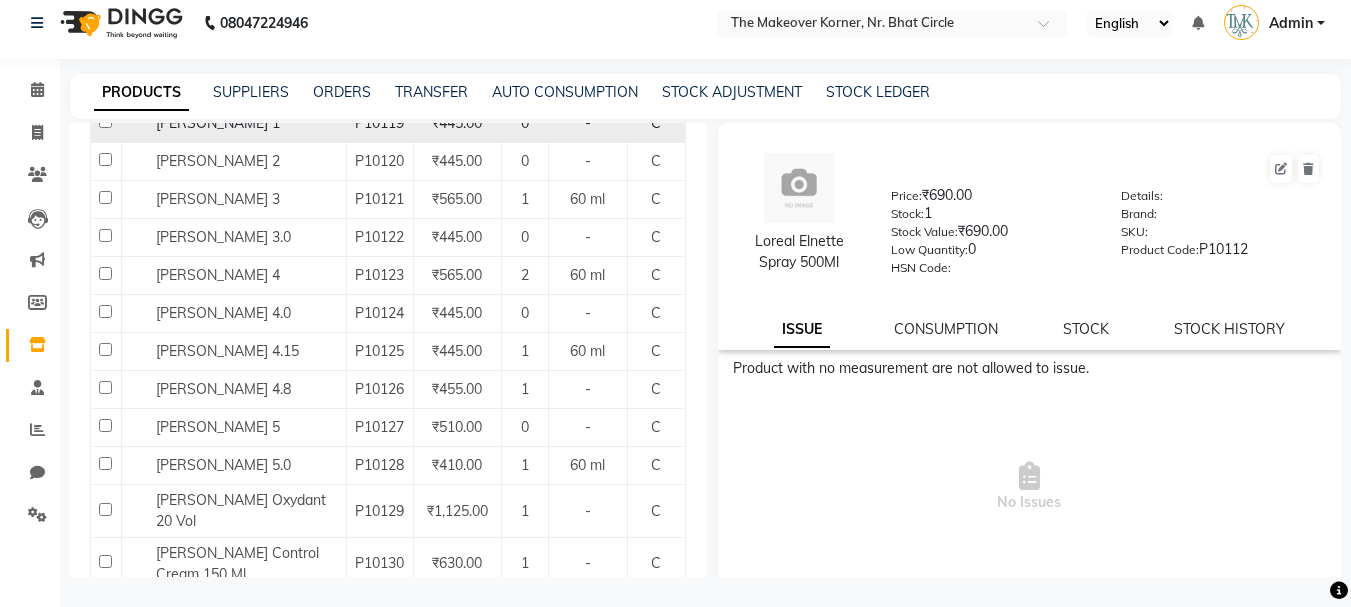 click on "[PERSON_NAME] 1" 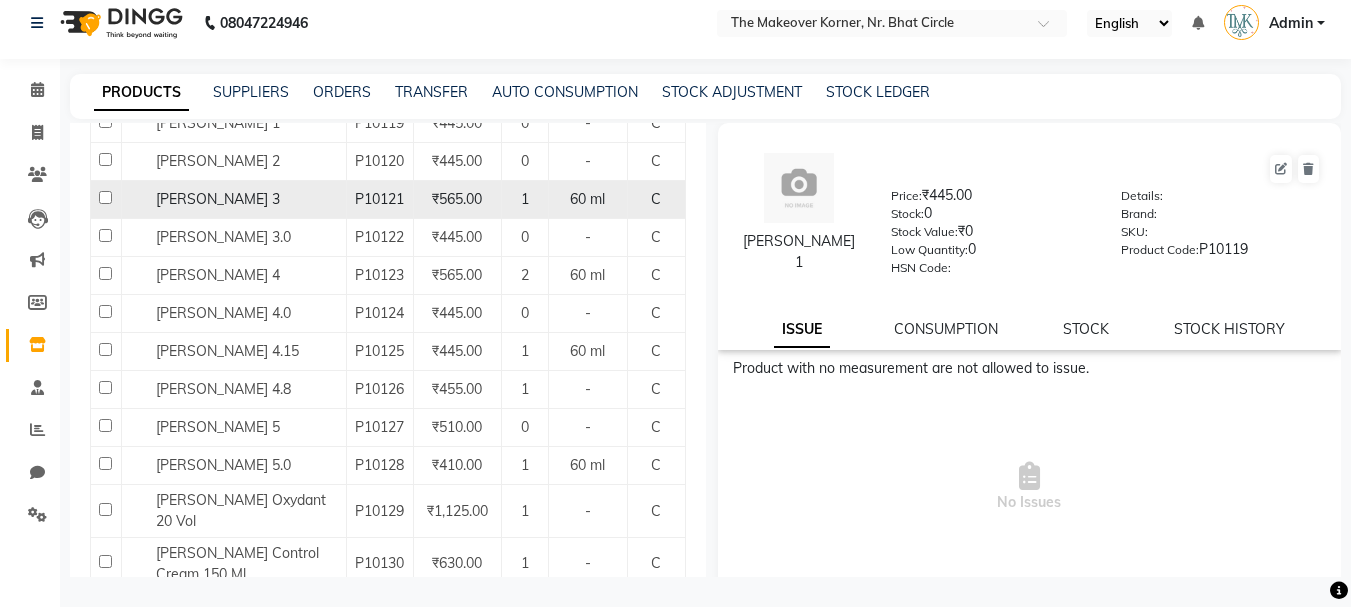 click on "[PERSON_NAME] 3" 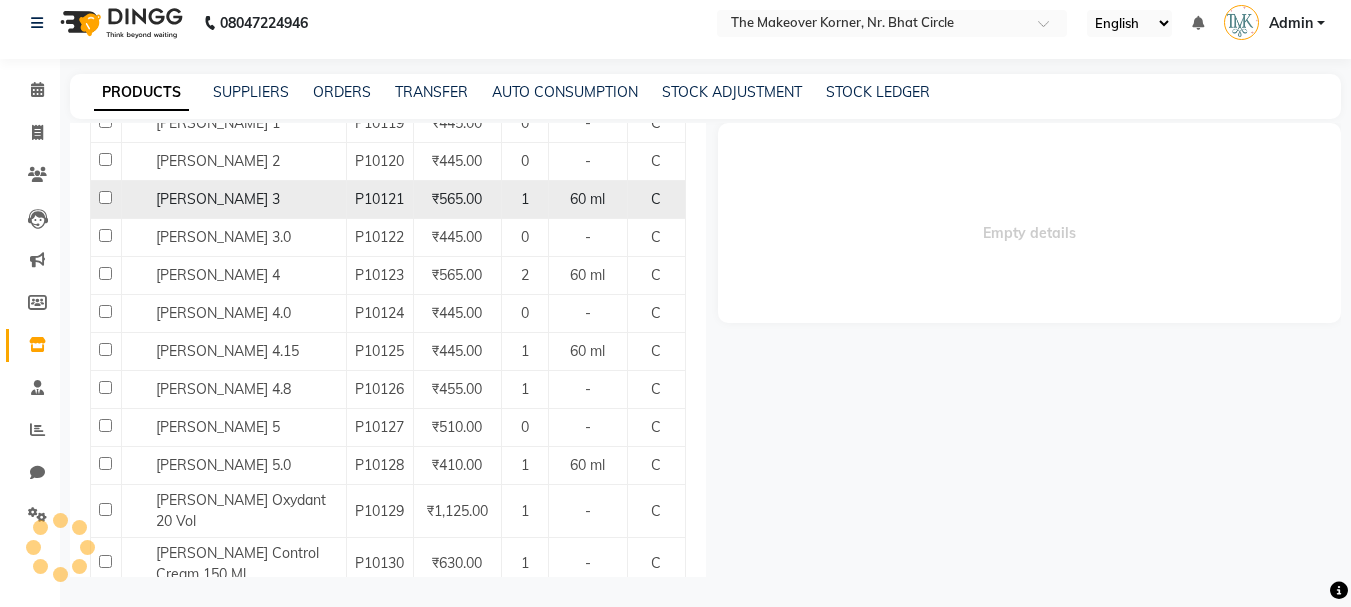select 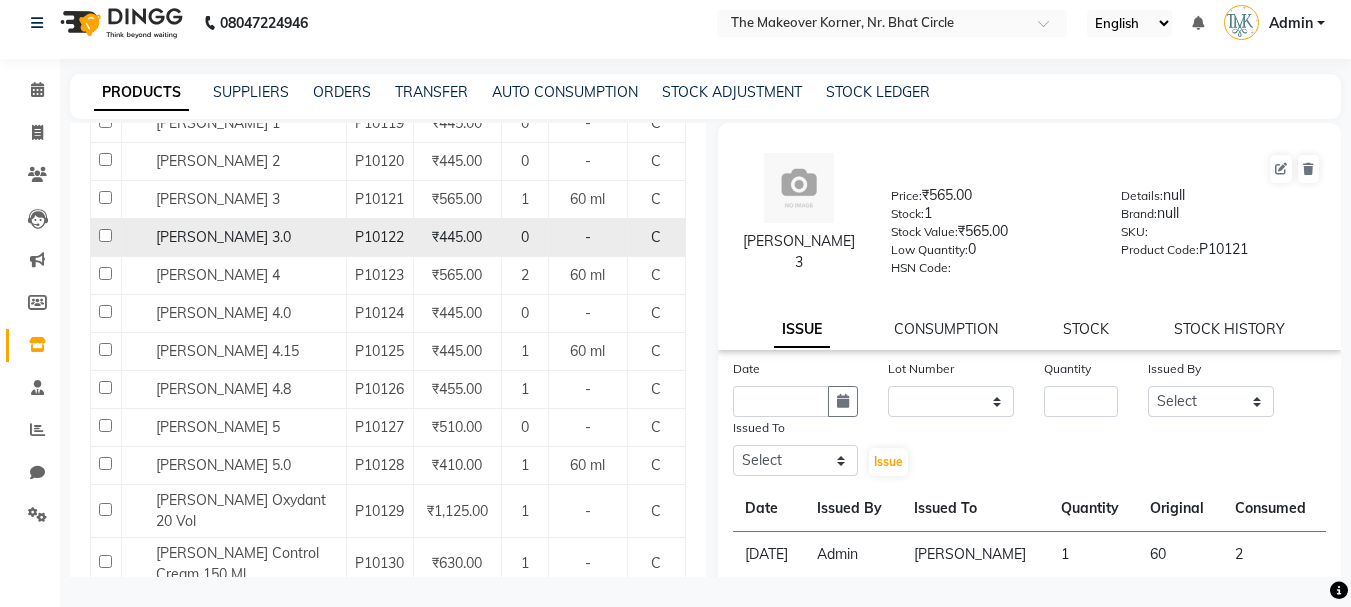 click on "[PERSON_NAME] 3.0" 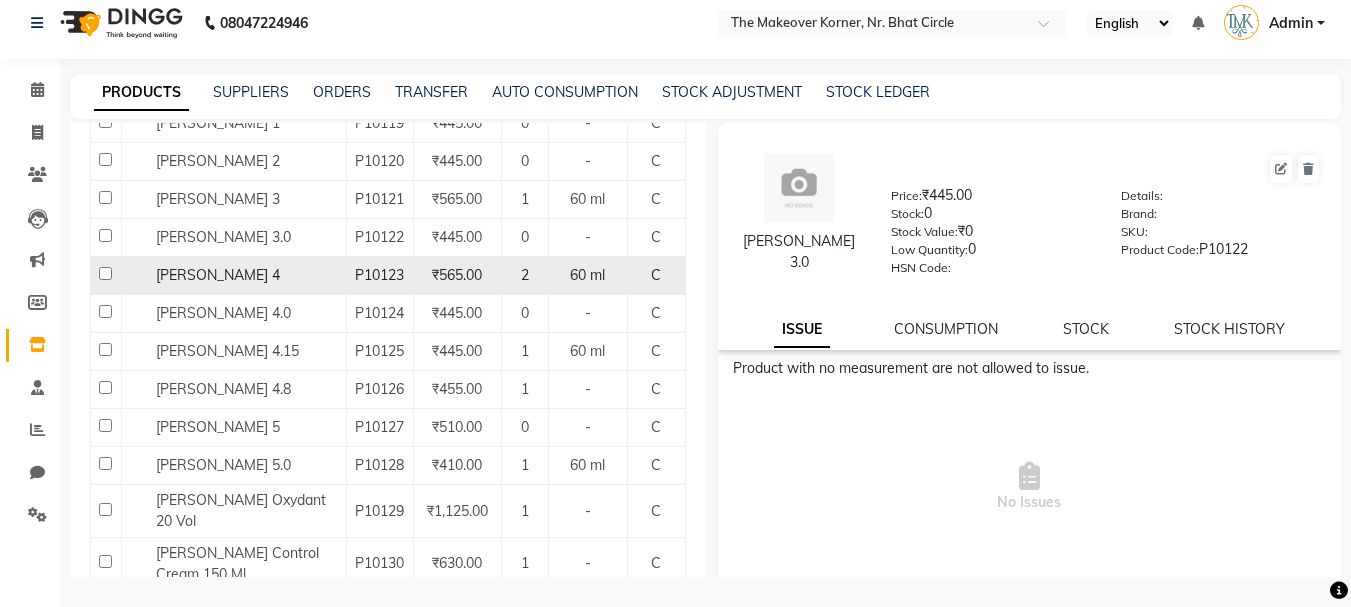 click on "[PERSON_NAME] 4" 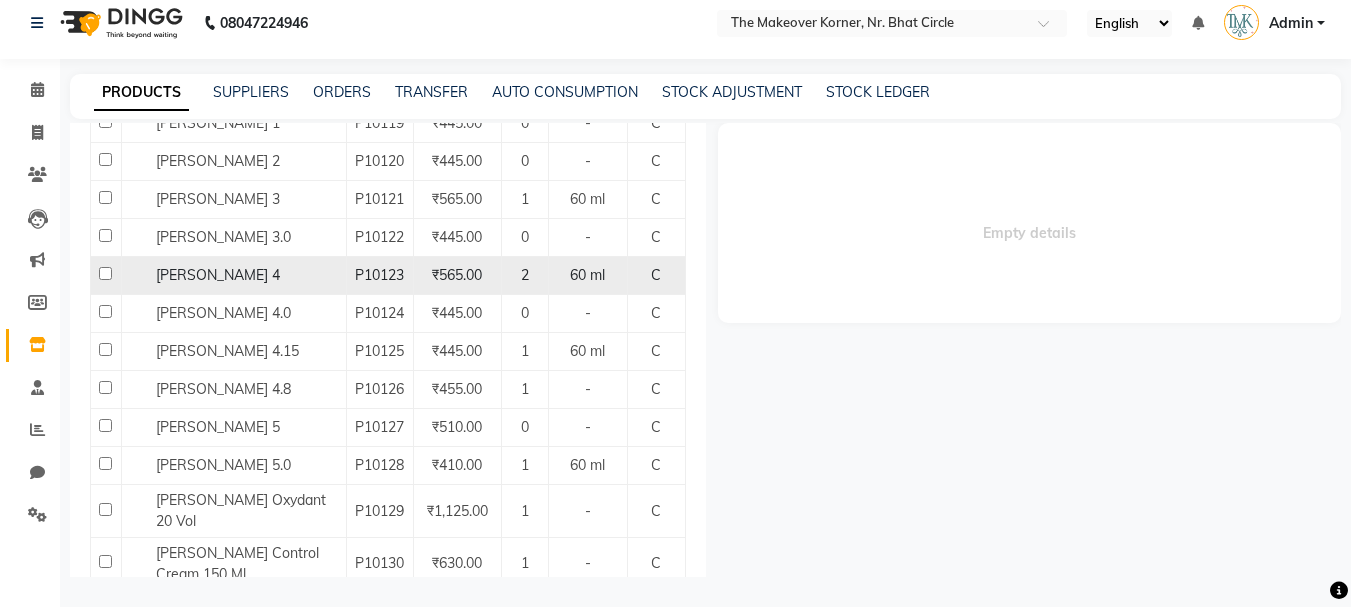 select 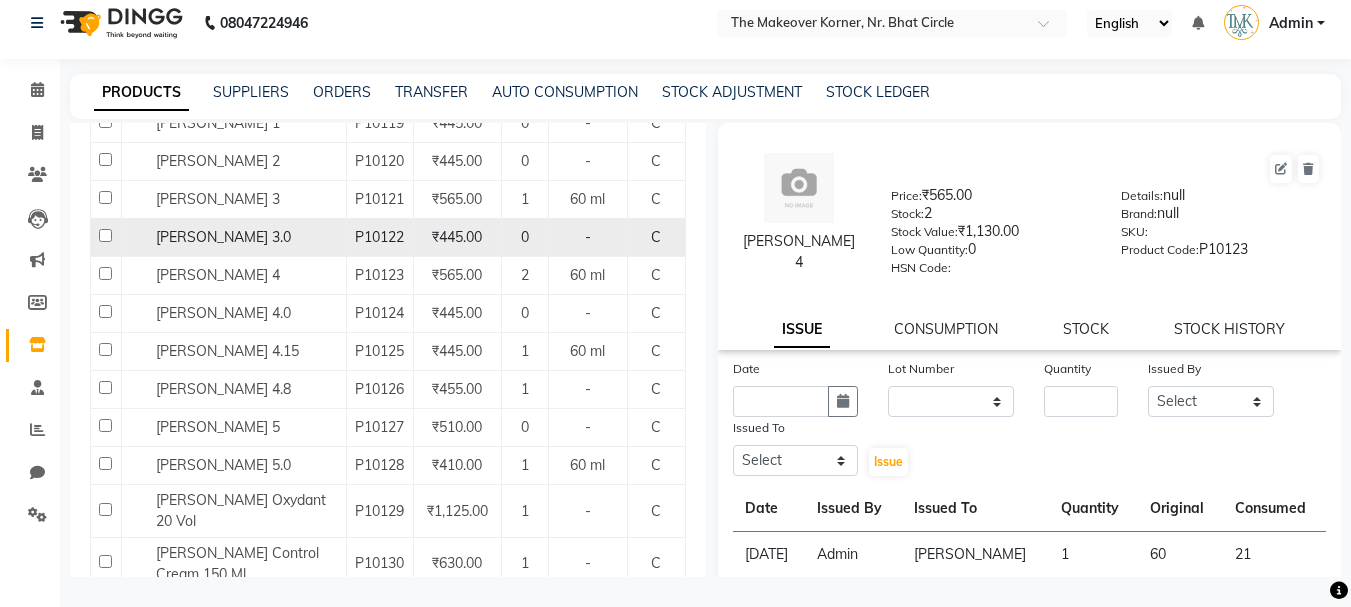 scroll, scrollTop: 6103, scrollLeft: 0, axis: vertical 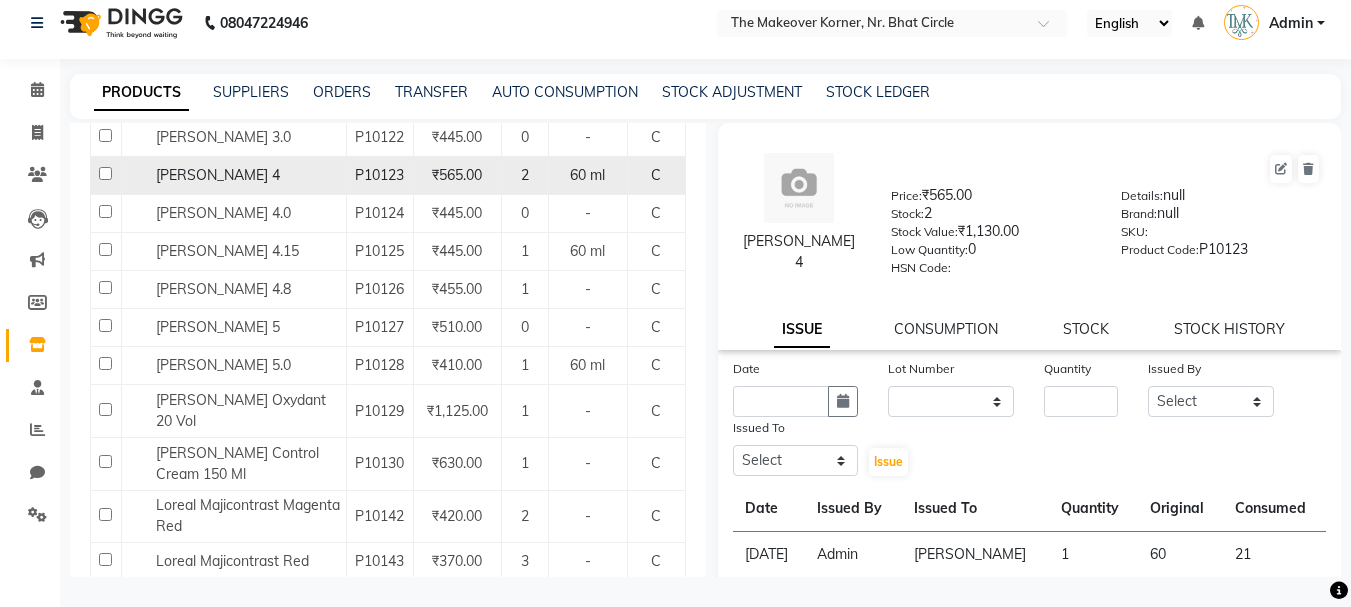 click on "[PERSON_NAME] 4" 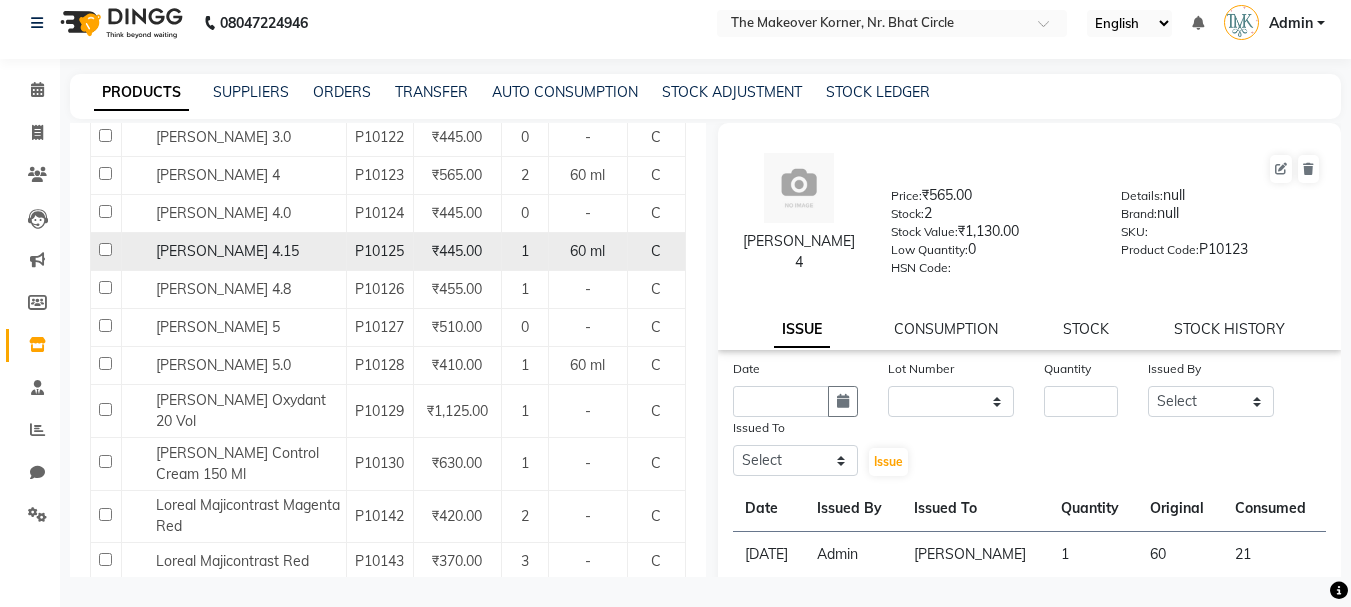 click on "[PERSON_NAME] 4.15" 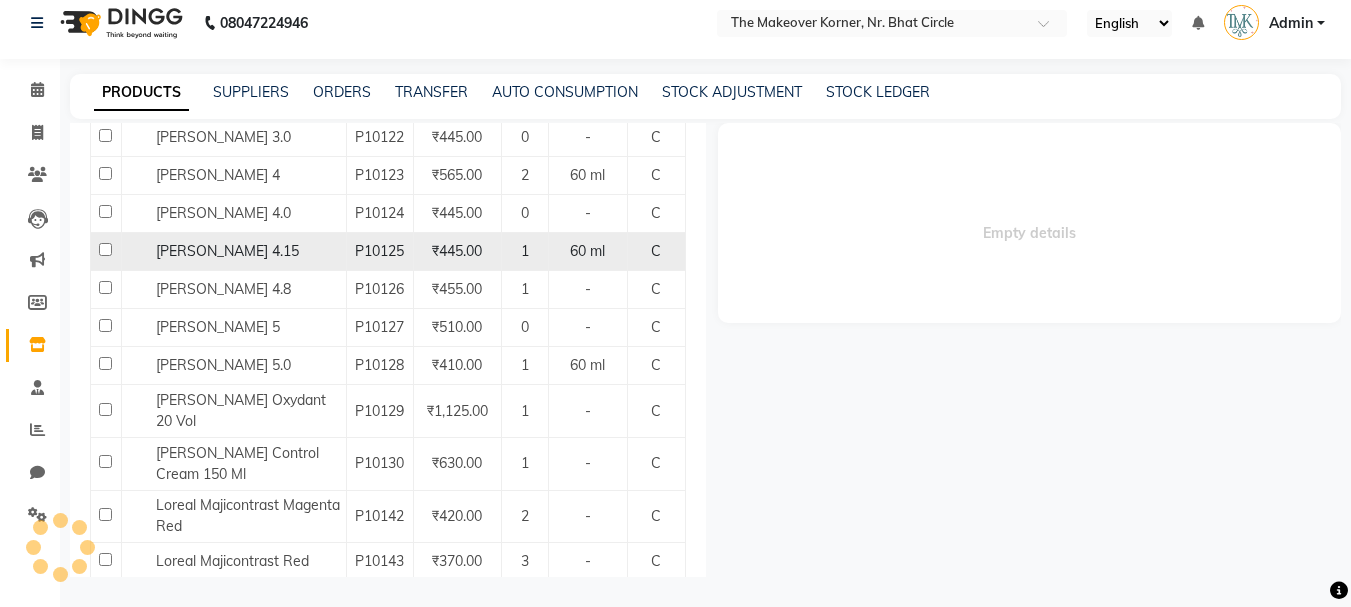 select 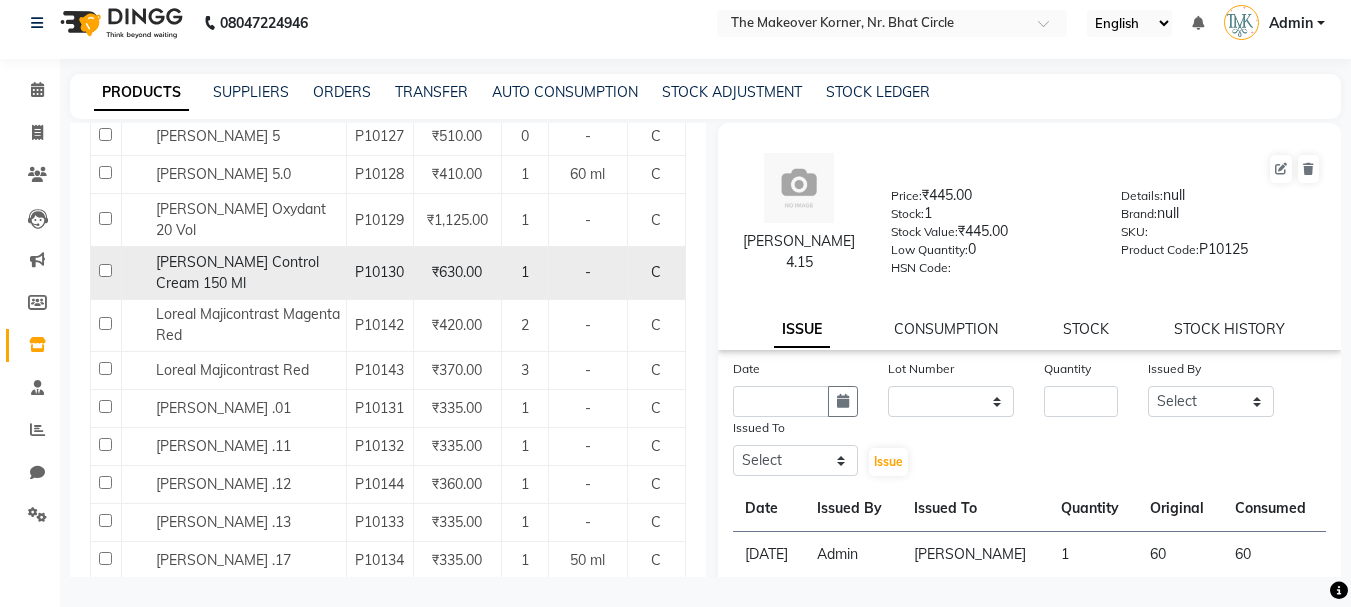 scroll, scrollTop: 6303, scrollLeft: 0, axis: vertical 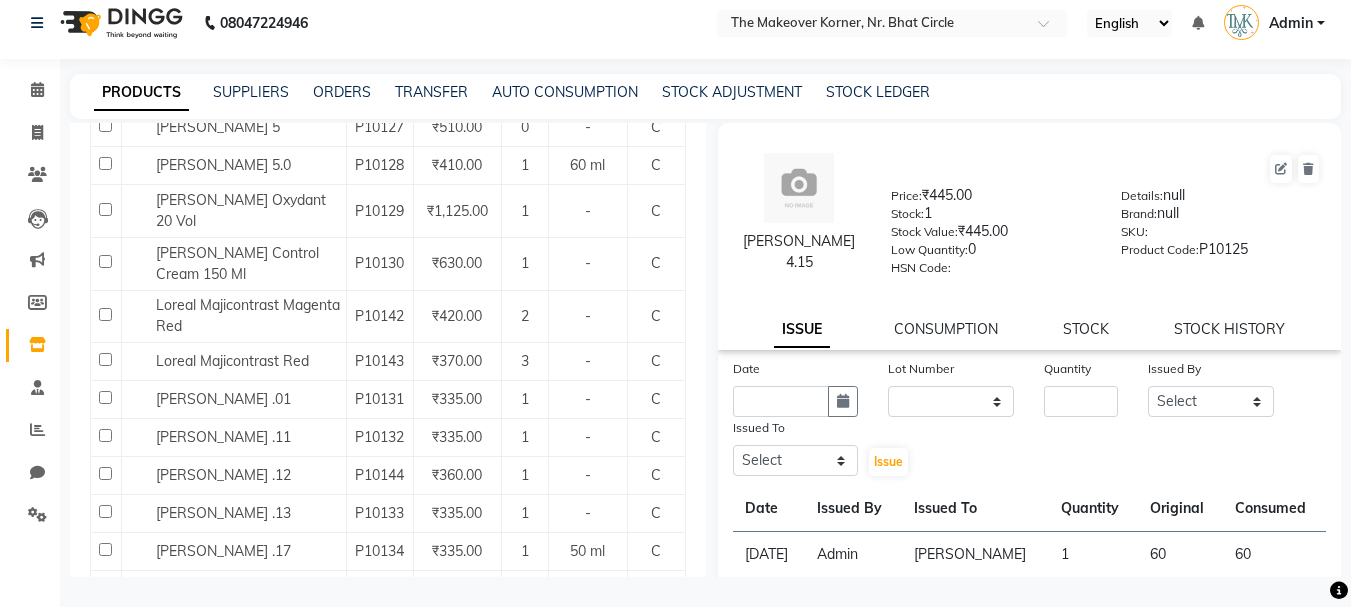 click on "[PERSON_NAME] 4.8" 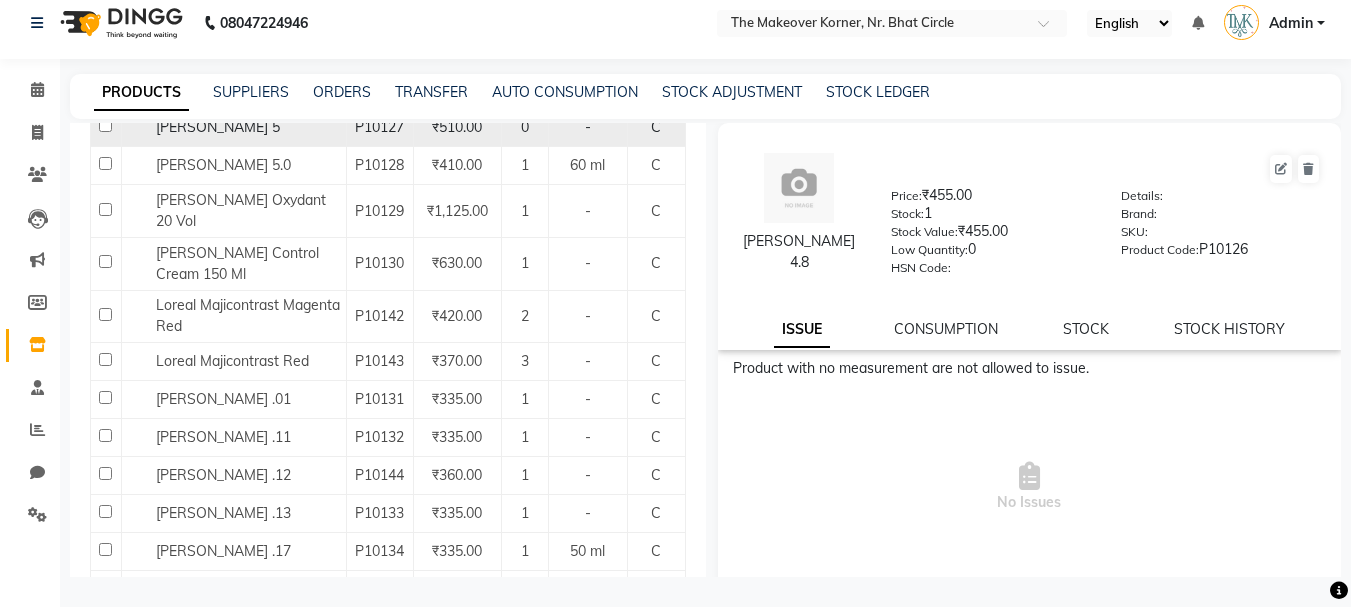 click on "[PERSON_NAME] 5" 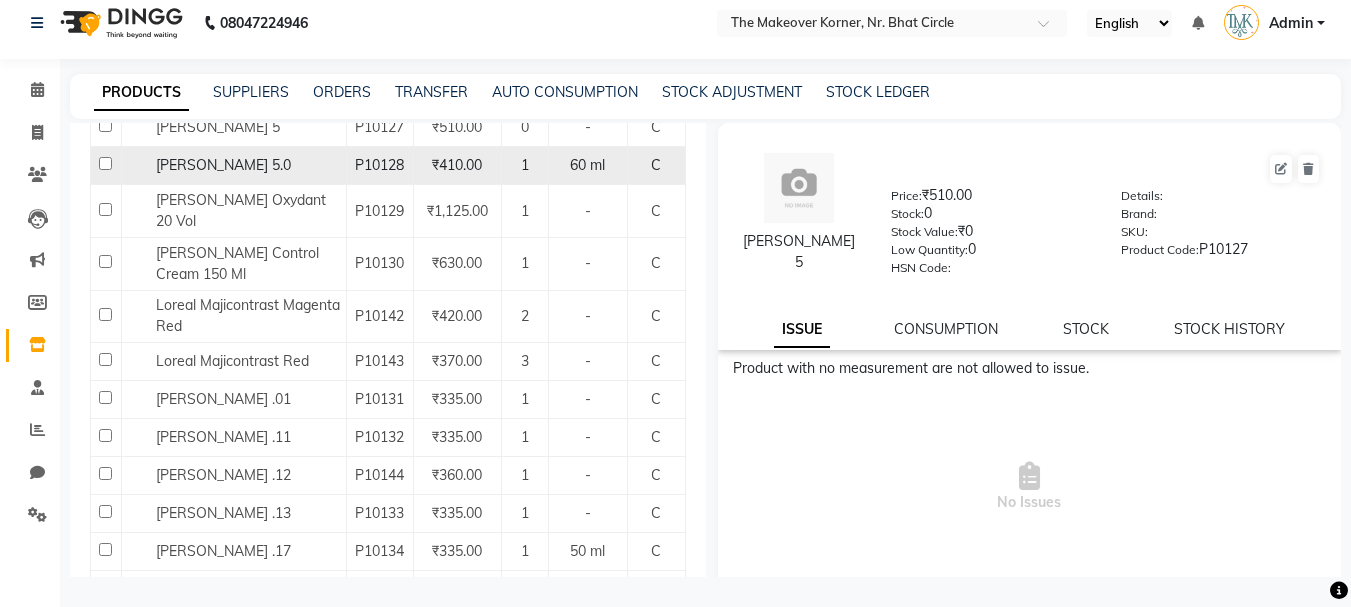 click on "[PERSON_NAME] 5.0" 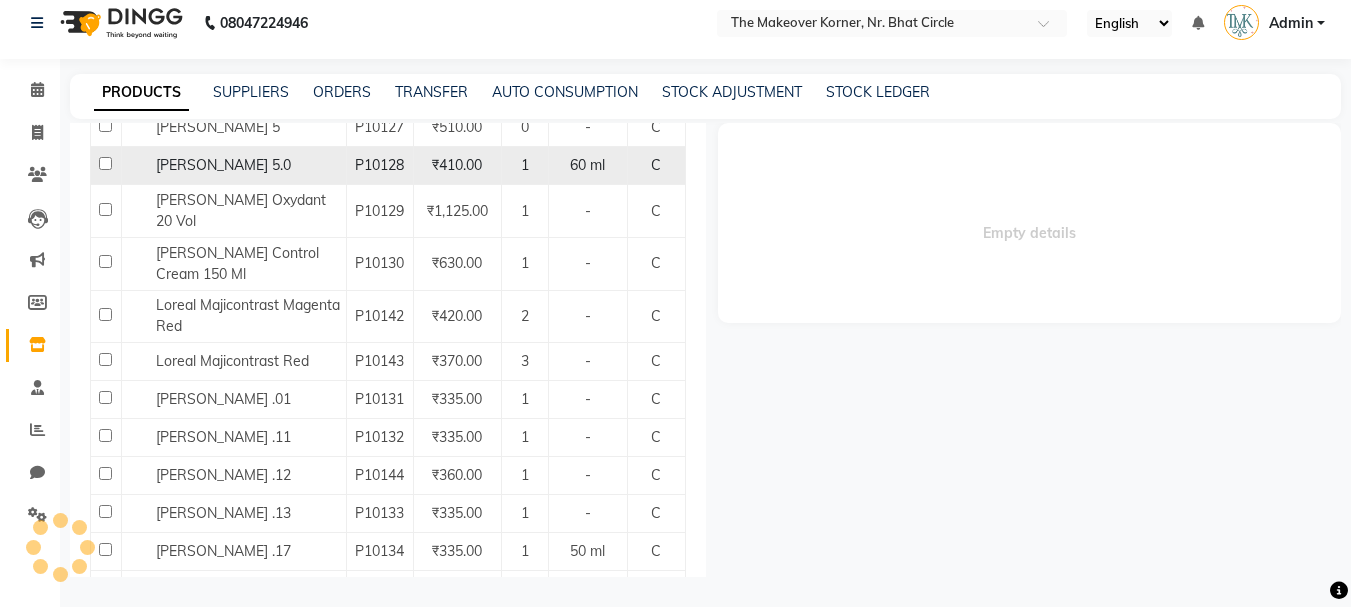 select 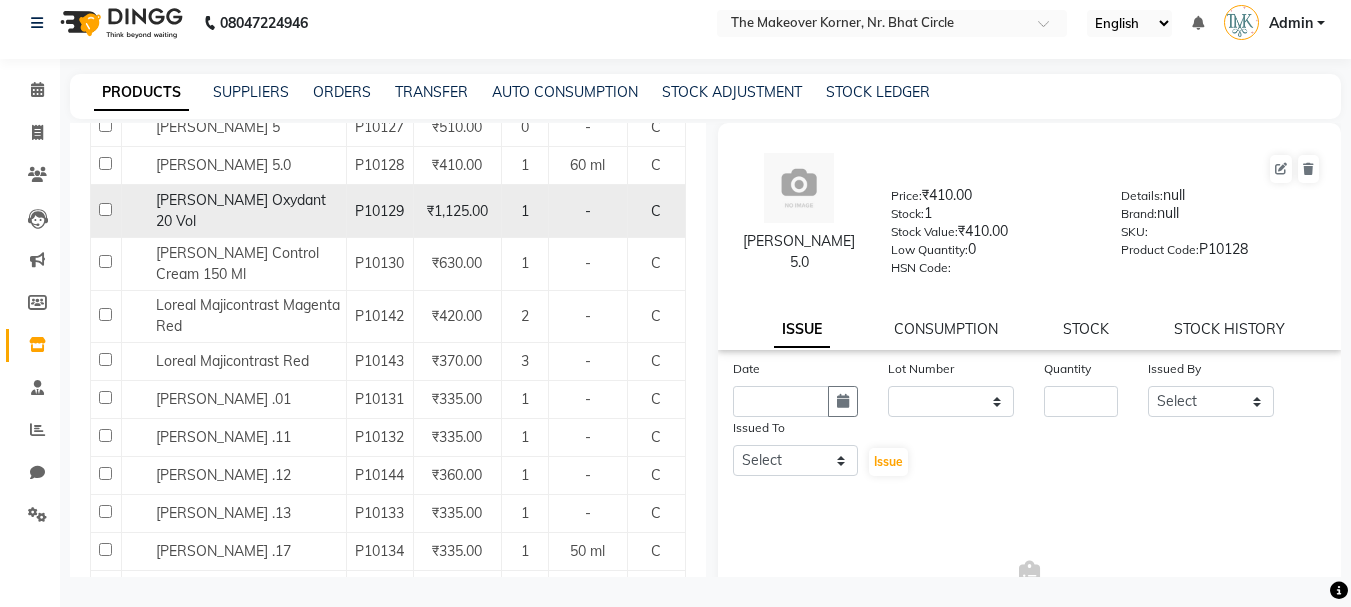 click on "[PERSON_NAME] Oxydant 20 Vol" 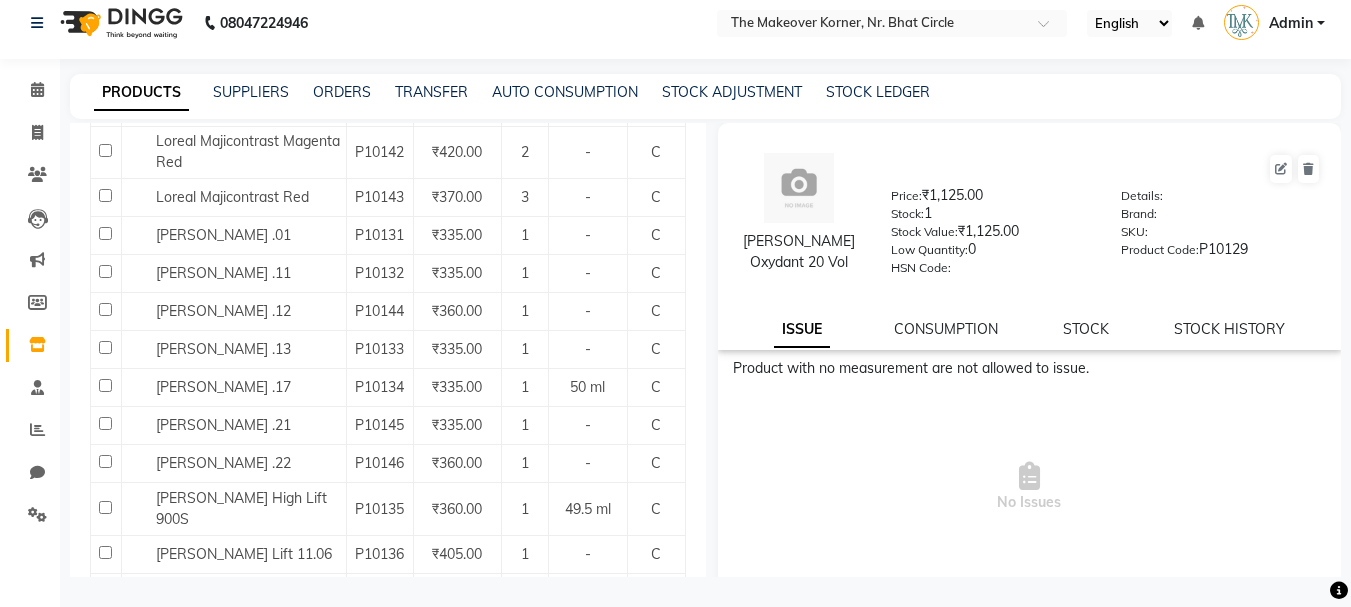 scroll, scrollTop: 6503, scrollLeft: 0, axis: vertical 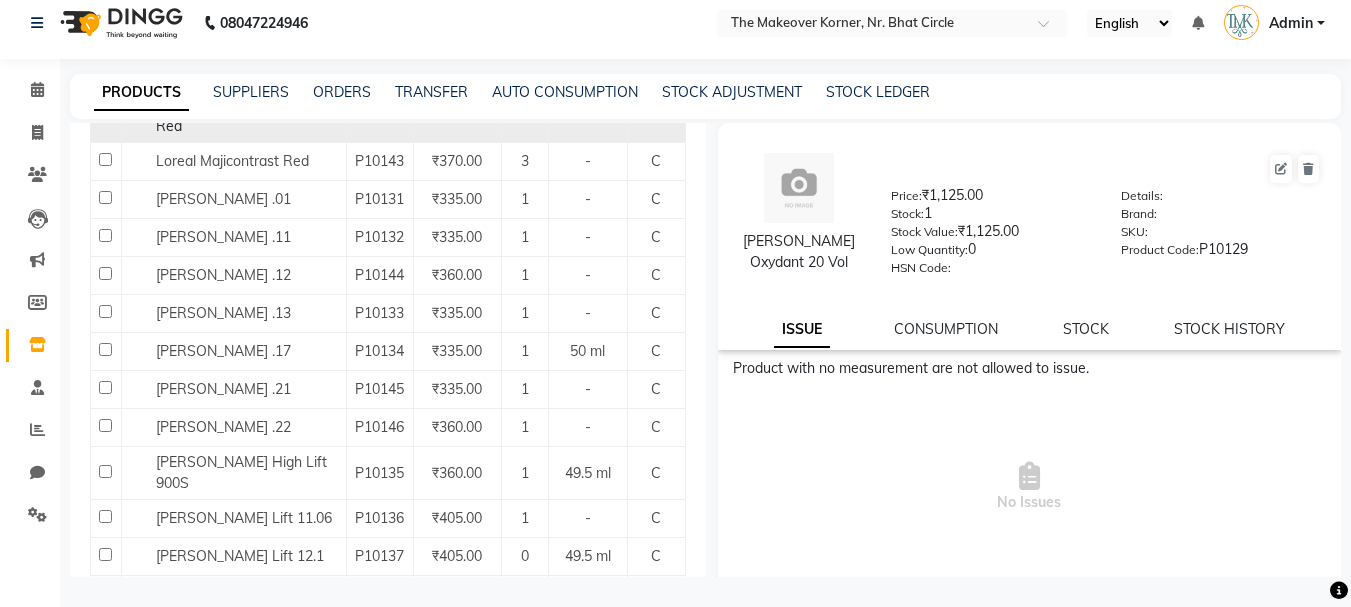 click on "Loreal Majicontrast Magenta Red" 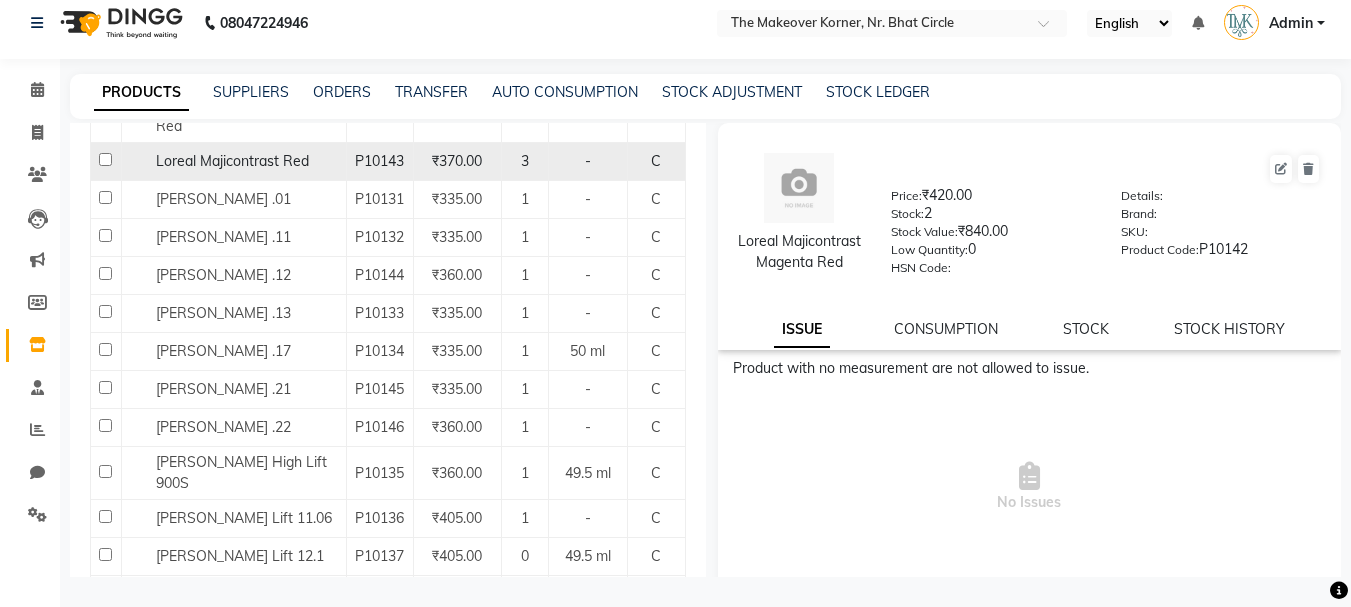 click on "Loreal Majicontrast Red" 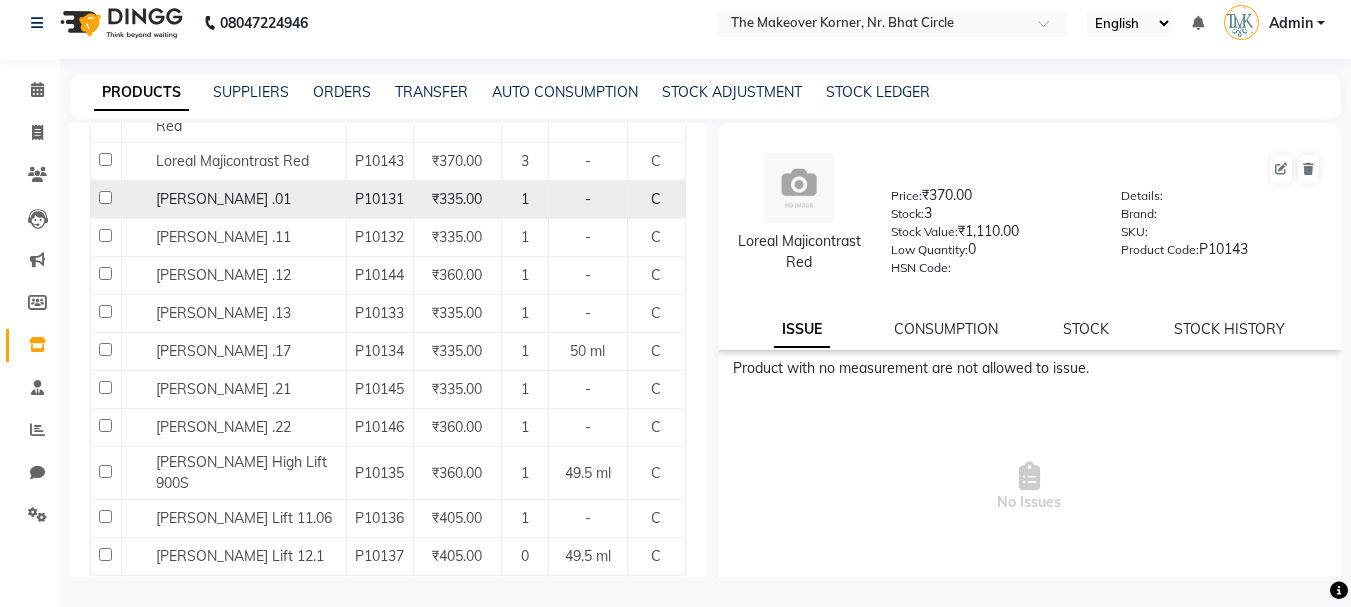 click on "[PERSON_NAME] .01" 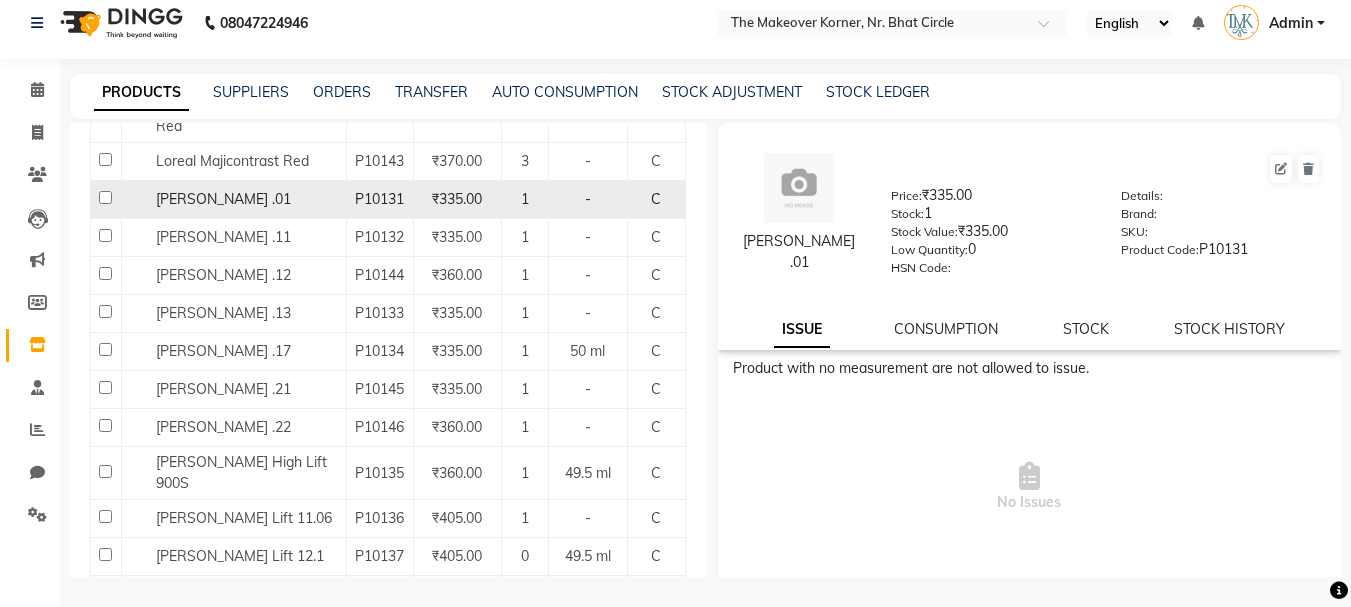 scroll, scrollTop: 6603, scrollLeft: 0, axis: vertical 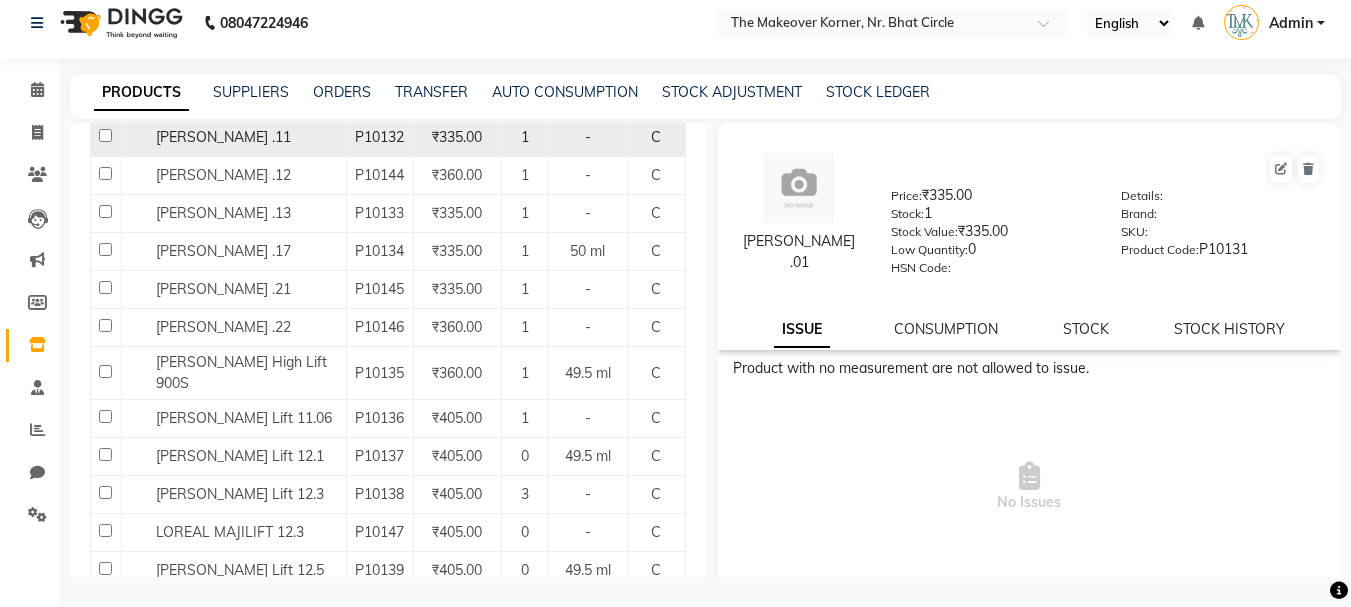 click on "[PERSON_NAME] .11" 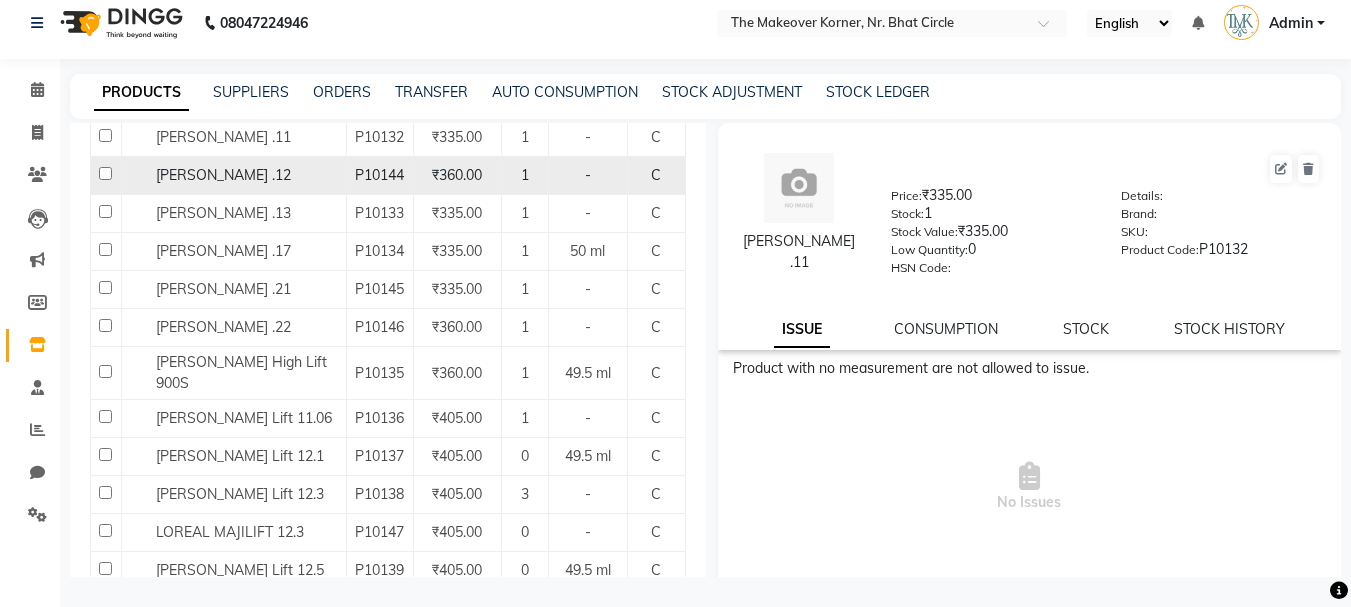 click on "[PERSON_NAME] .12" 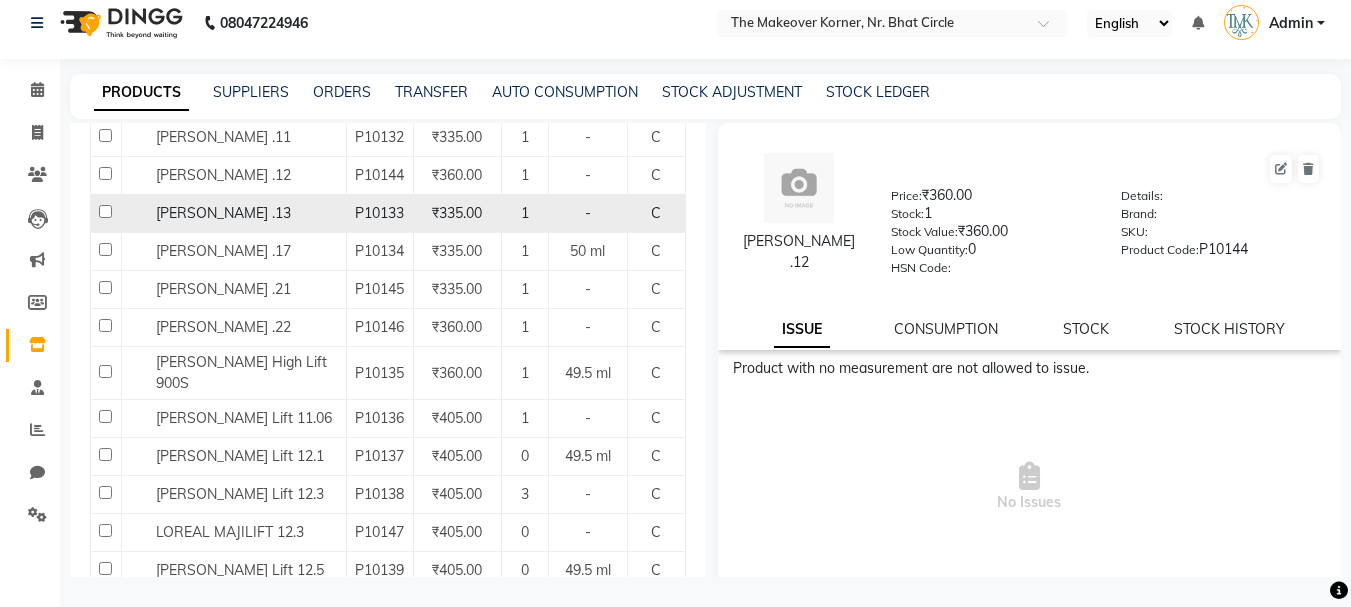 click on "[PERSON_NAME] .13" 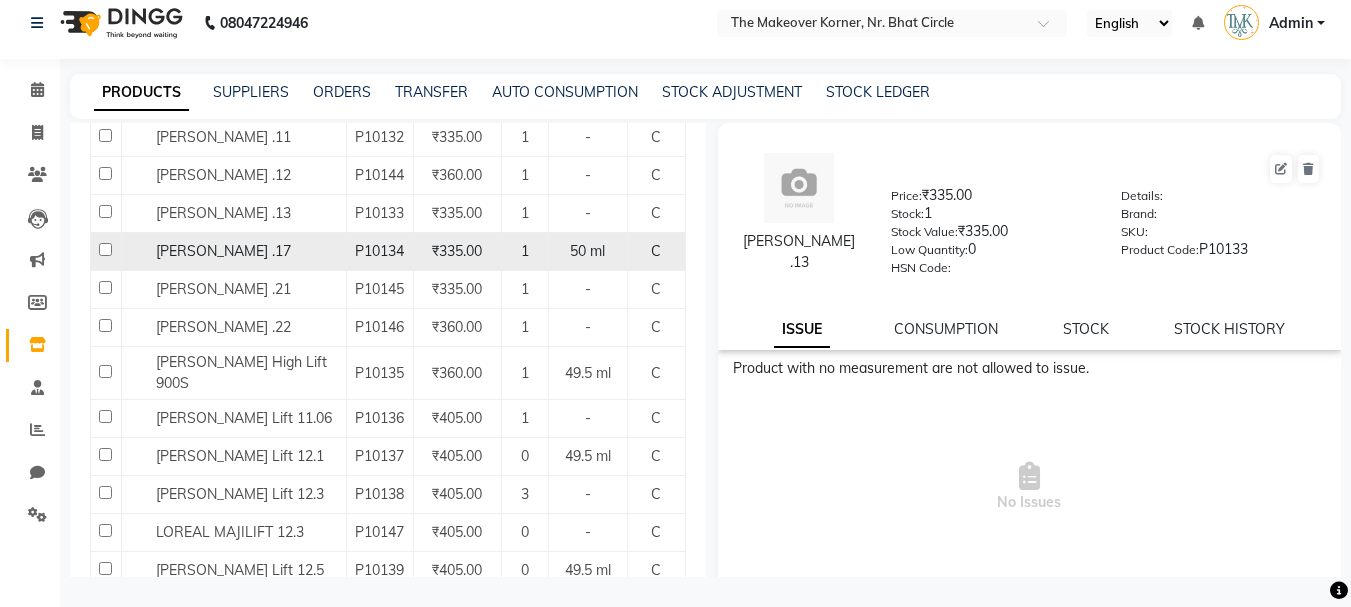 click on "[PERSON_NAME] .17" 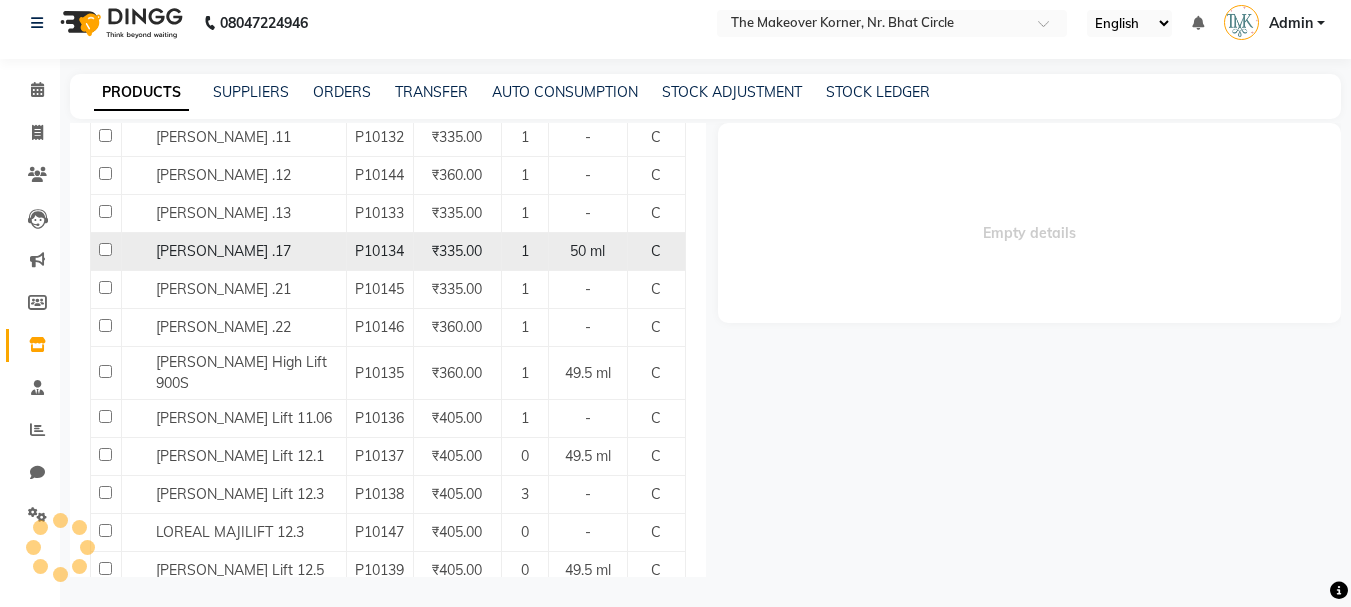 select 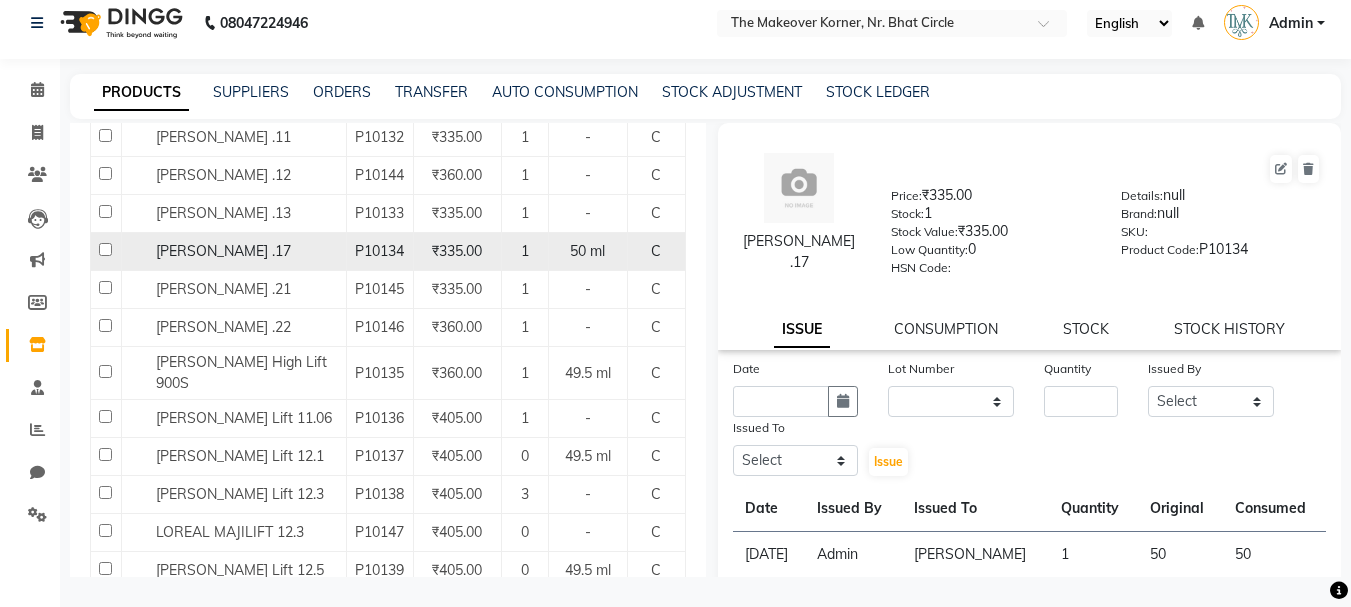 scroll, scrollTop: 6703, scrollLeft: 0, axis: vertical 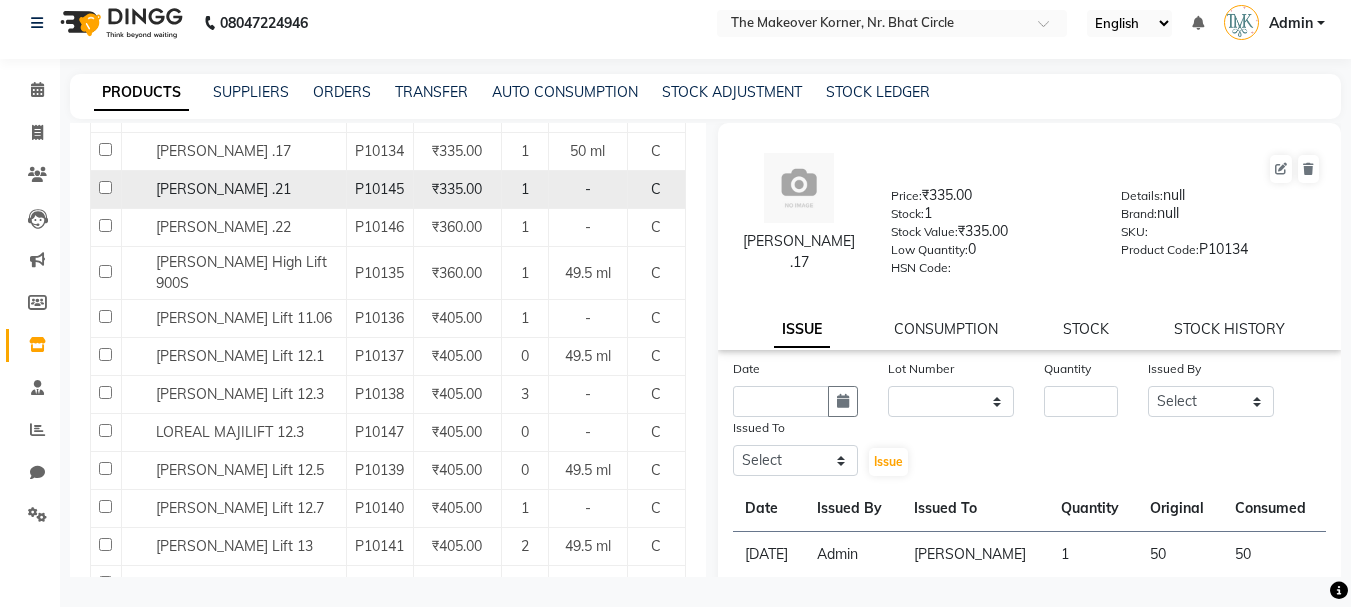 click on "[PERSON_NAME] .21" 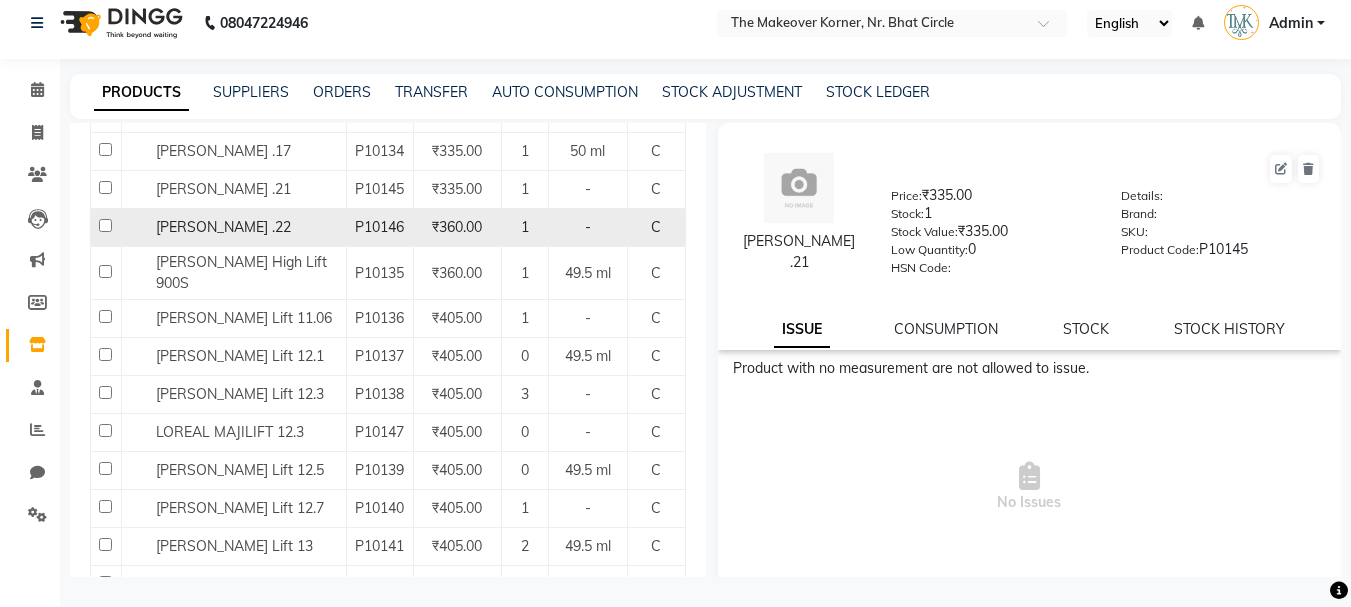 click on "[PERSON_NAME] .22" 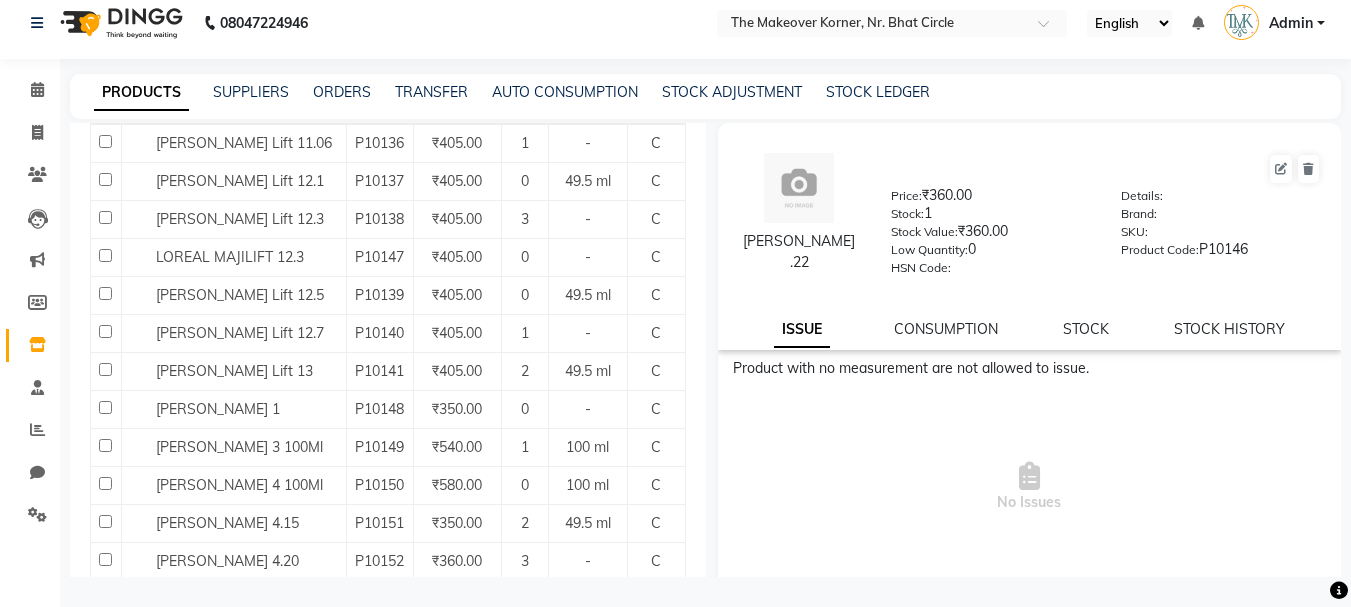 scroll, scrollTop: 6903, scrollLeft: 0, axis: vertical 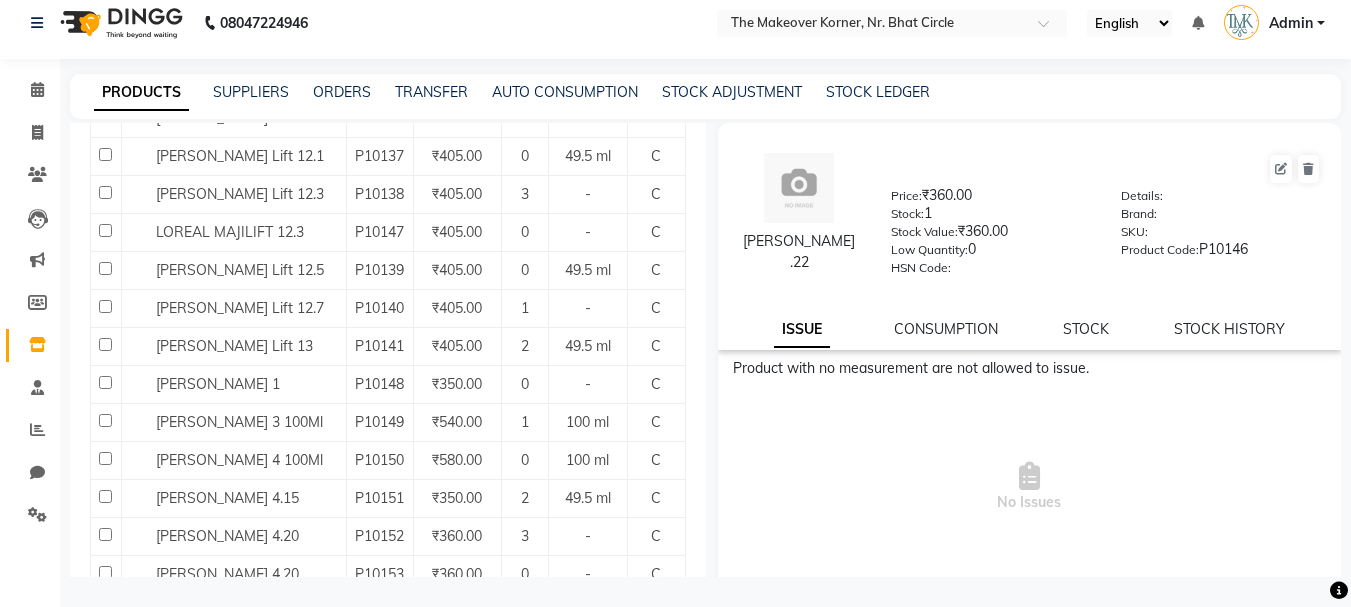 click on "[PERSON_NAME] High Lift 900S" 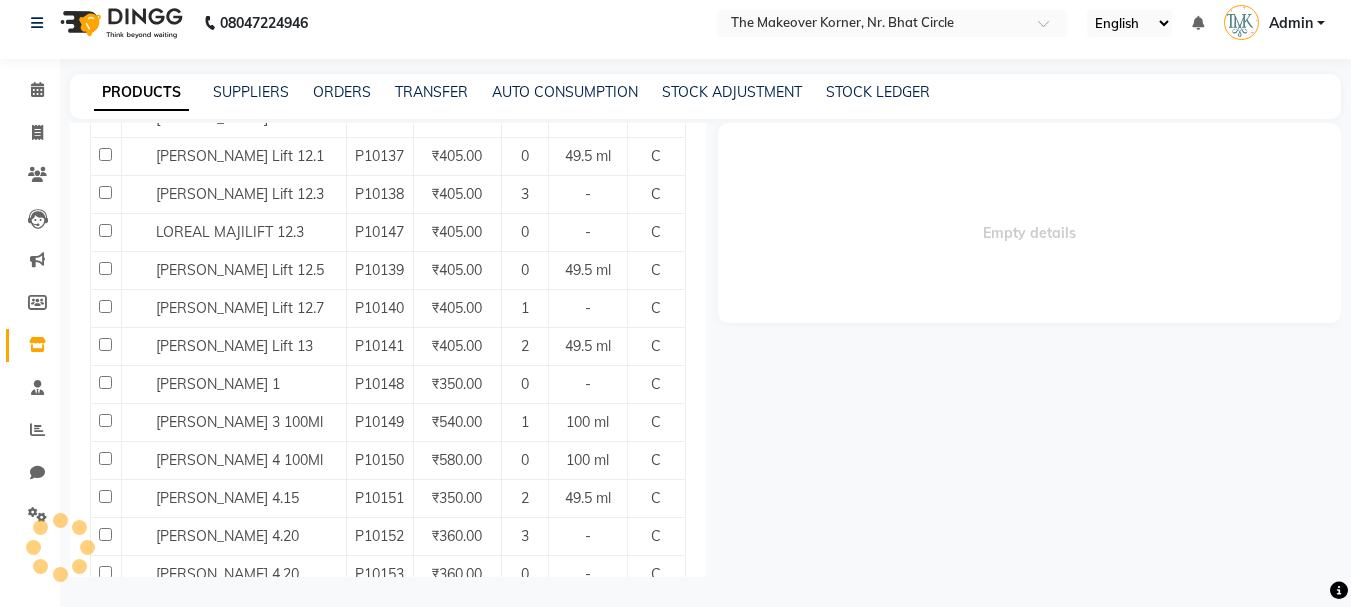select 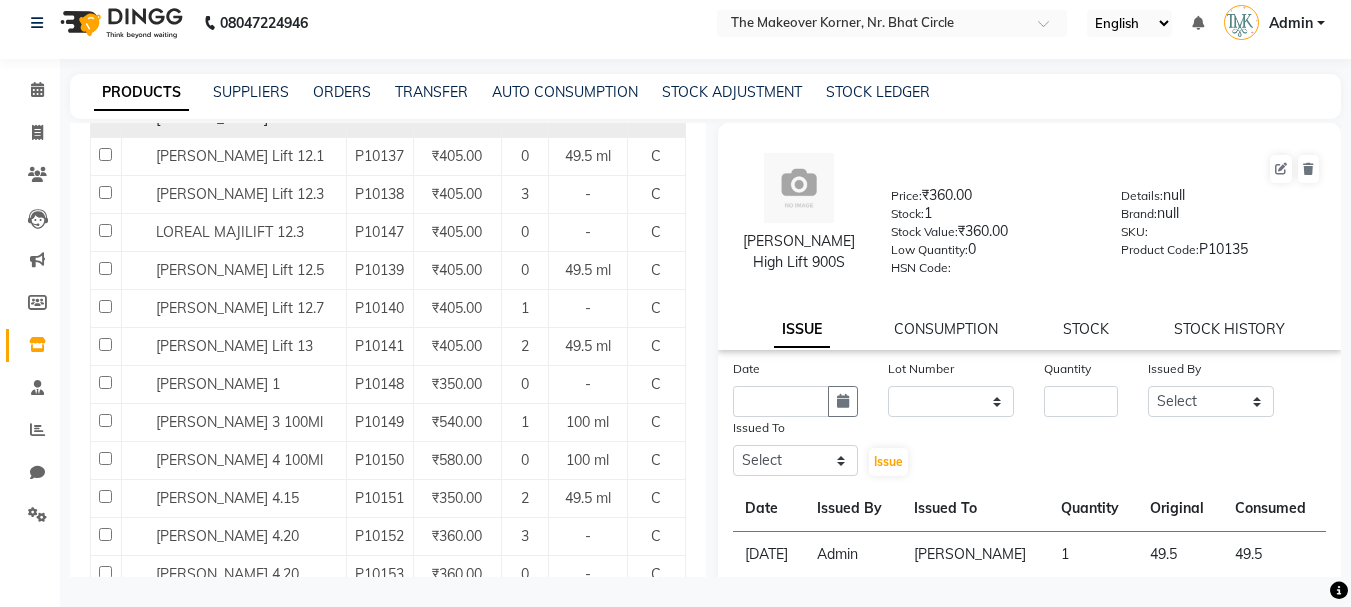 click on "[PERSON_NAME] Lift 11.06" 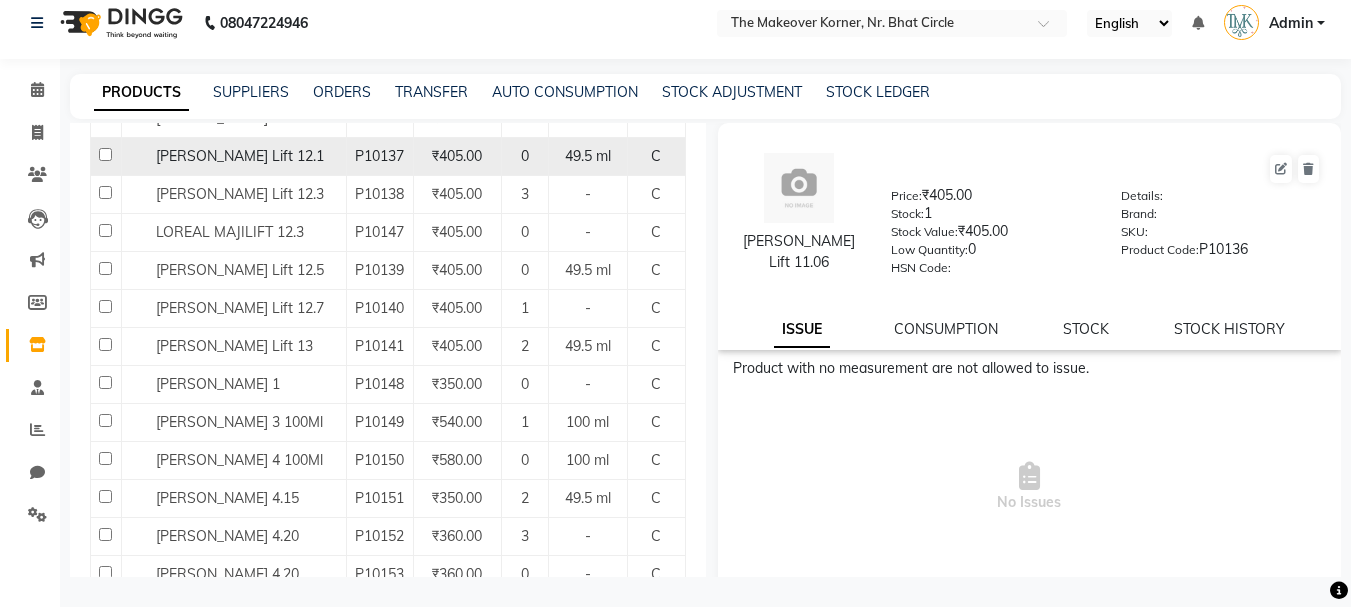 click on "[PERSON_NAME] Lift 12.1" 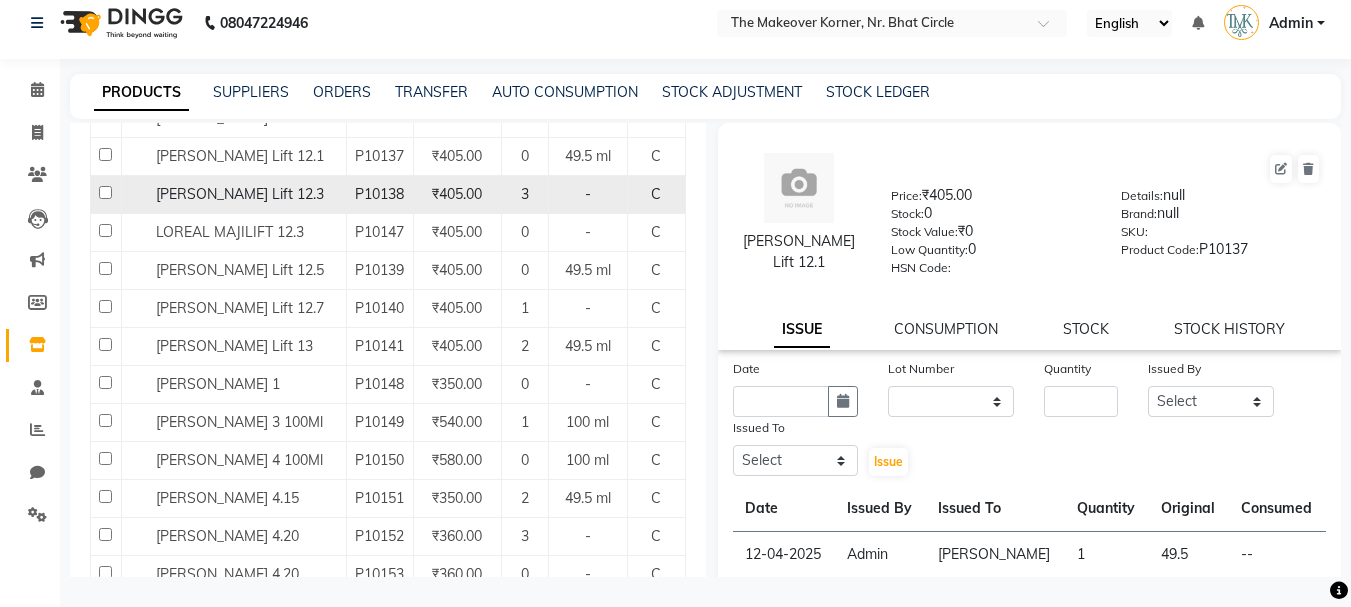 click on "[PERSON_NAME] Lift 12.3" 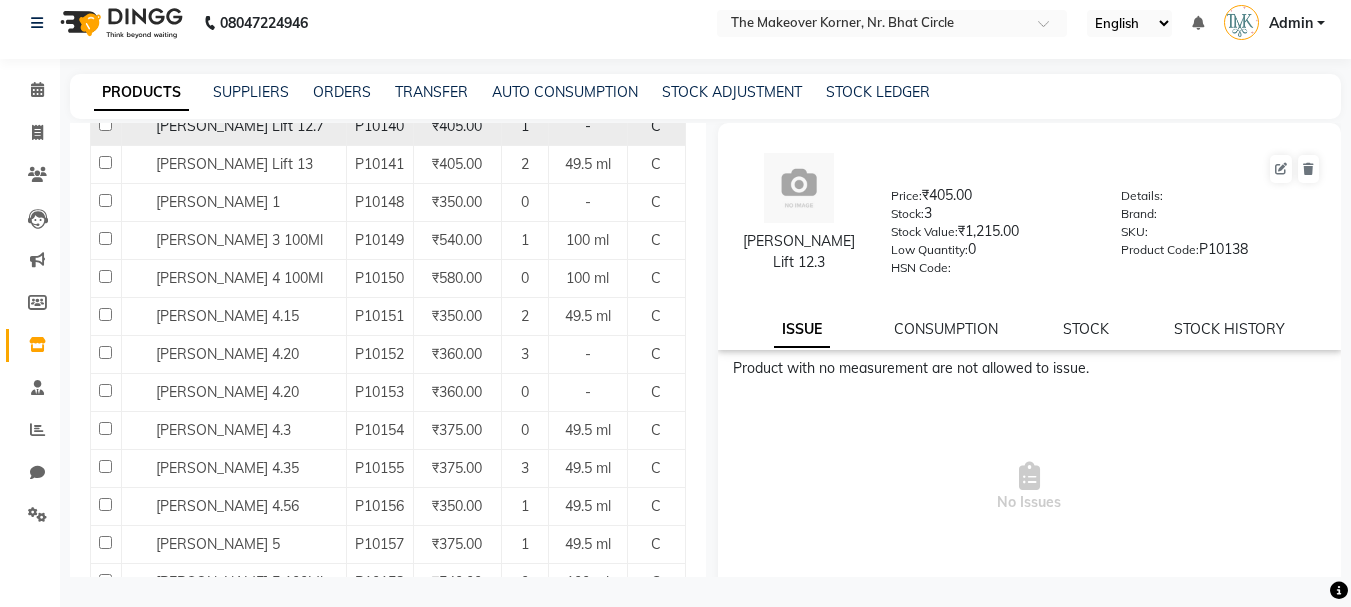scroll, scrollTop: 7103, scrollLeft: 0, axis: vertical 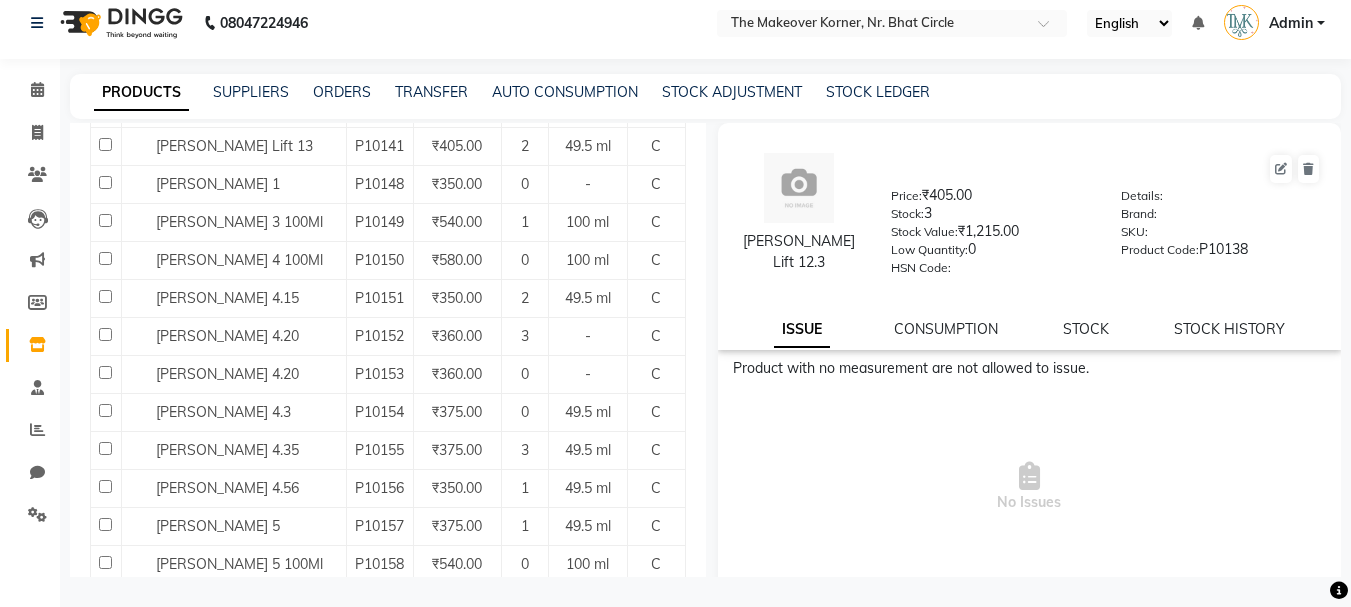 click on "[PERSON_NAME] Lift 12.5" 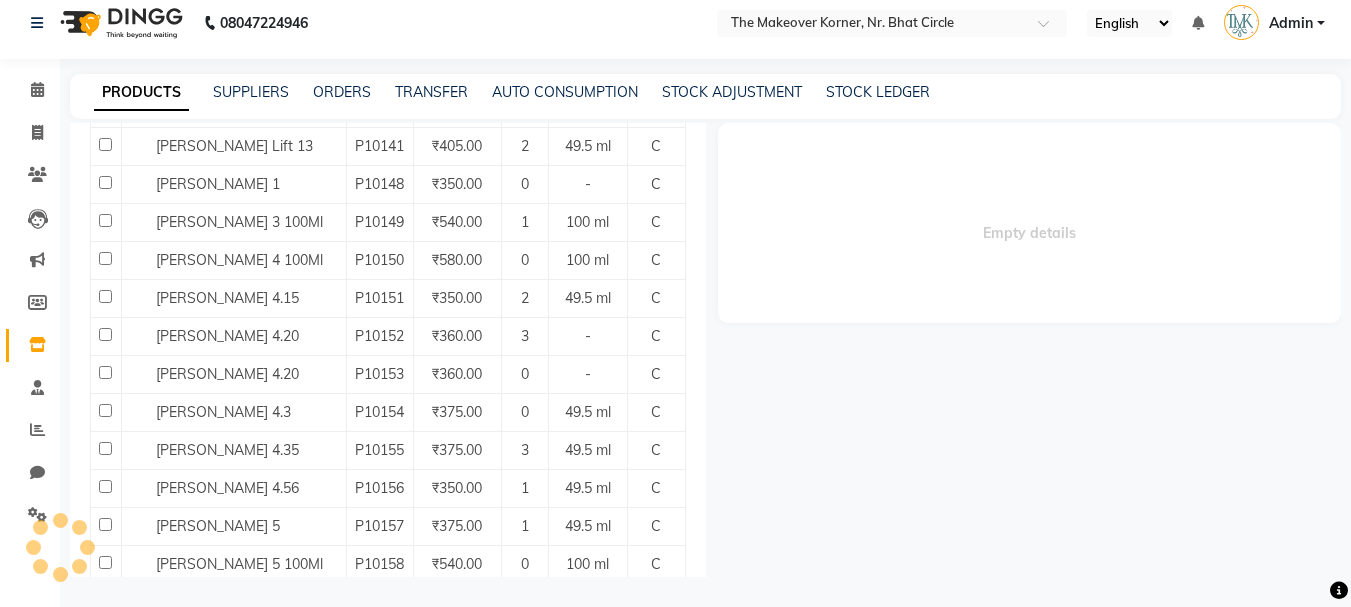 select 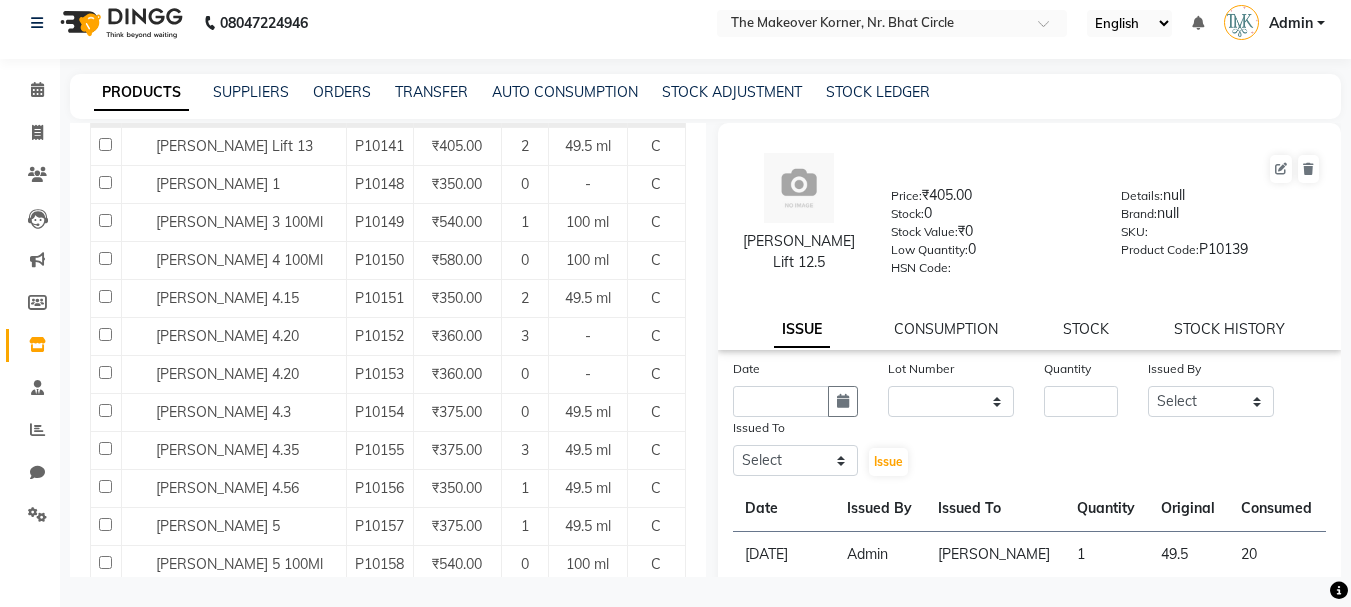 click on "[PERSON_NAME] Lift 12.7" 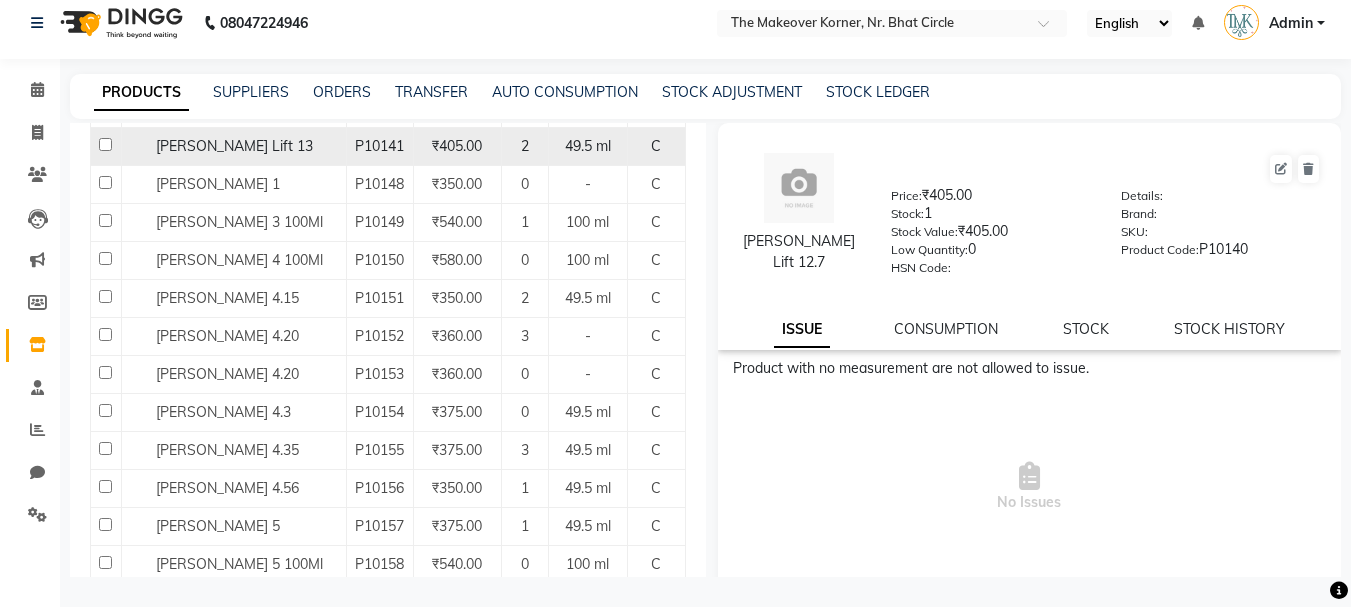click on "[PERSON_NAME] Lift 13" 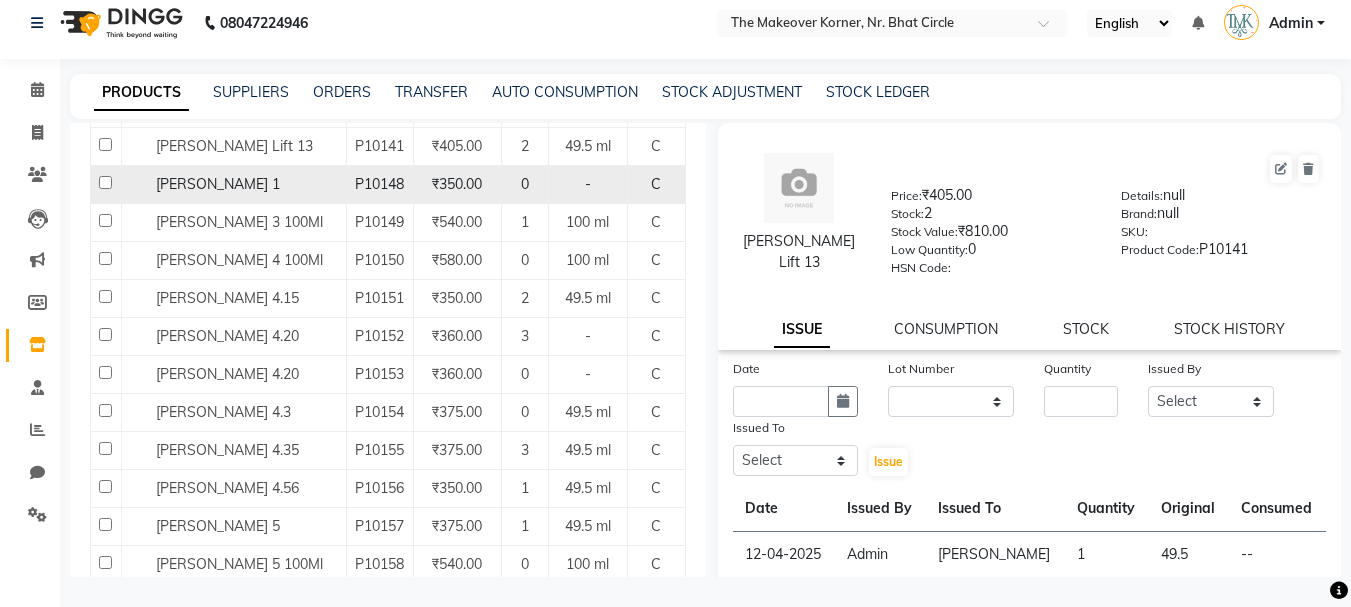 click on "[PERSON_NAME] 1" 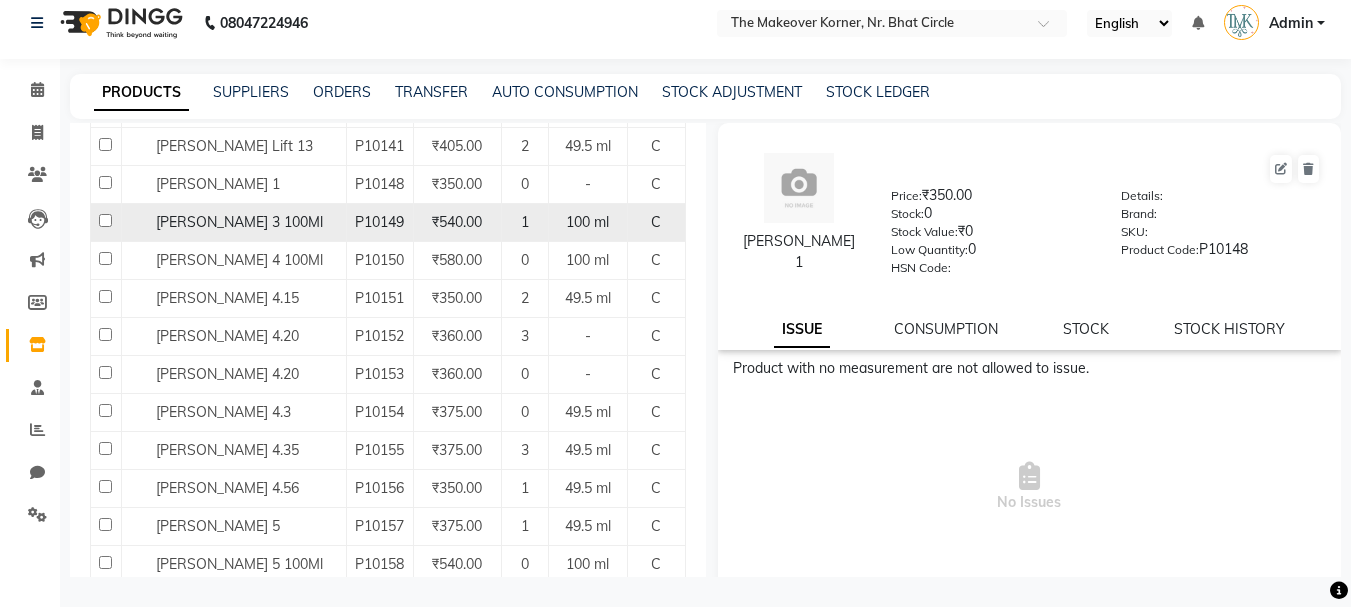 click on "[PERSON_NAME] 3 100Ml" 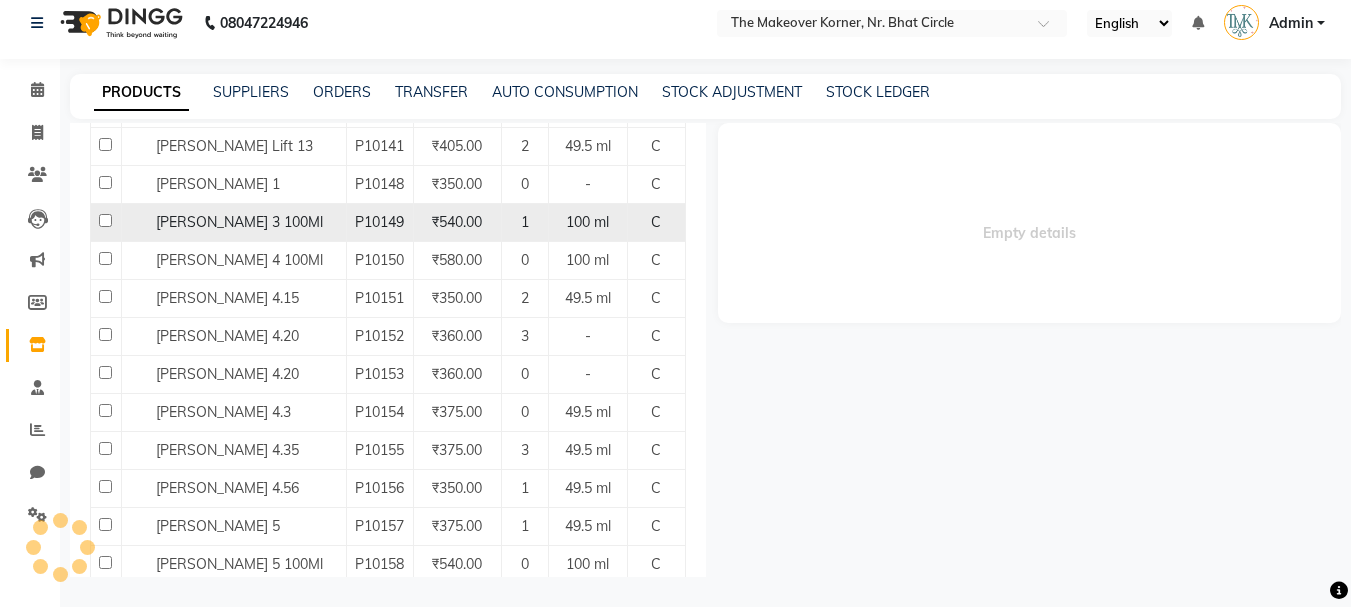 select 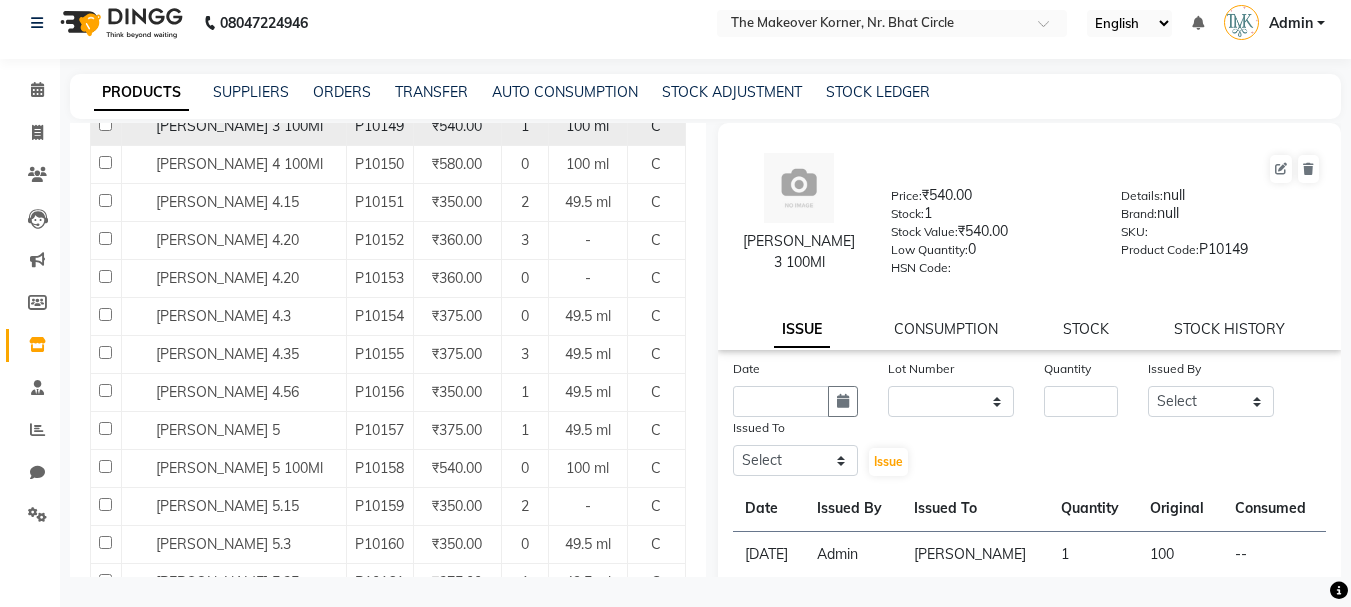 scroll, scrollTop: 7203, scrollLeft: 0, axis: vertical 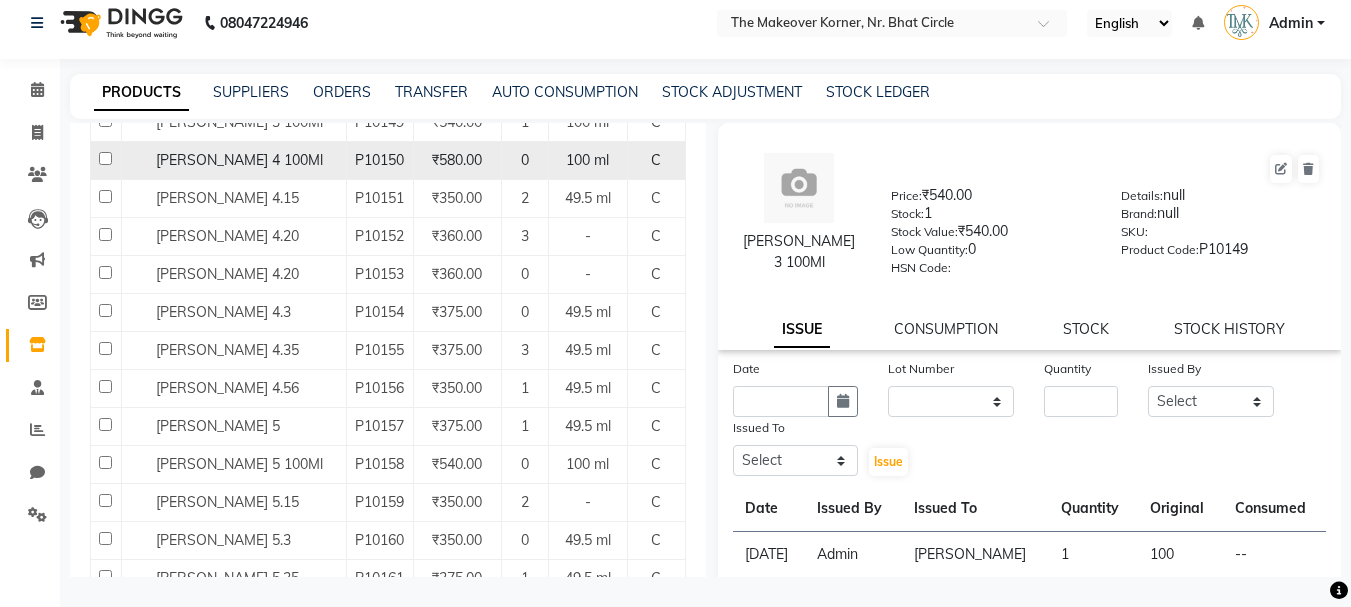 click on "[PERSON_NAME] 4 100Ml" 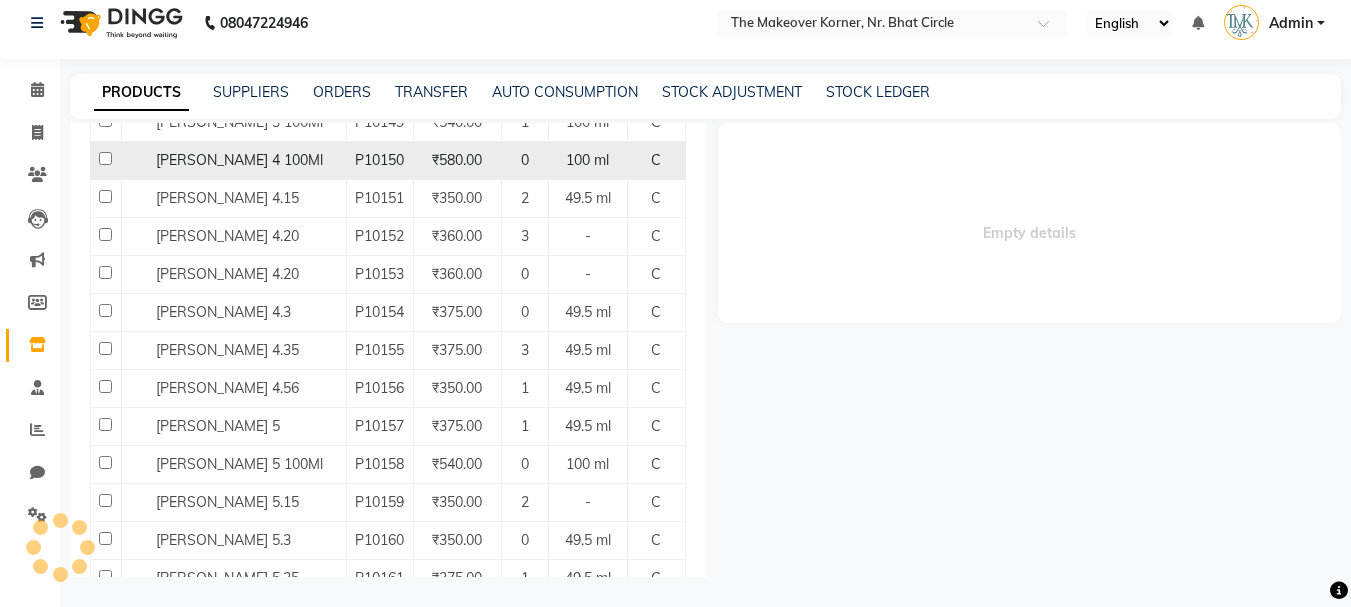 select 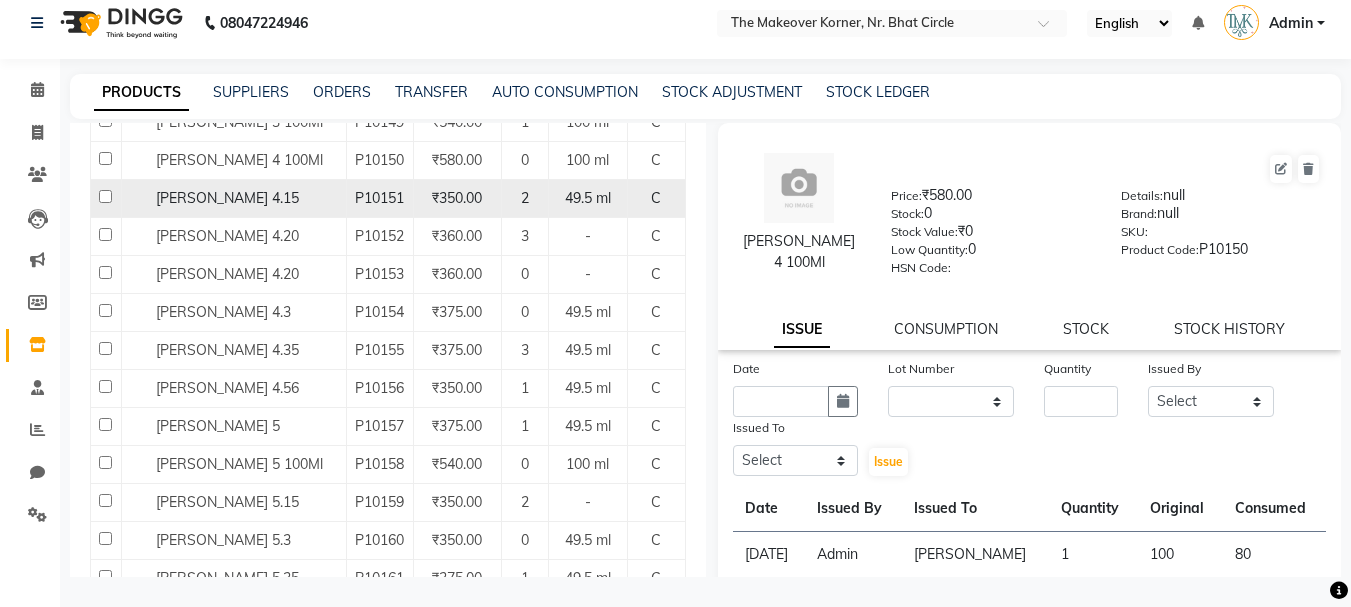 click on "[PERSON_NAME] 4.15" 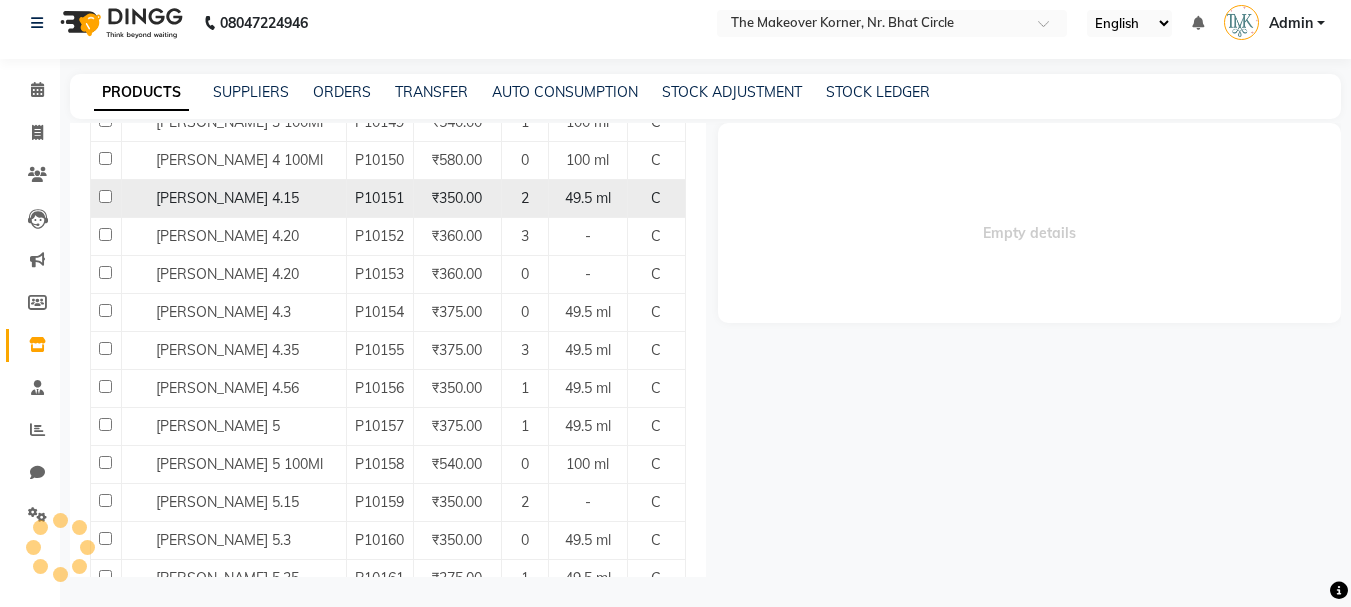 select 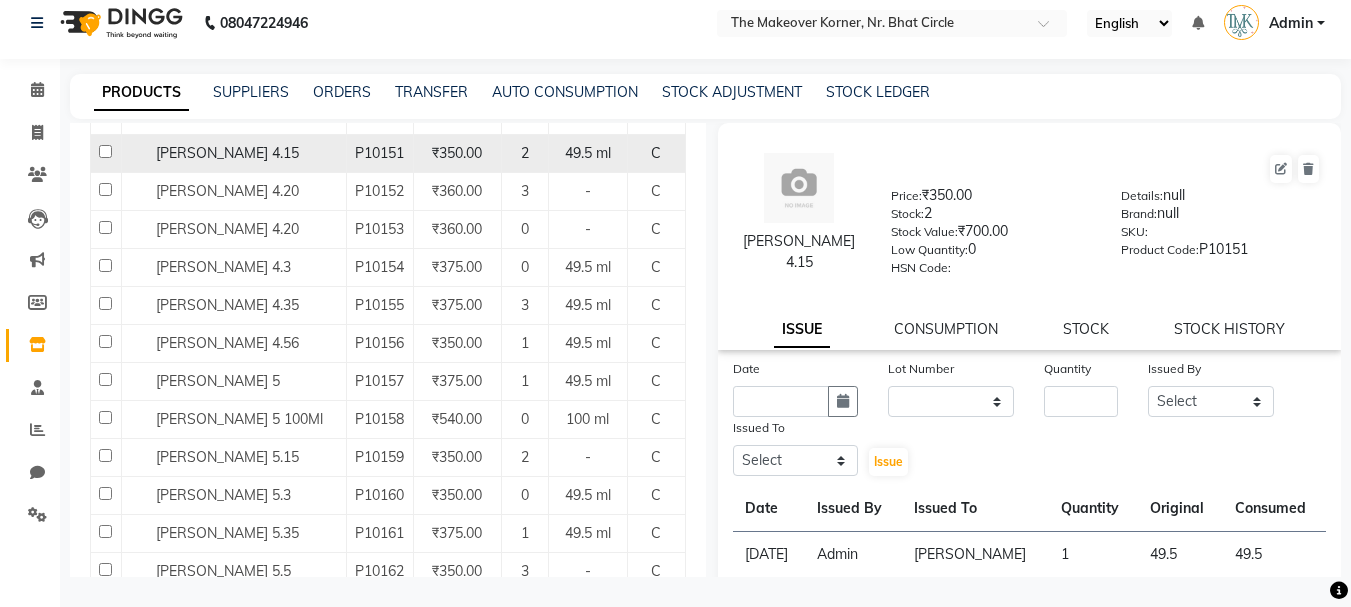 scroll, scrollTop: 7303, scrollLeft: 0, axis: vertical 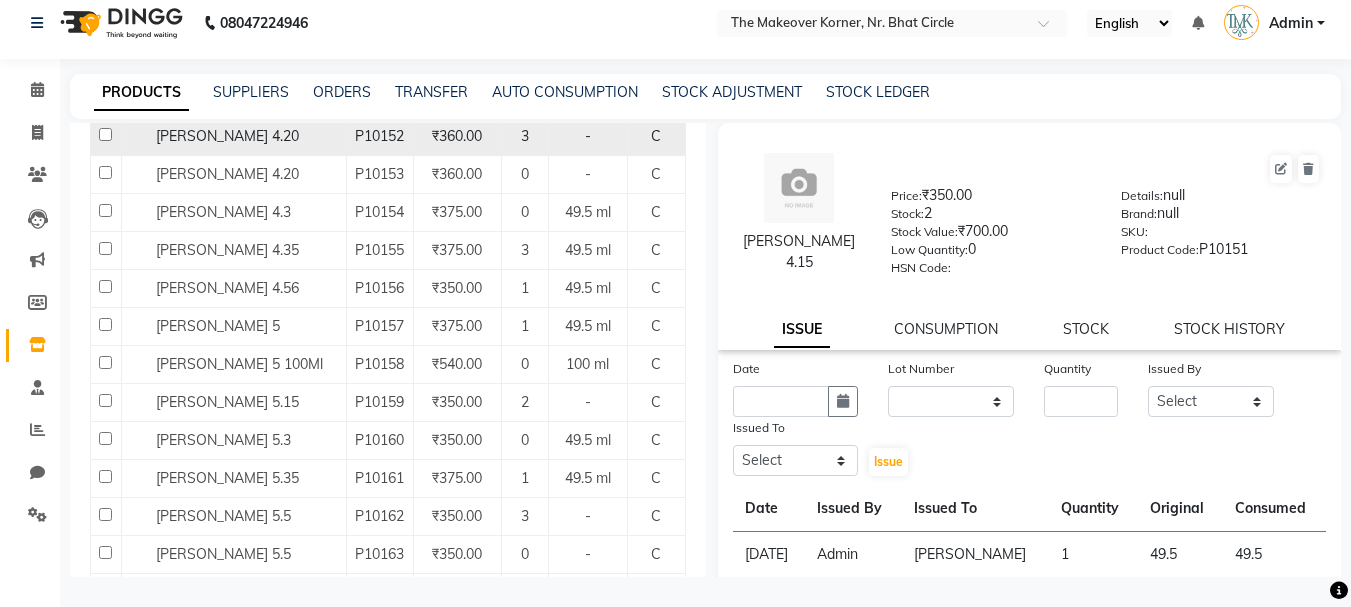 click on "[PERSON_NAME] 4.20" 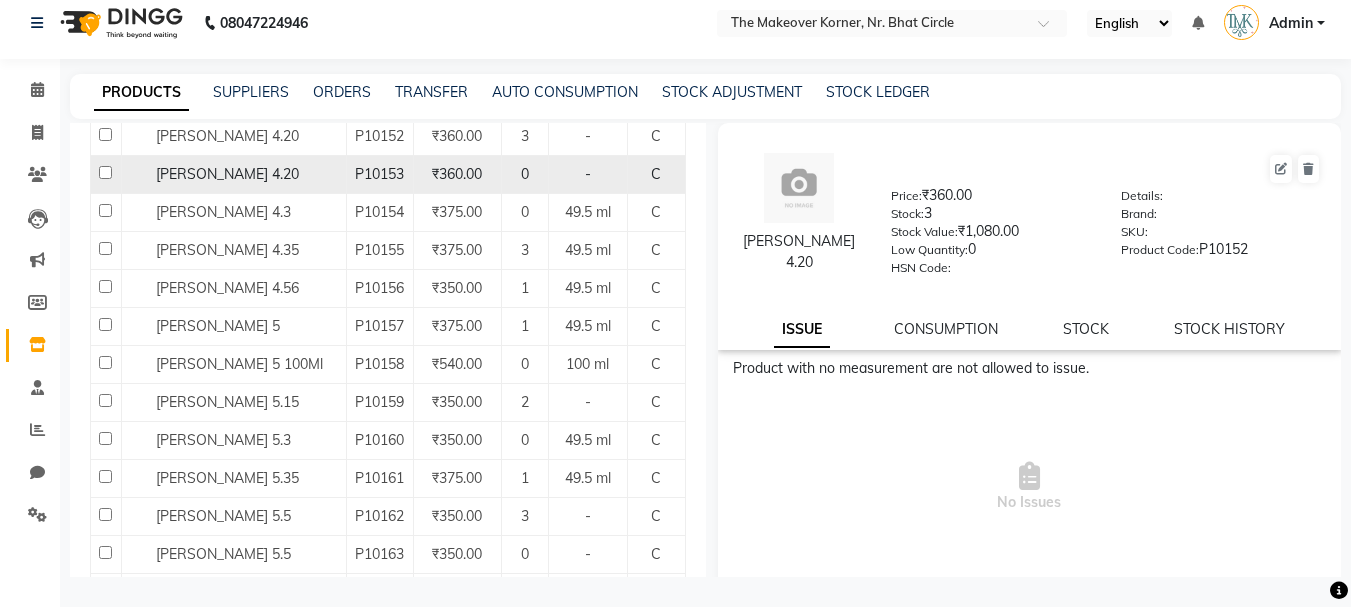 click on "[PERSON_NAME] 4.20" 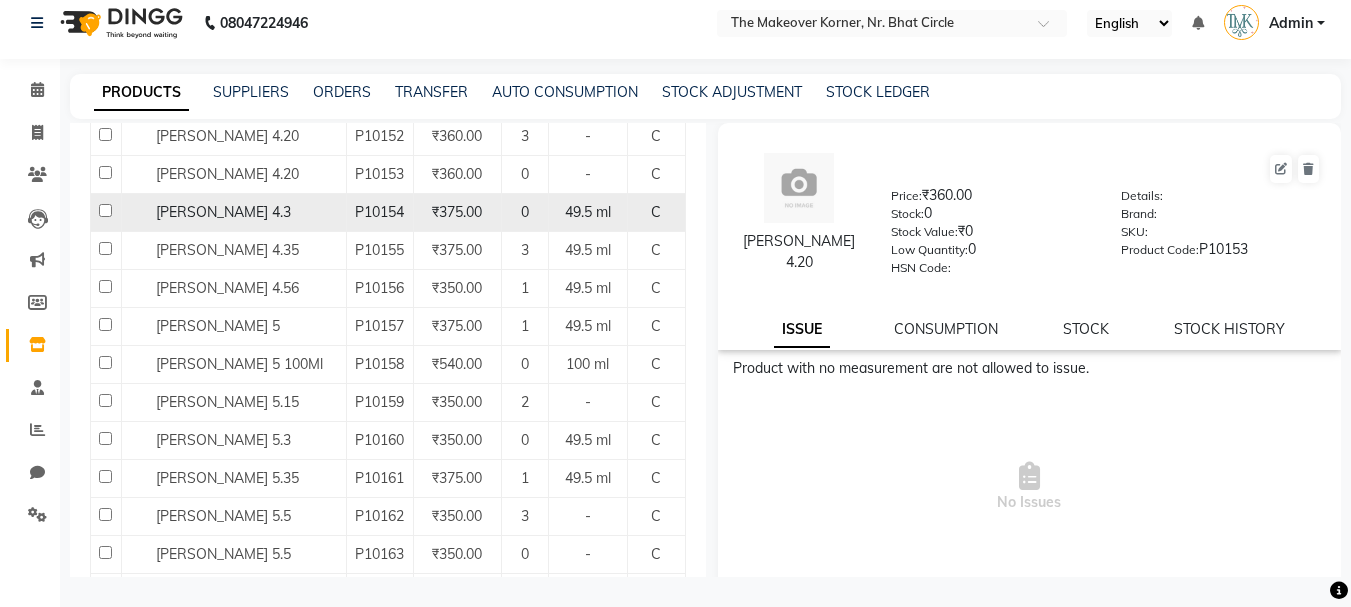 click on "[PERSON_NAME] 4.3" 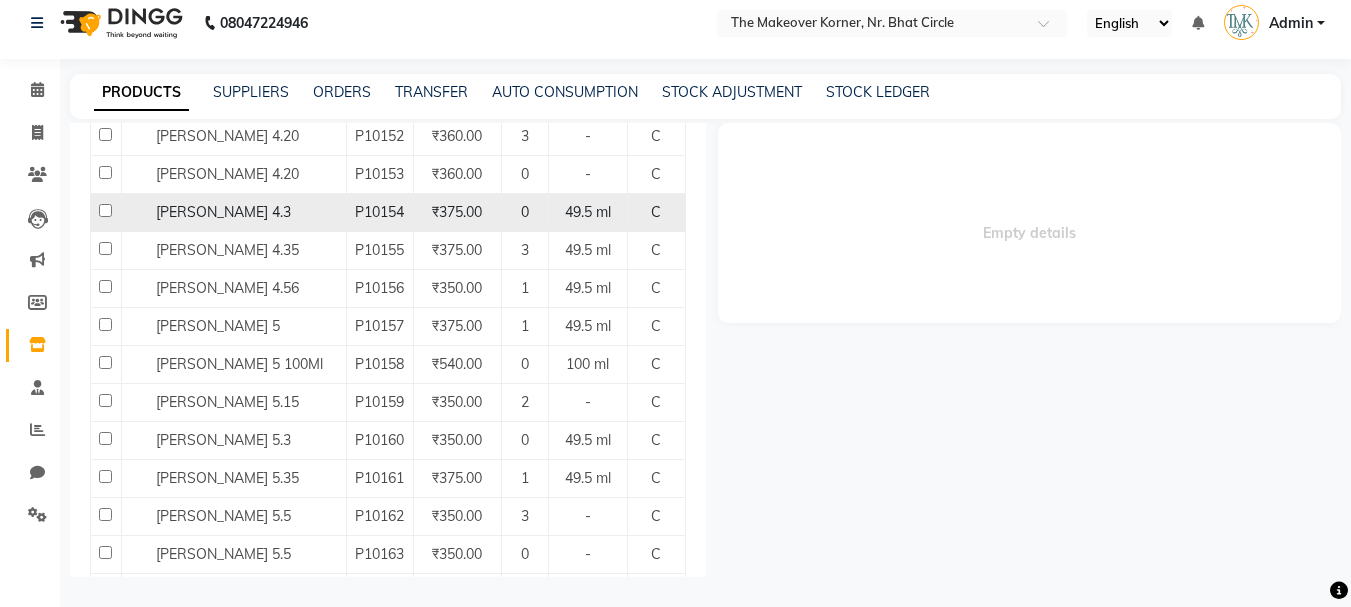 select 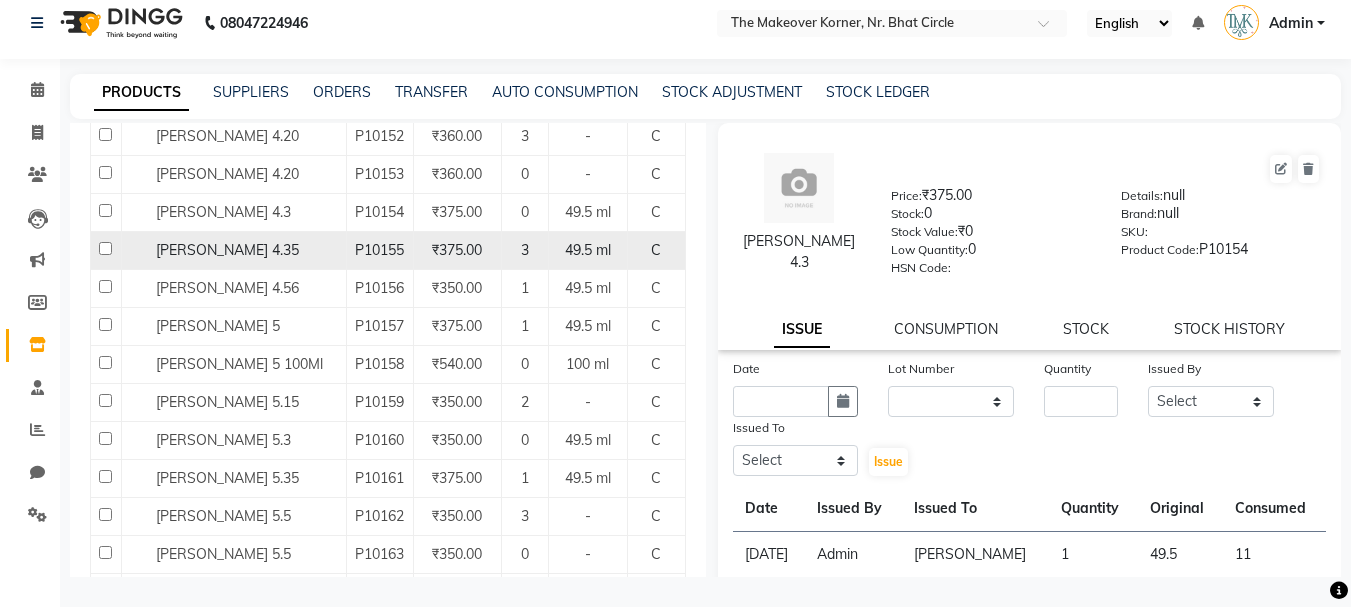 click on "[PERSON_NAME] 4.35" 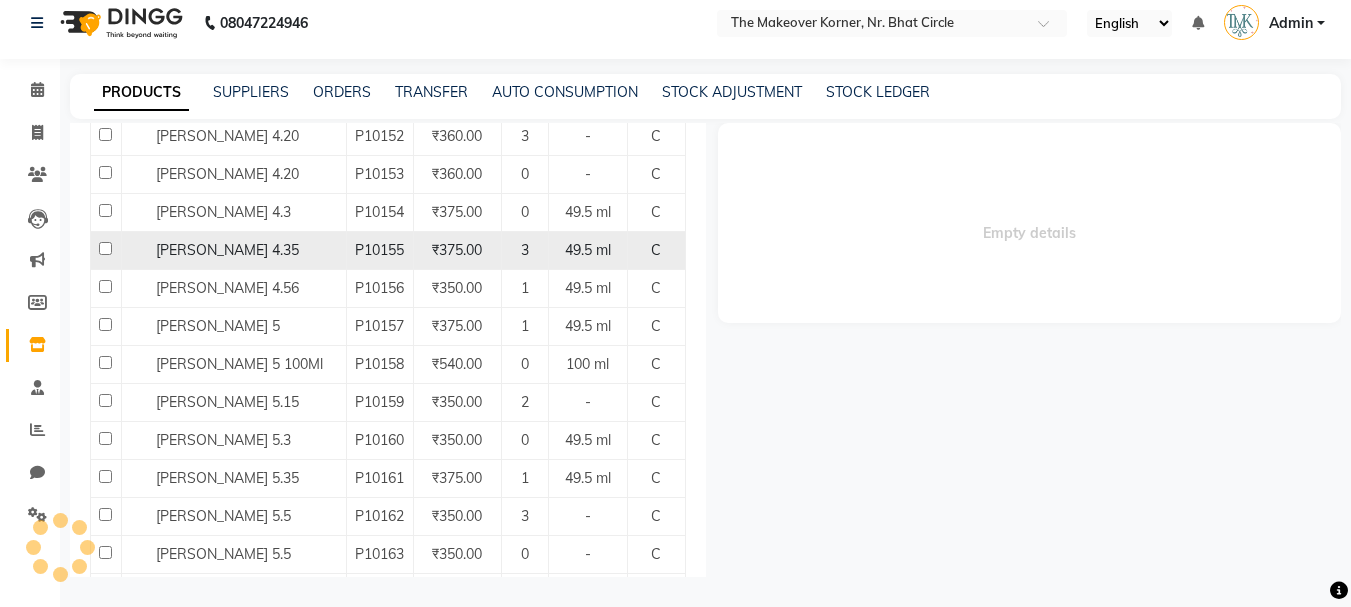 select 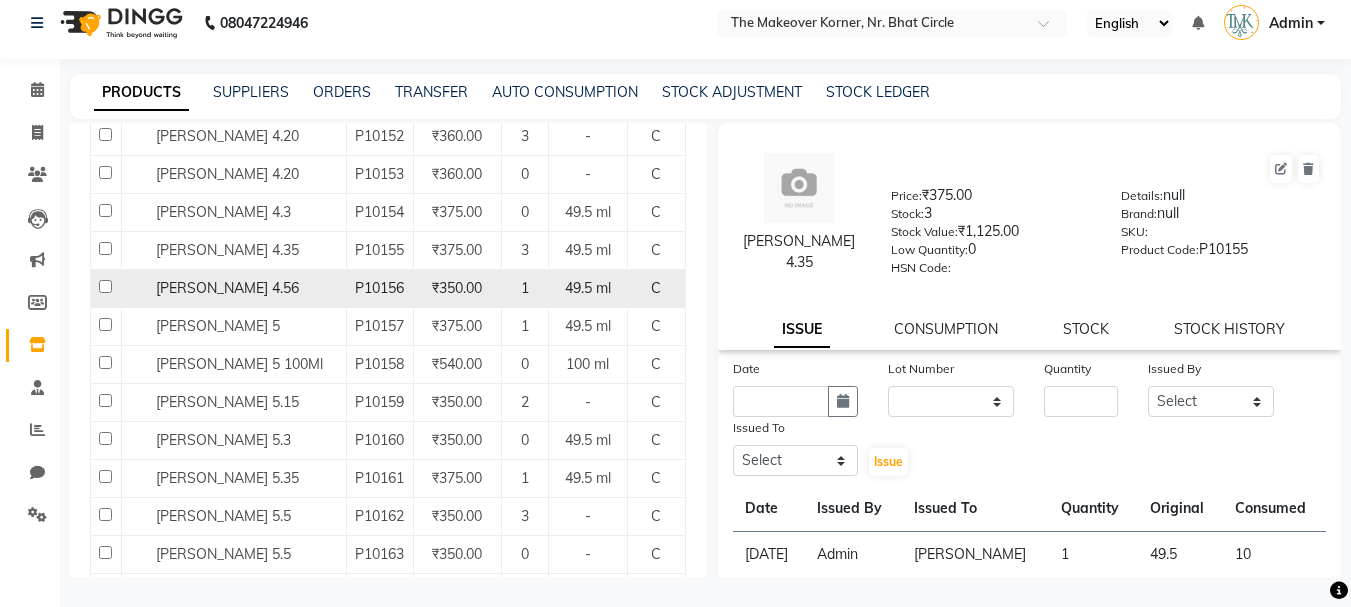 click on "[PERSON_NAME] 4.56" 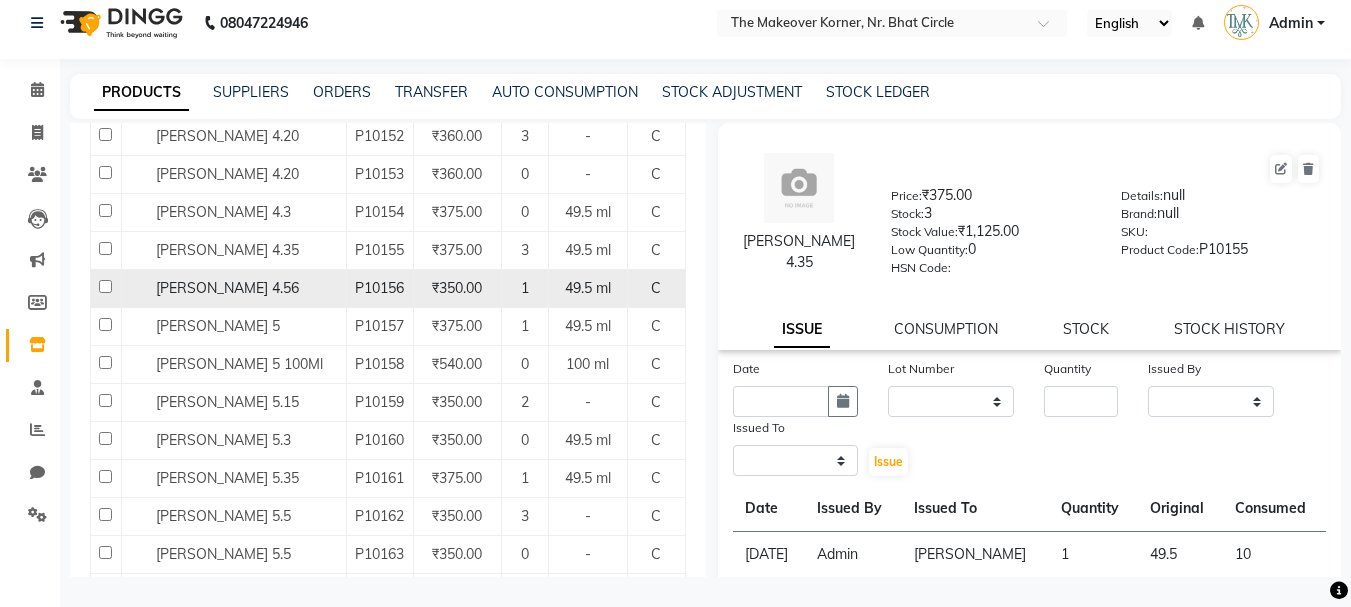 select 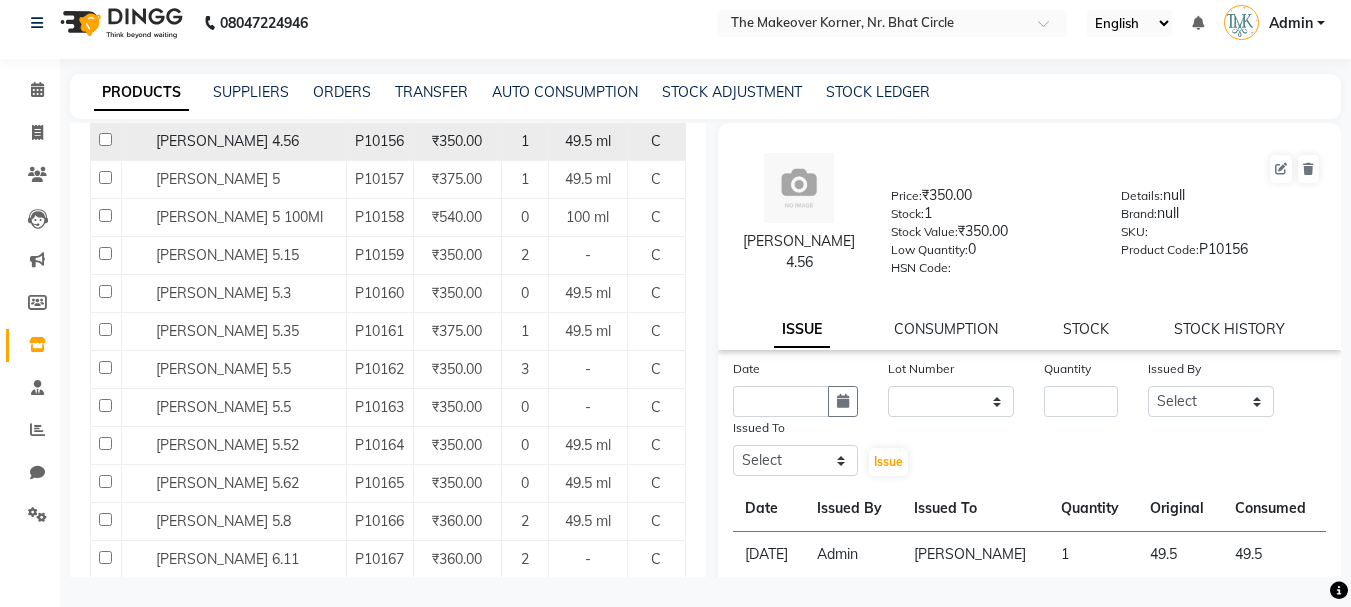 scroll, scrollTop: 7503, scrollLeft: 0, axis: vertical 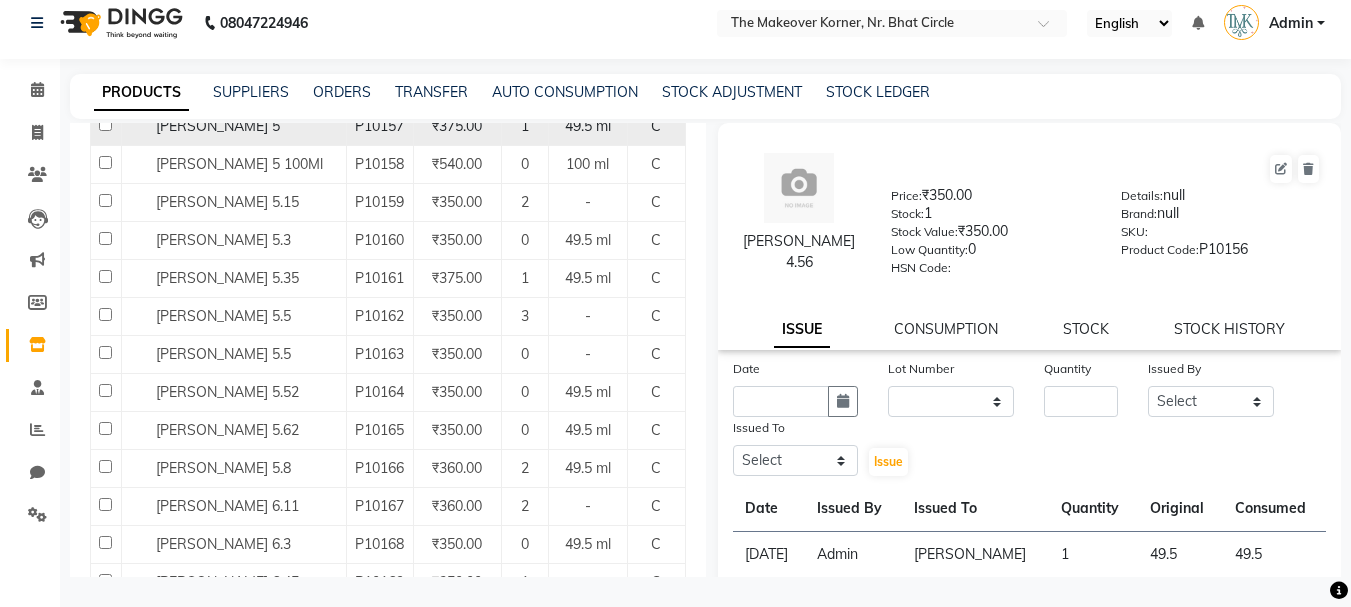 click on "[PERSON_NAME] 5" 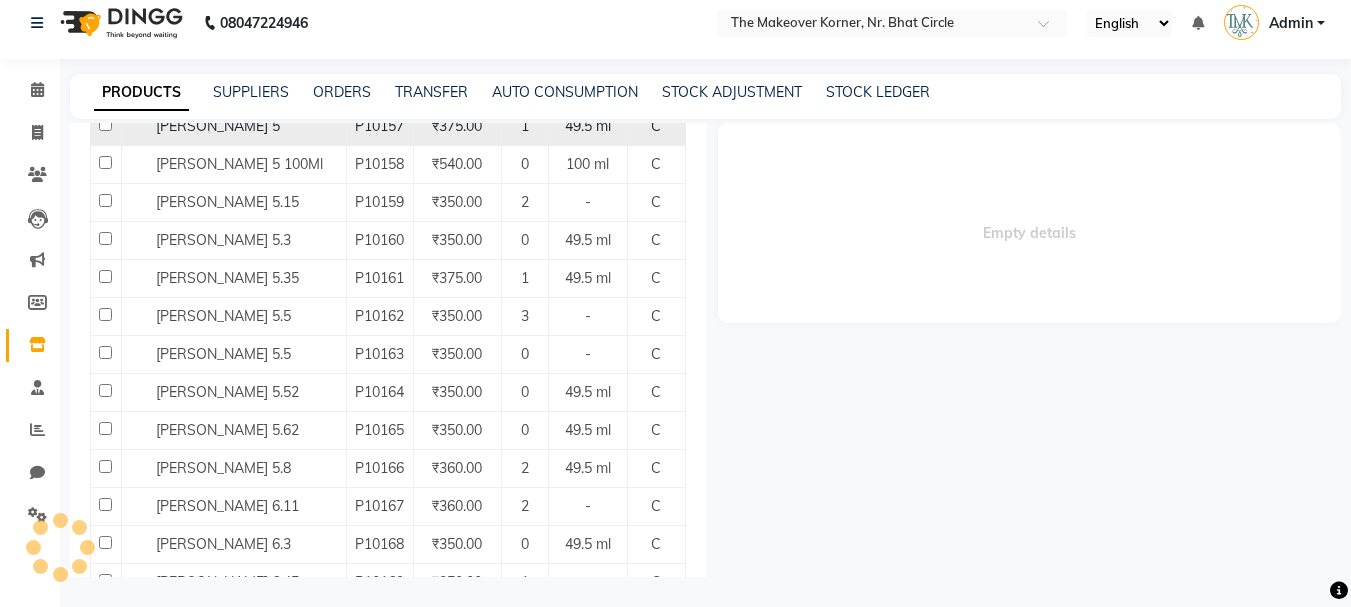 select 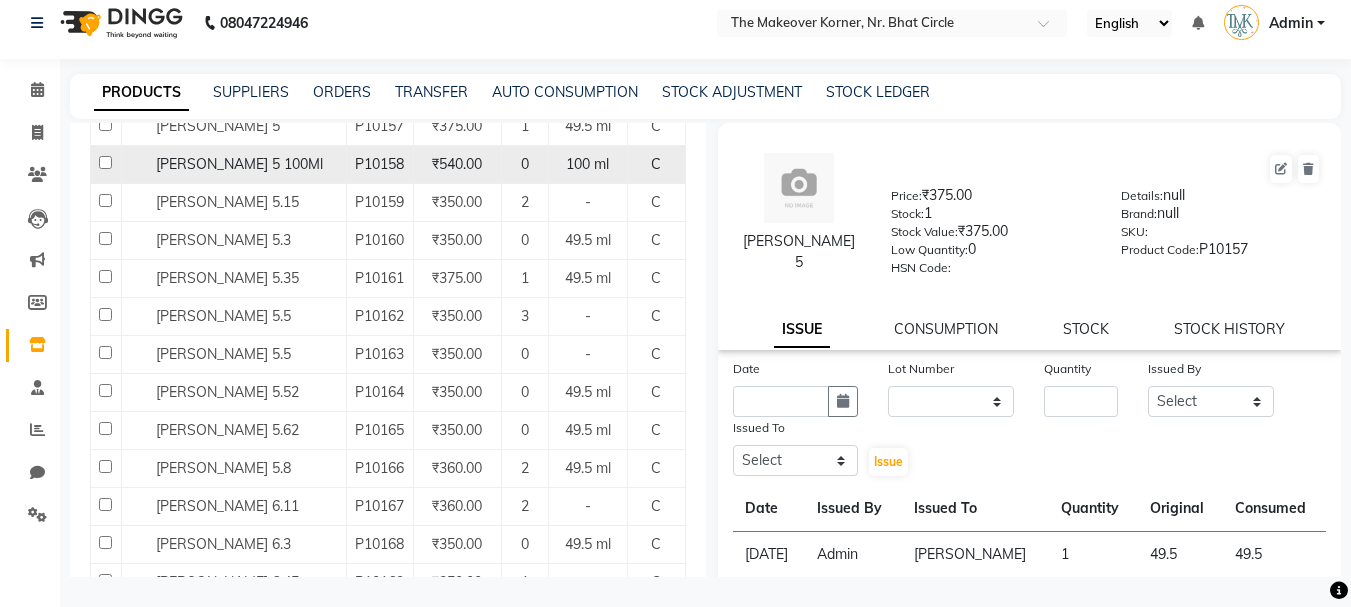 click on "[PERSON_NAME] 5 100Ml" 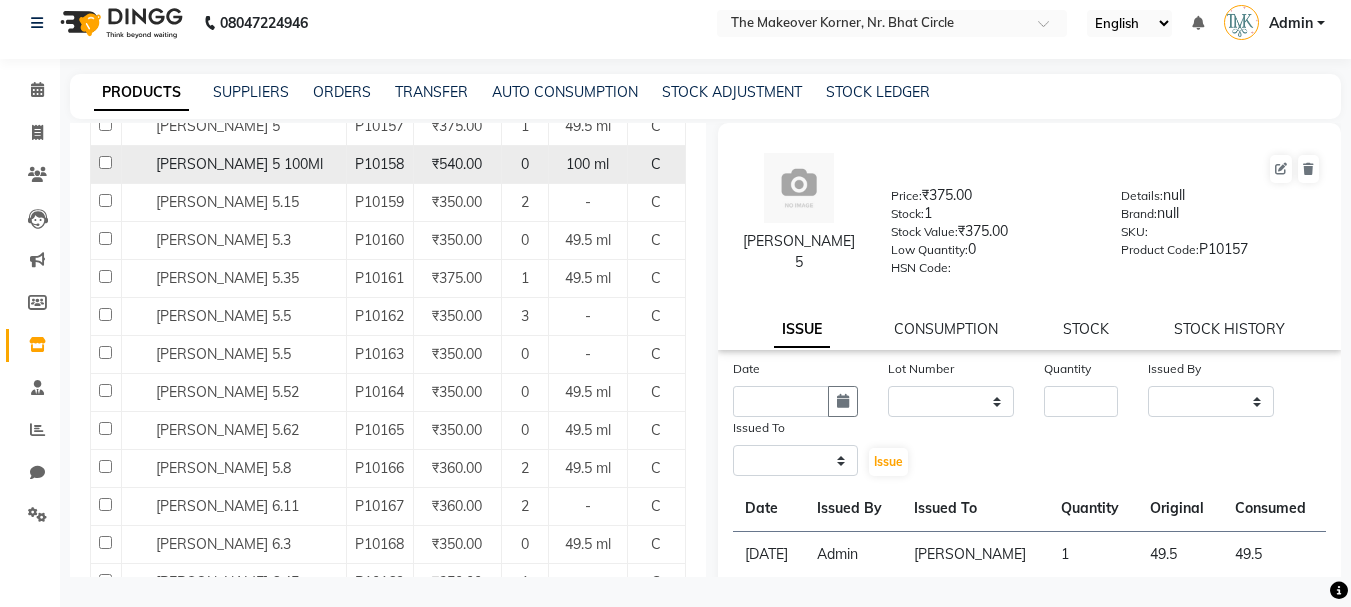select 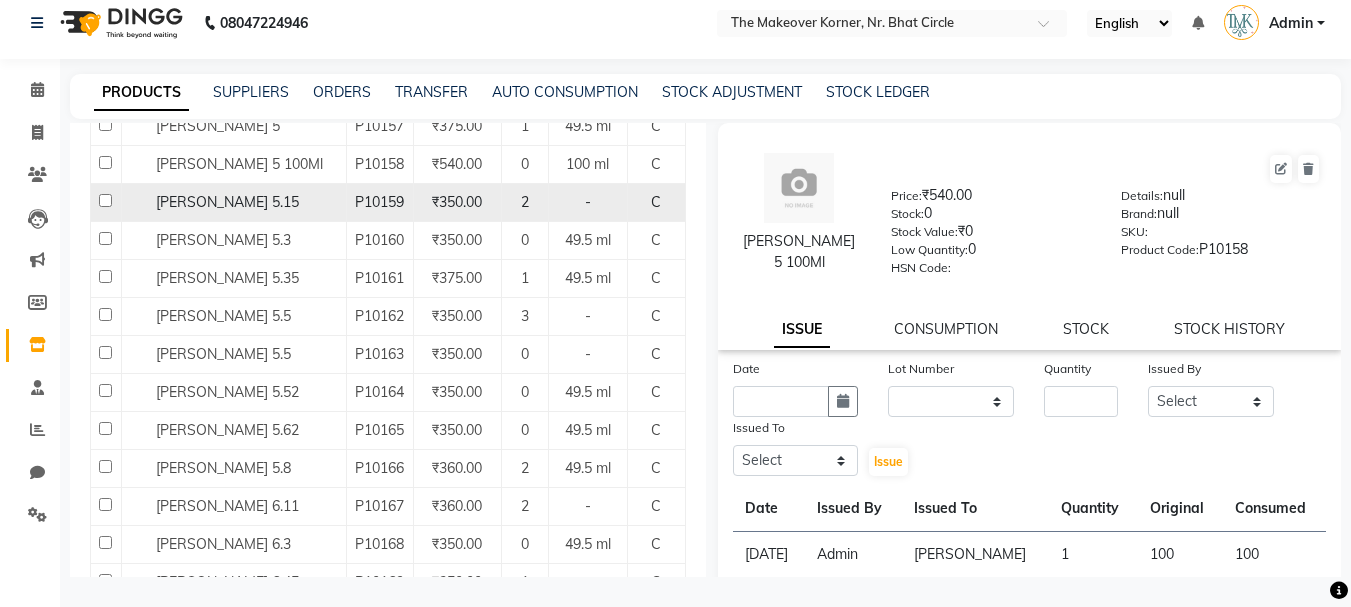 click on "[PERSON_NAME] 5.15" 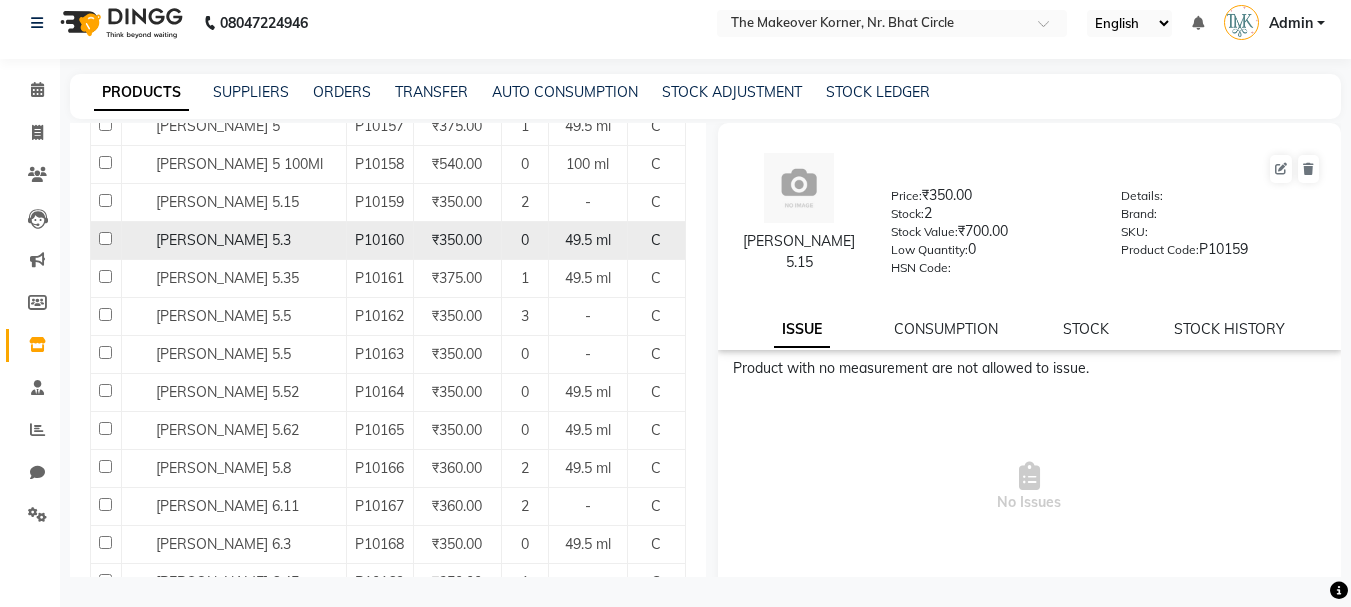 click on "[PERSON_NAME] 5.3" 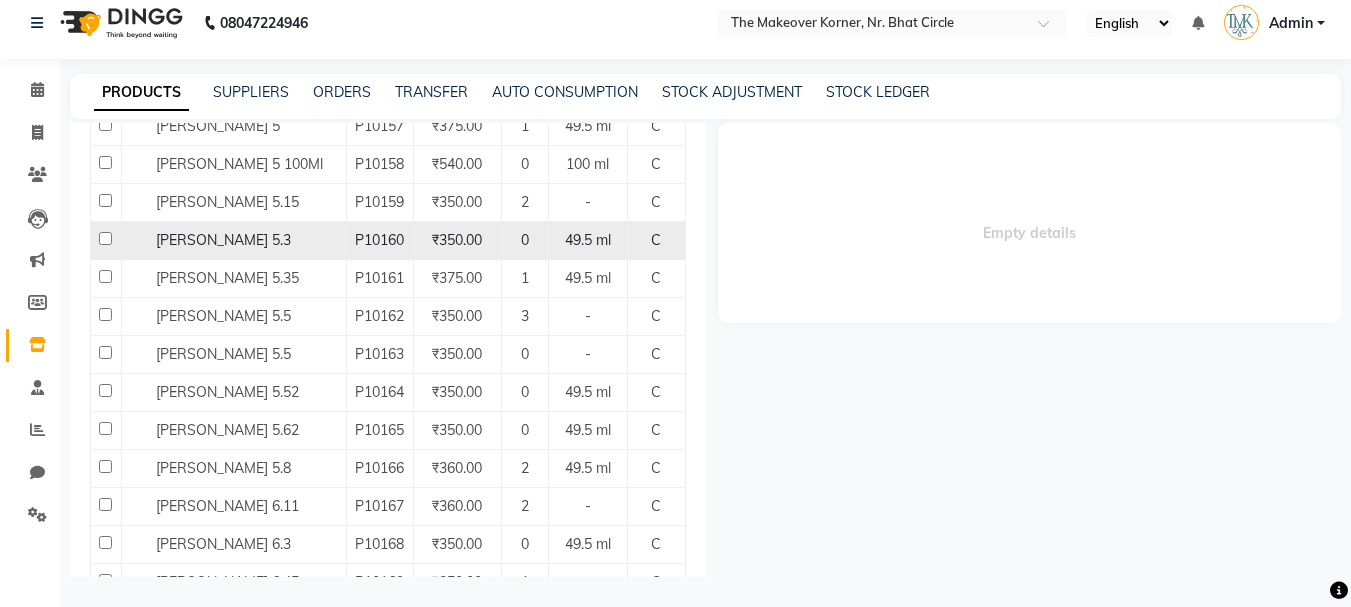 scroll, scrollTop: 7403, scrollLeft: 0, axis: vertical 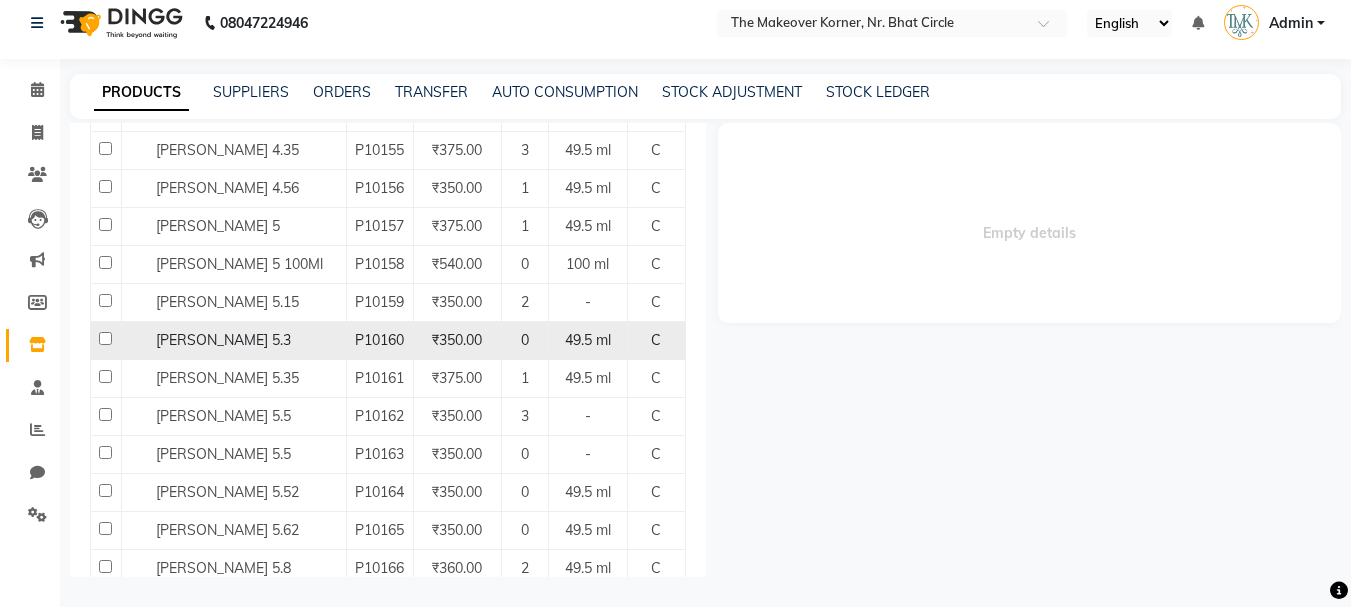 click on "[PERSON_NAME] 5.3" 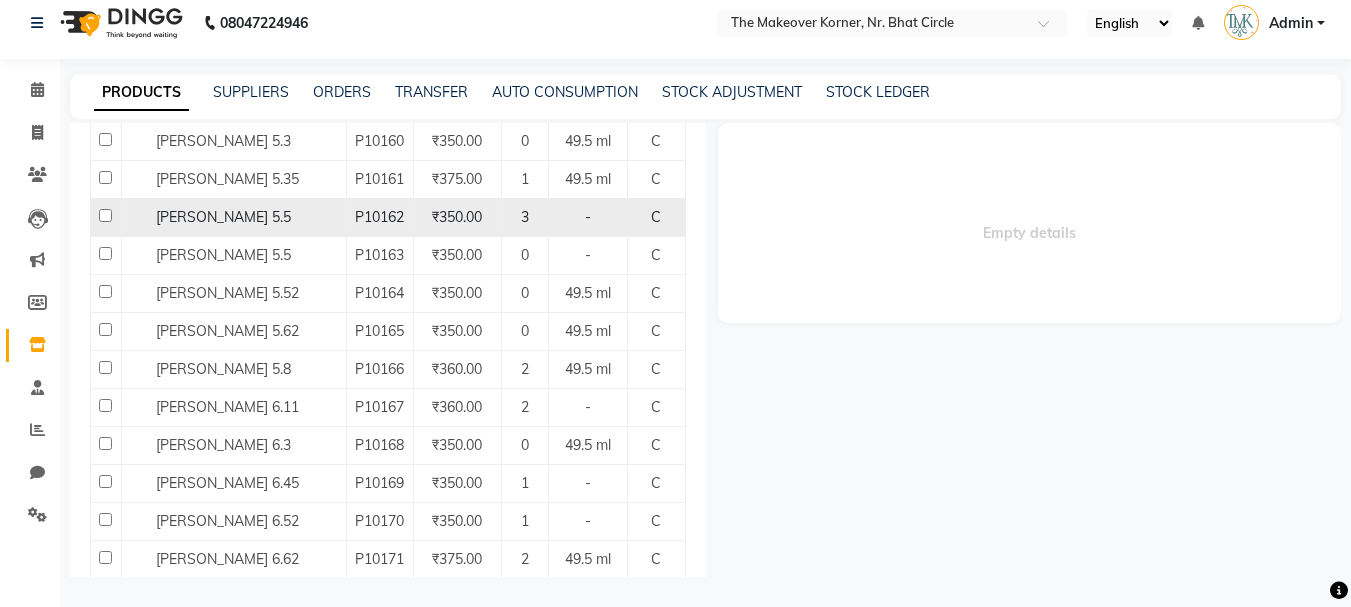 scroll, scrollTop: 7603, scrollLeft: 0, axis: vertical 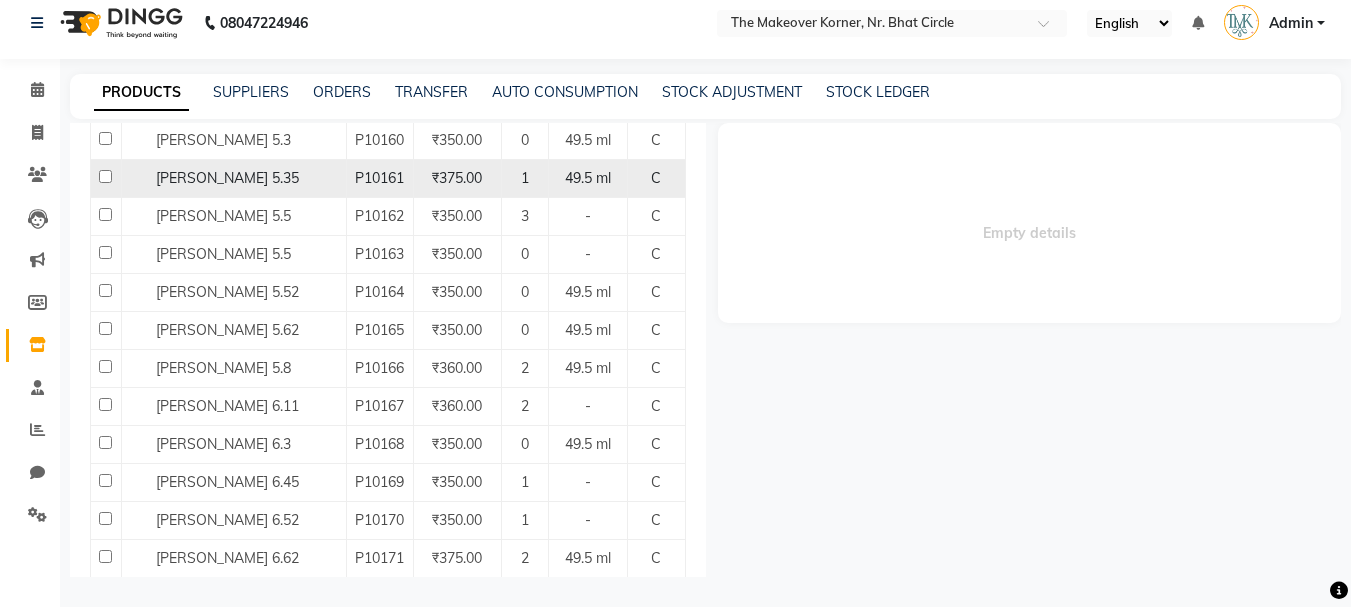 click on "[PERSON_NAME] 5.35" 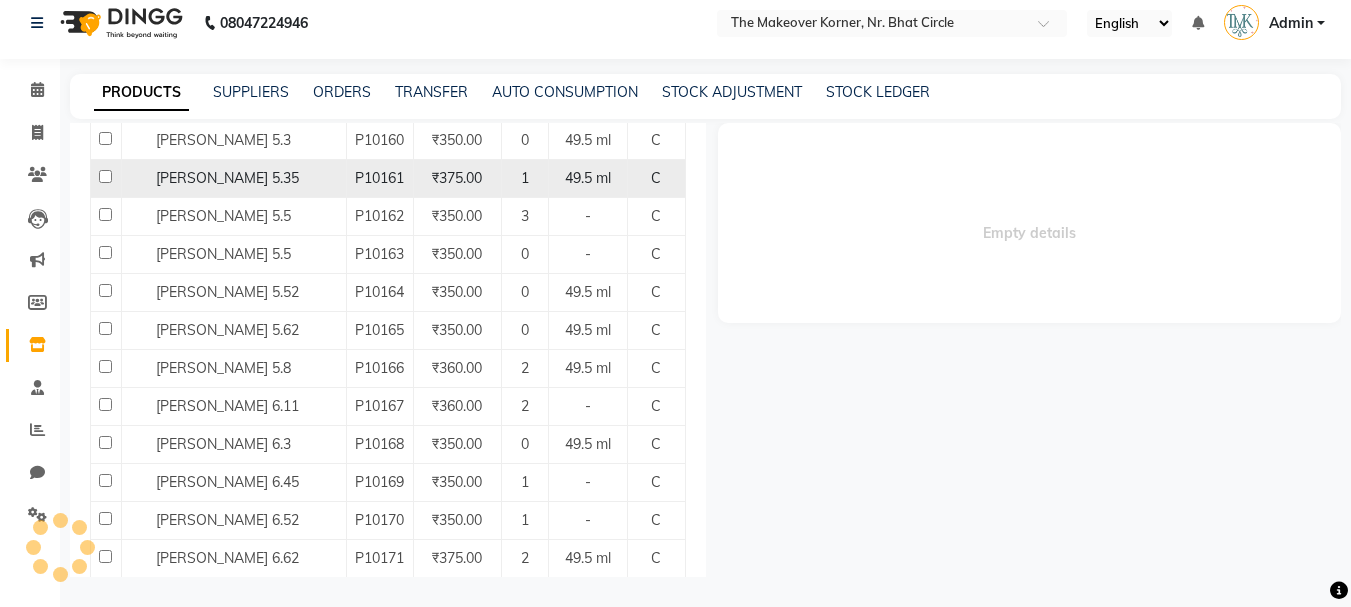 select 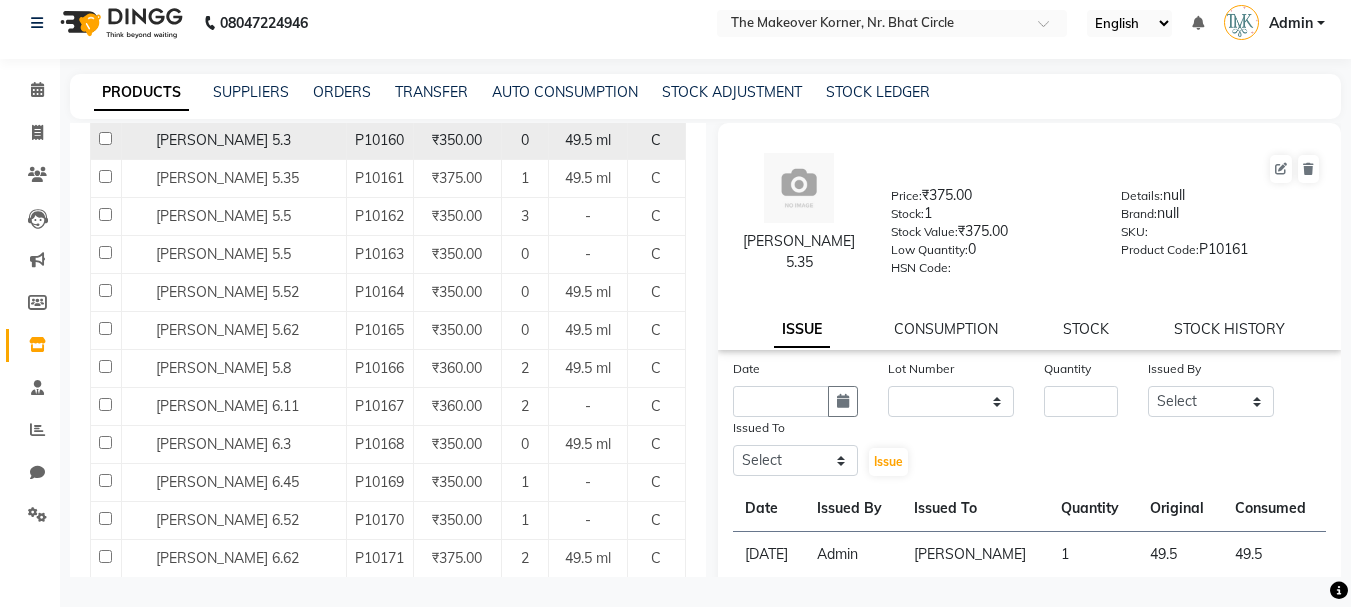 click on "[PERSON_NAME] 5.3" 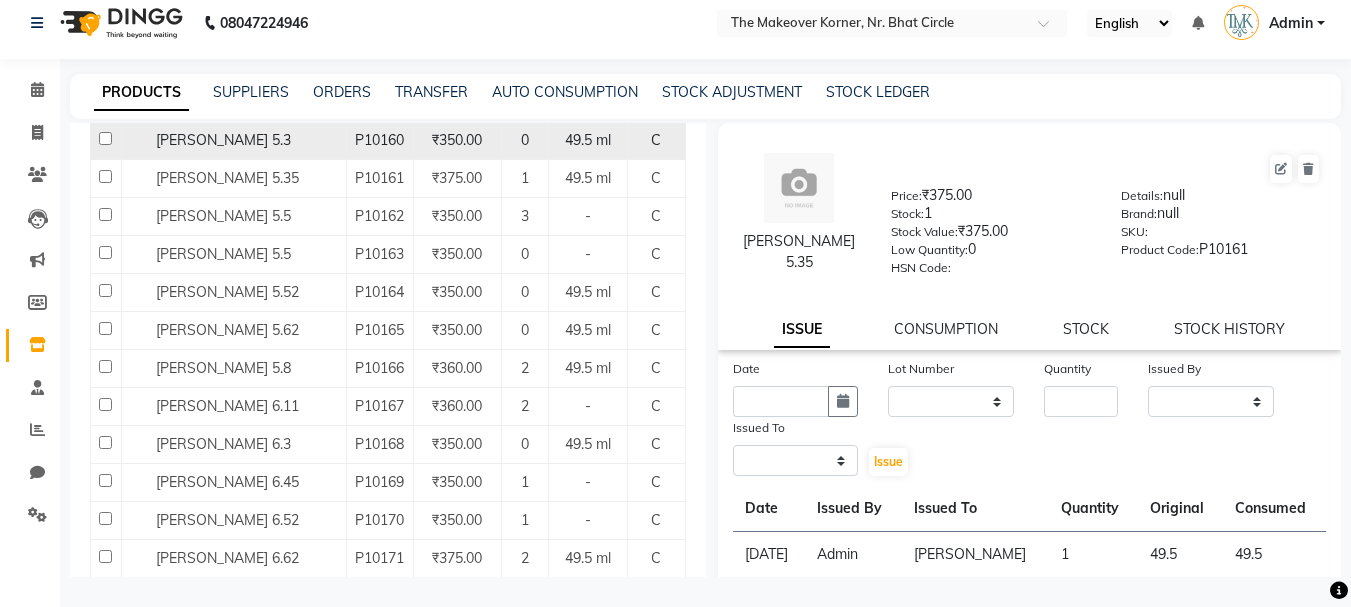 select 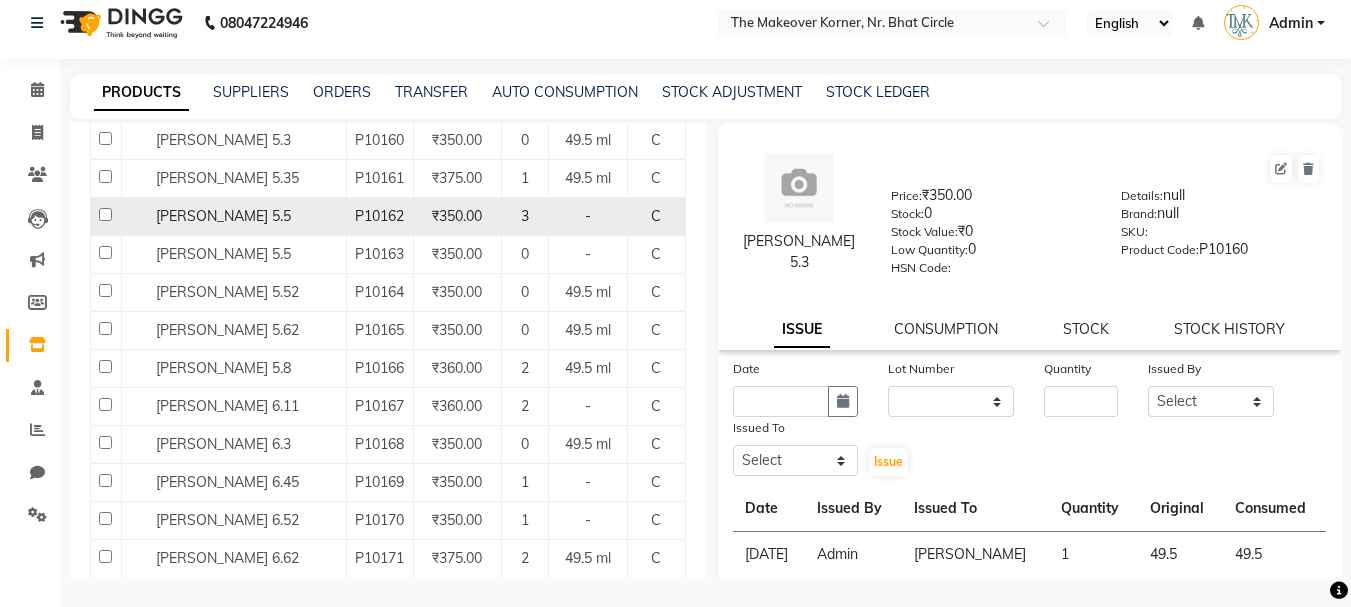 click on "[PERSON_NAME] 5.5" 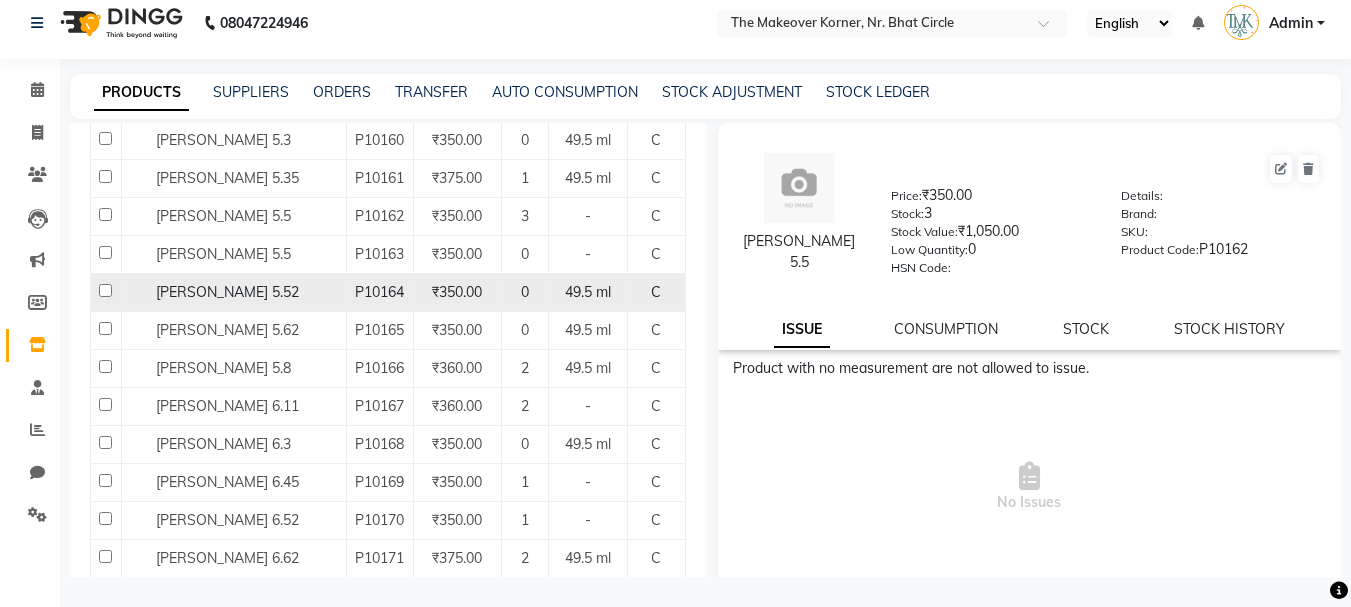 click on "[PERSON_NAME] 5.52" 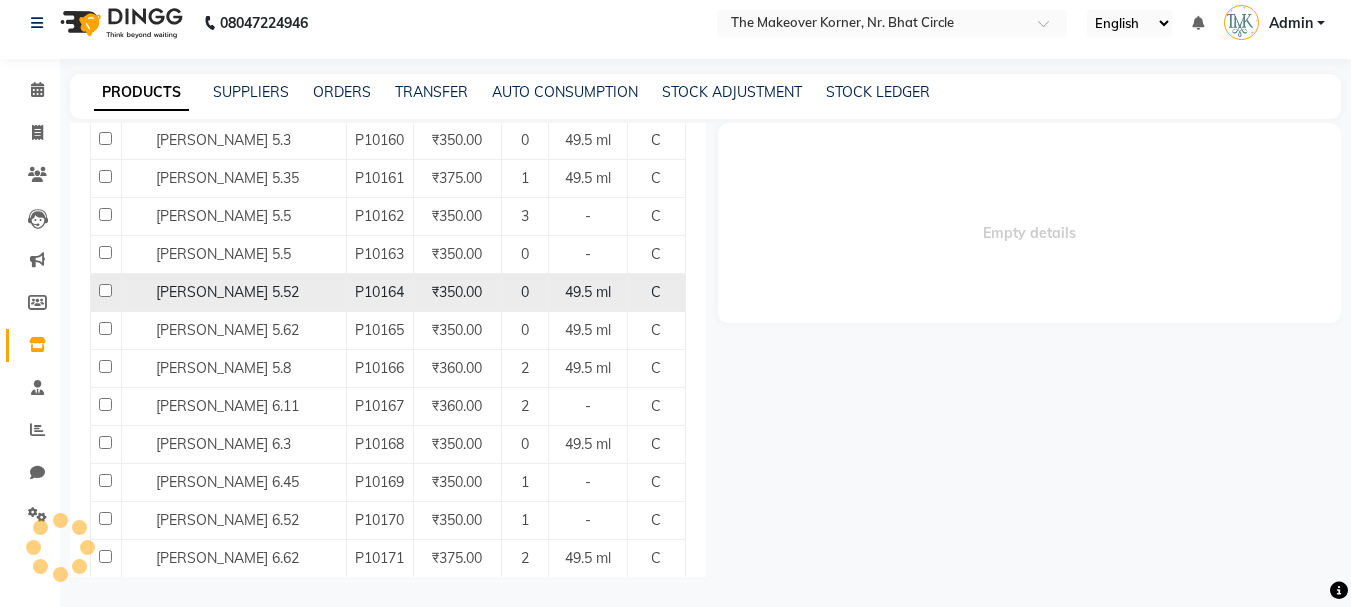 select 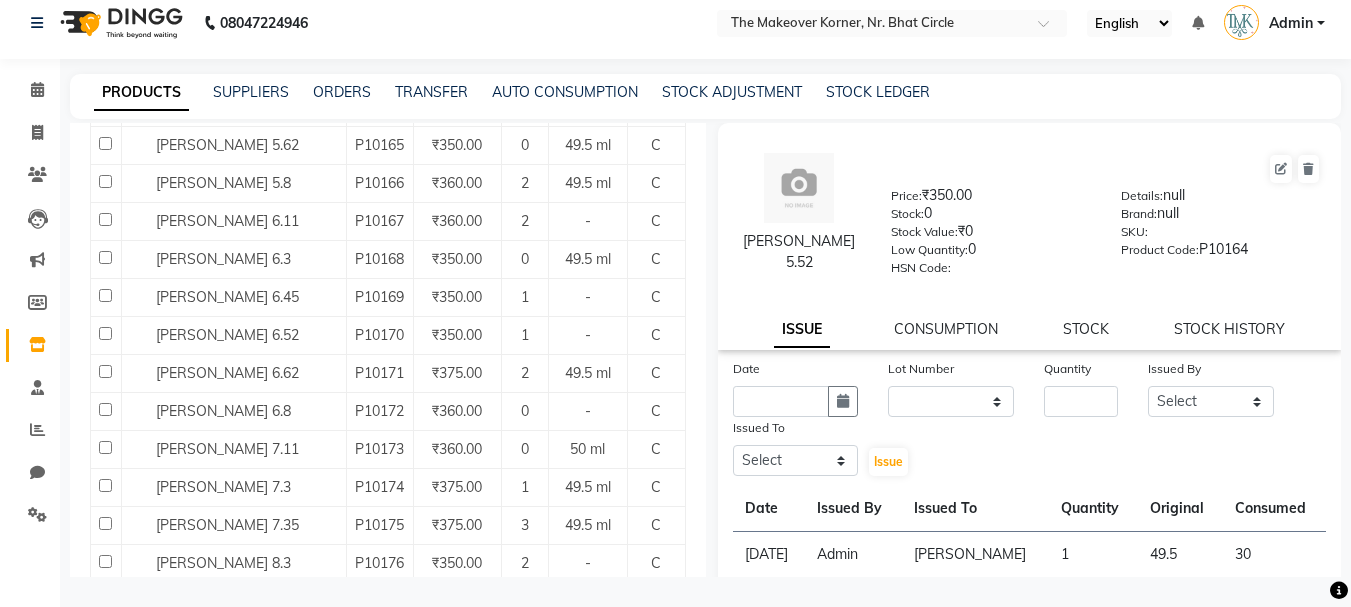 scroll, scrollTop: 7803, scrollLeft: 0, axis: vertical 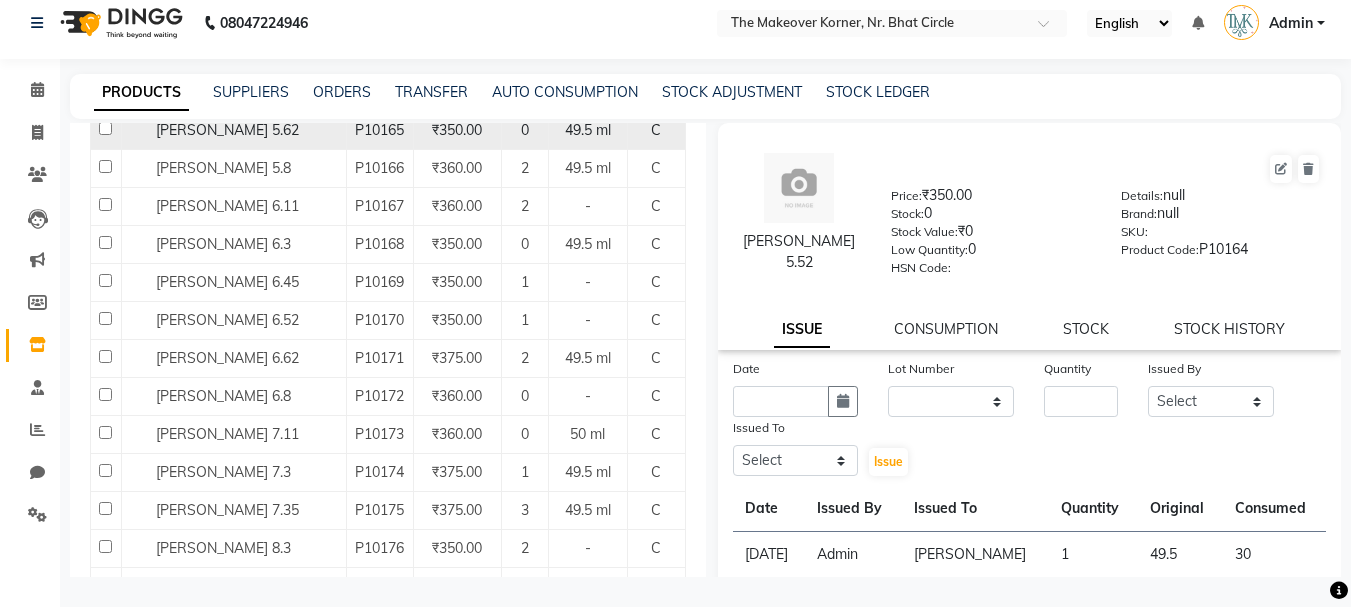 click on "[PERSON_NAME] 5.62" 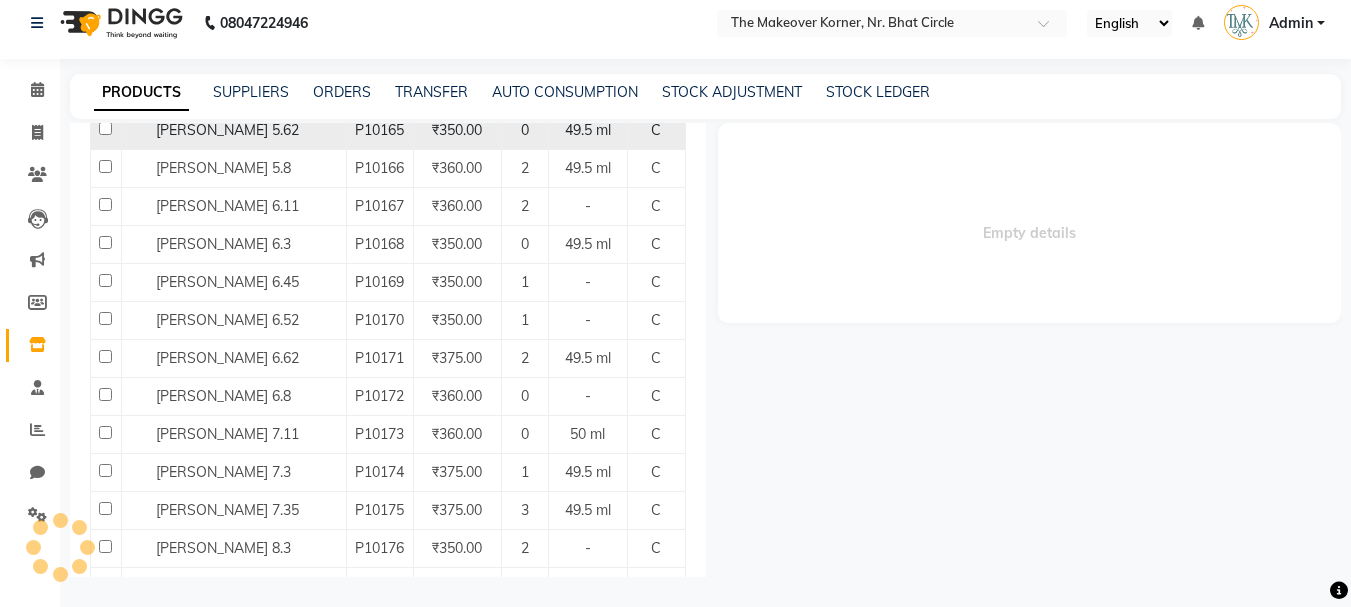 select 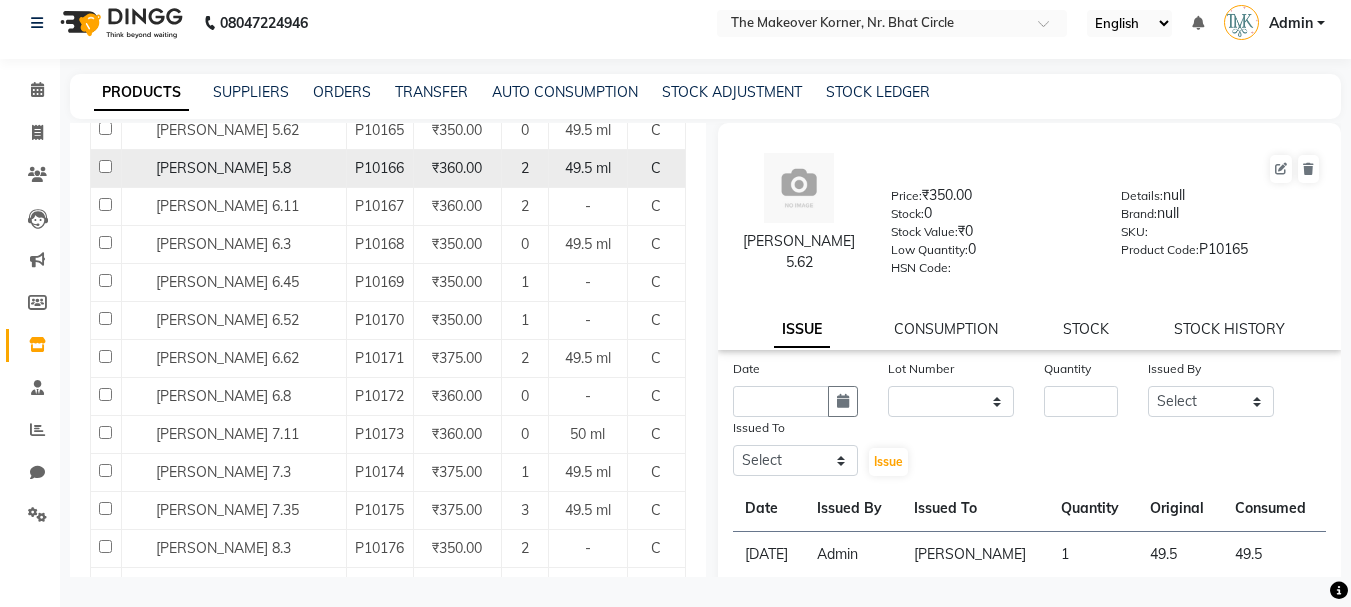 click on "[PERSON_NAME] 5.8" 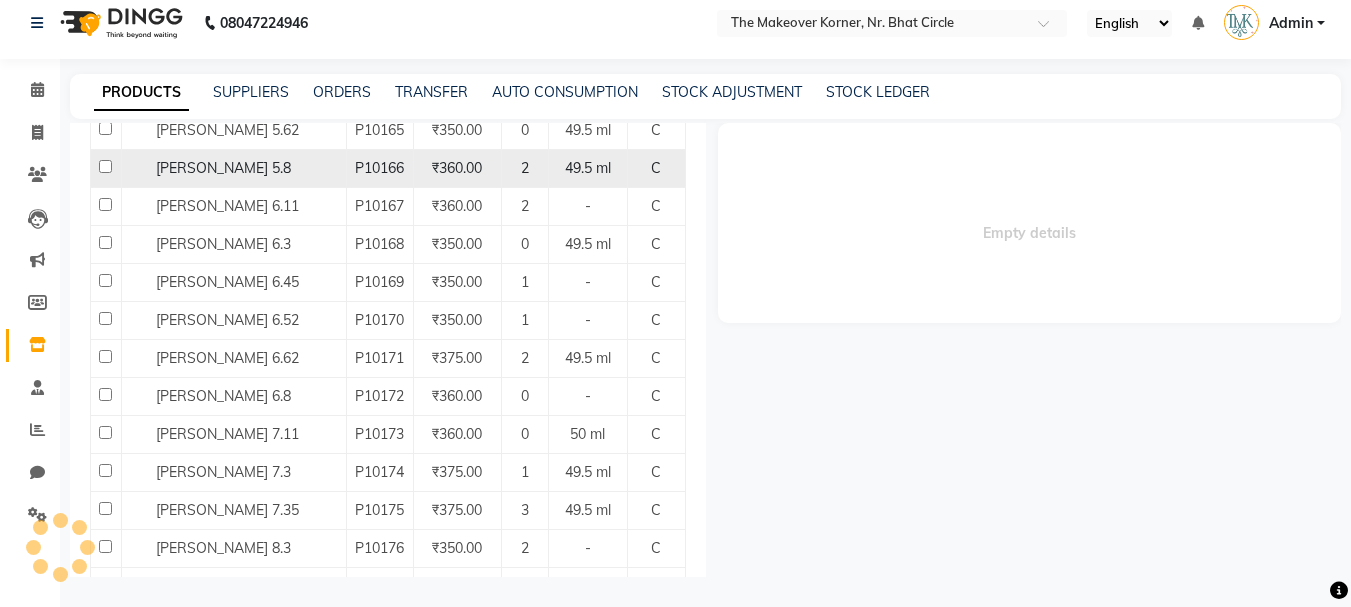select 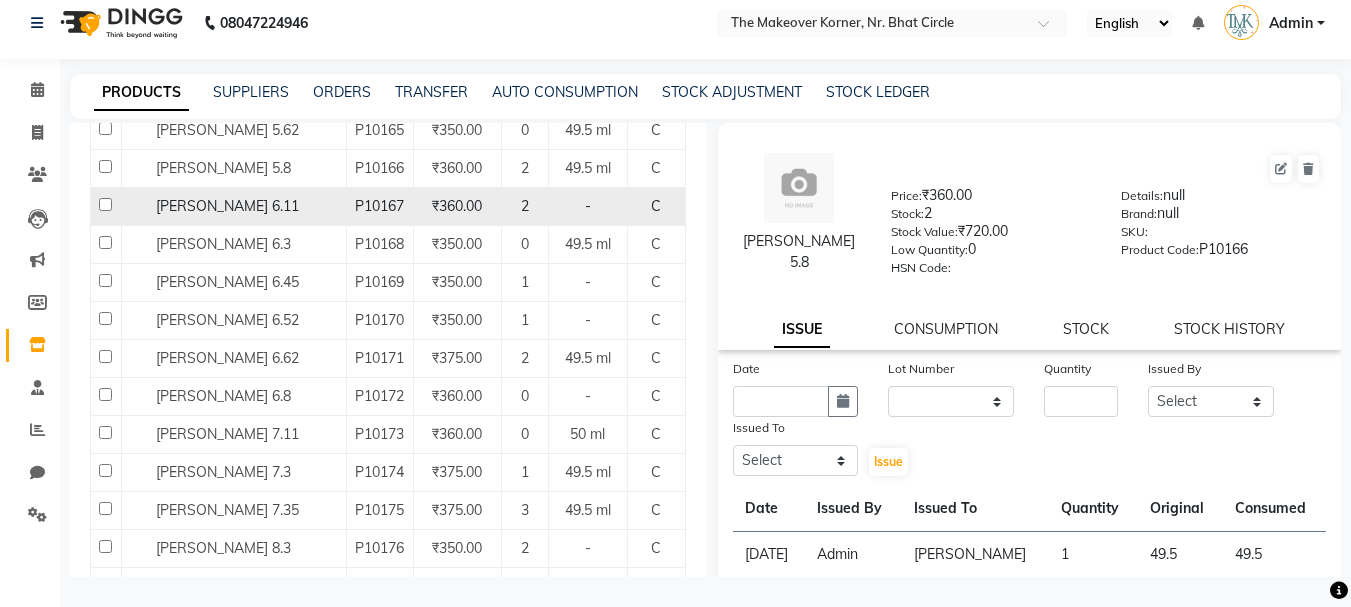 click on "[PERSON_NAME] 6.11" 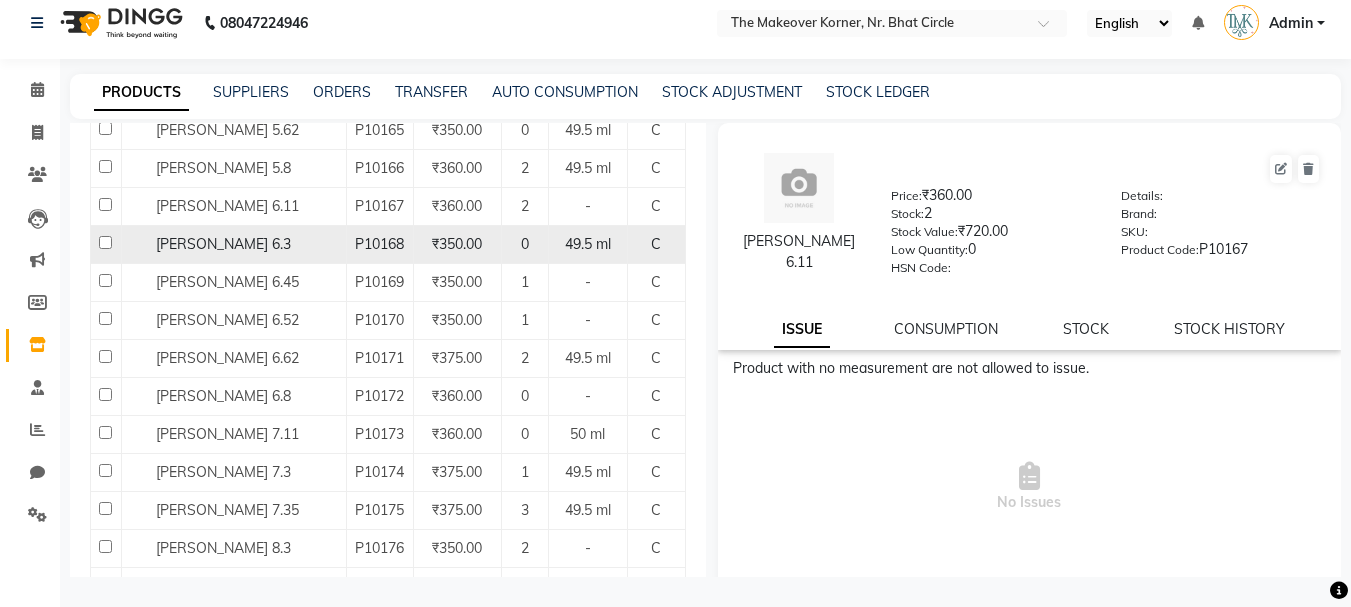 click on "[PERSON_NAME] 6.3" 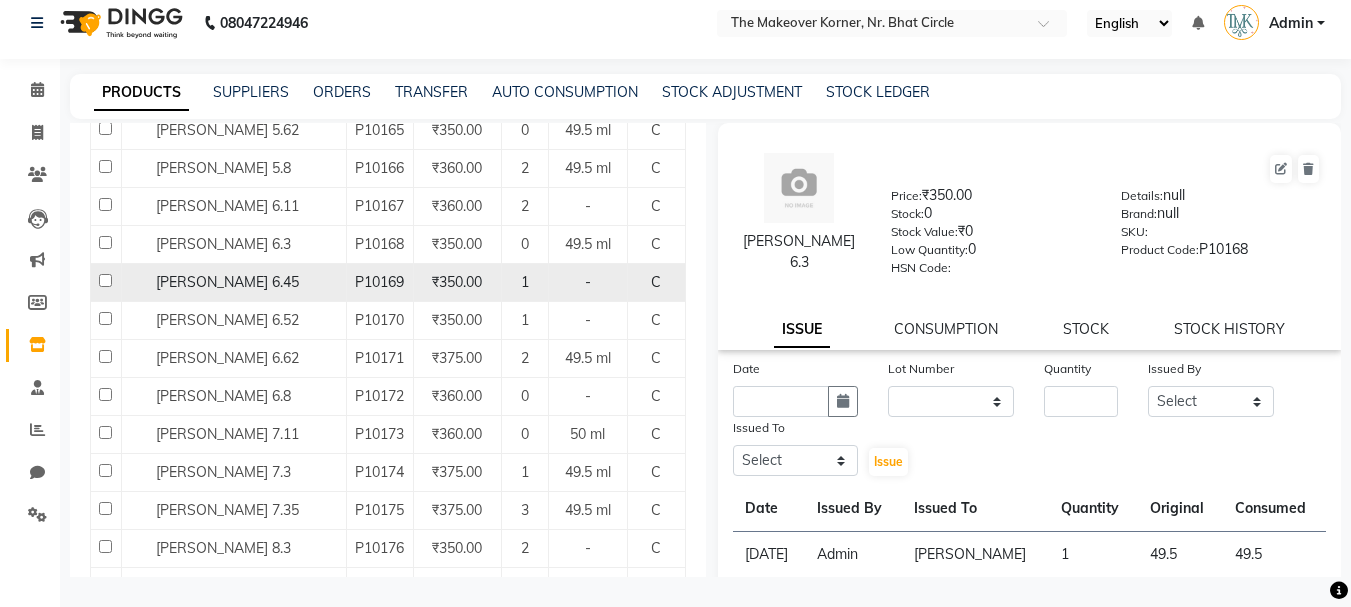 click on "[PERSON_NAME] 6.45" 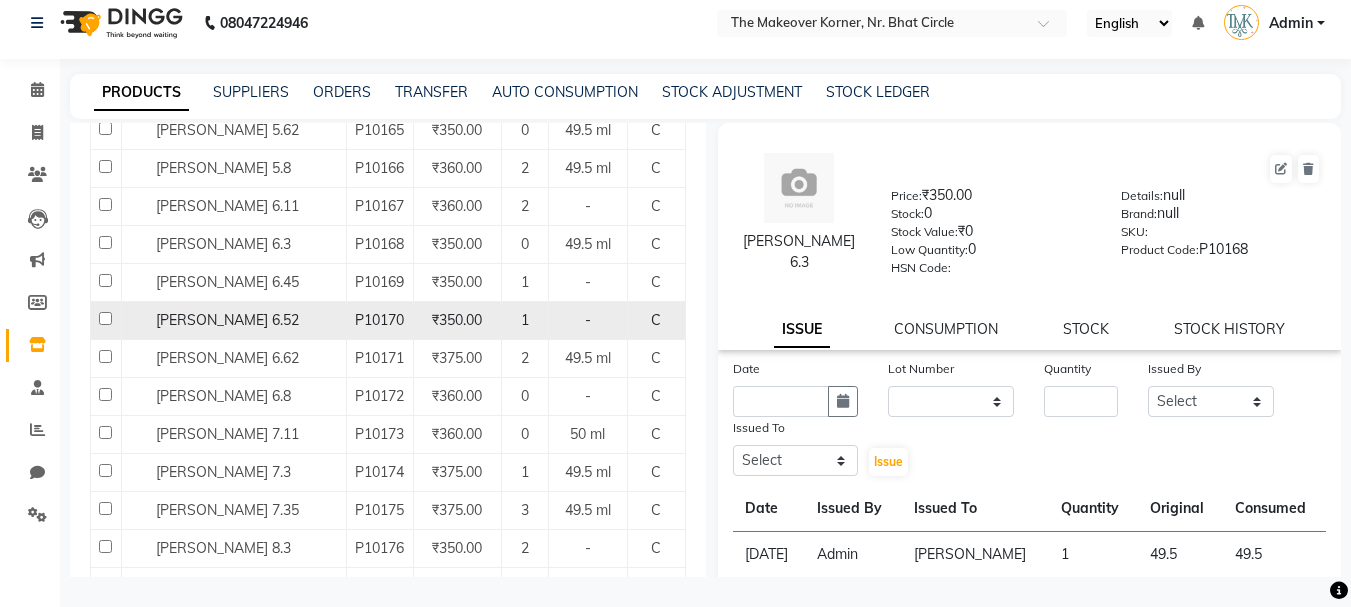 drag, startPoint x: 308, startPoint y: 487, endPoint x: 308, endPoint y: 514, distance: 27 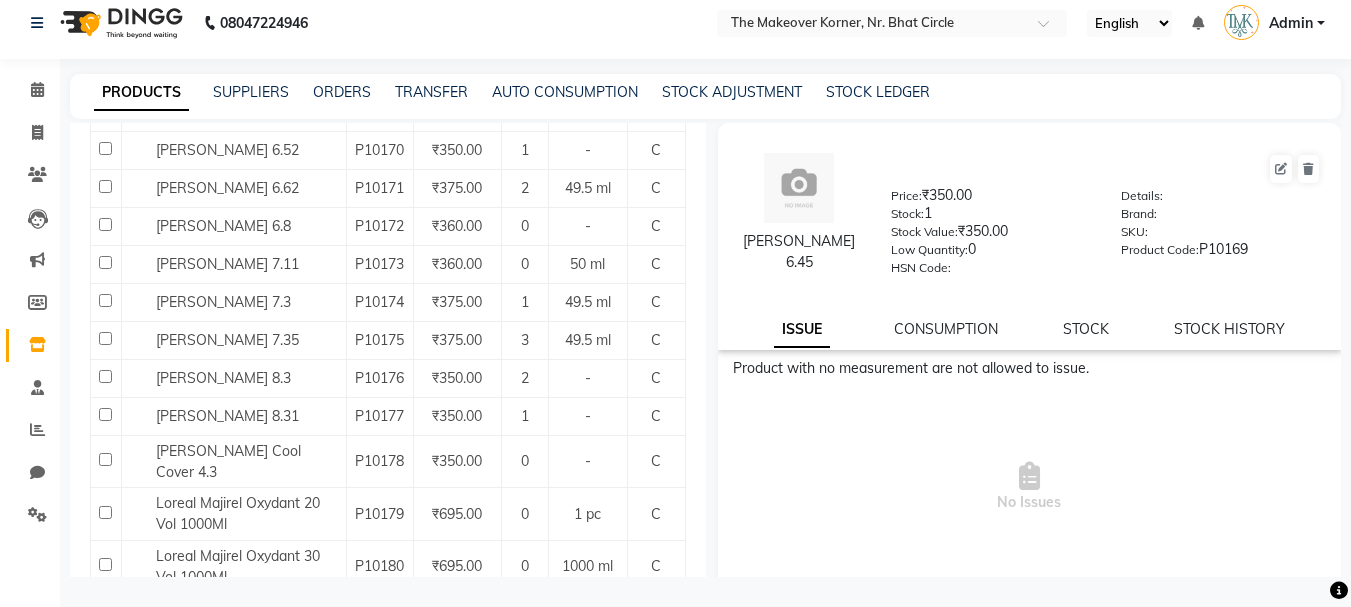 scroll, scrollTop: 8003, scrollLeft: 0, axis: vertical 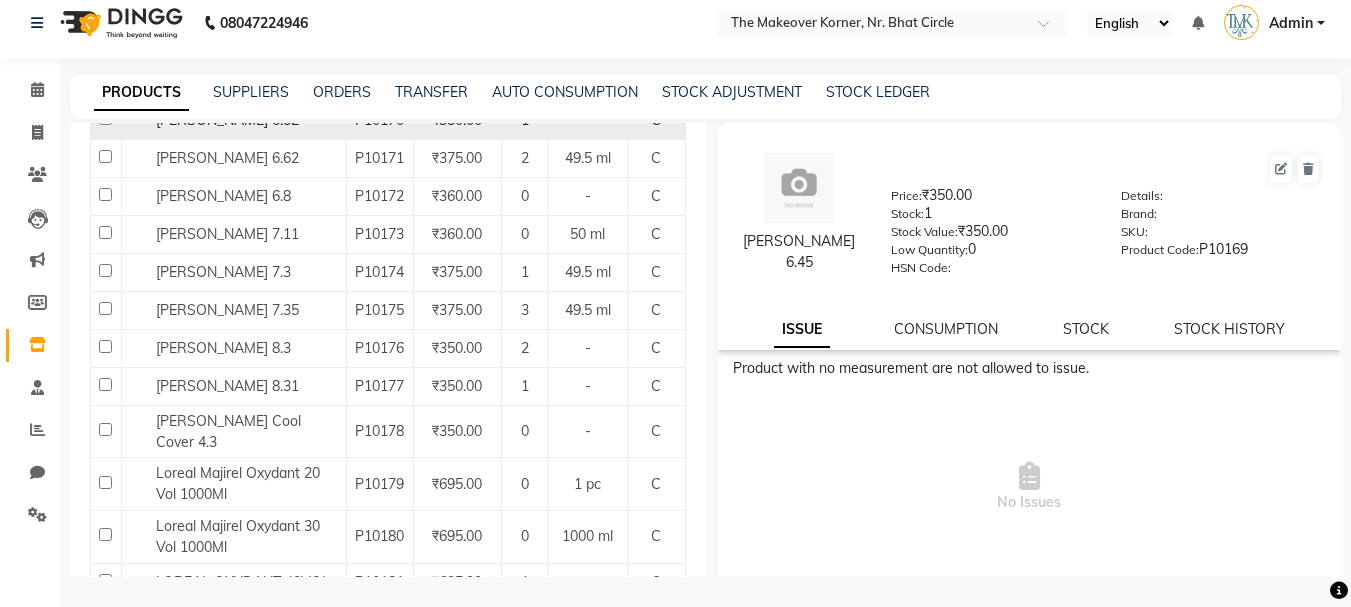 click on "[PERSON_NAME] 6.52" 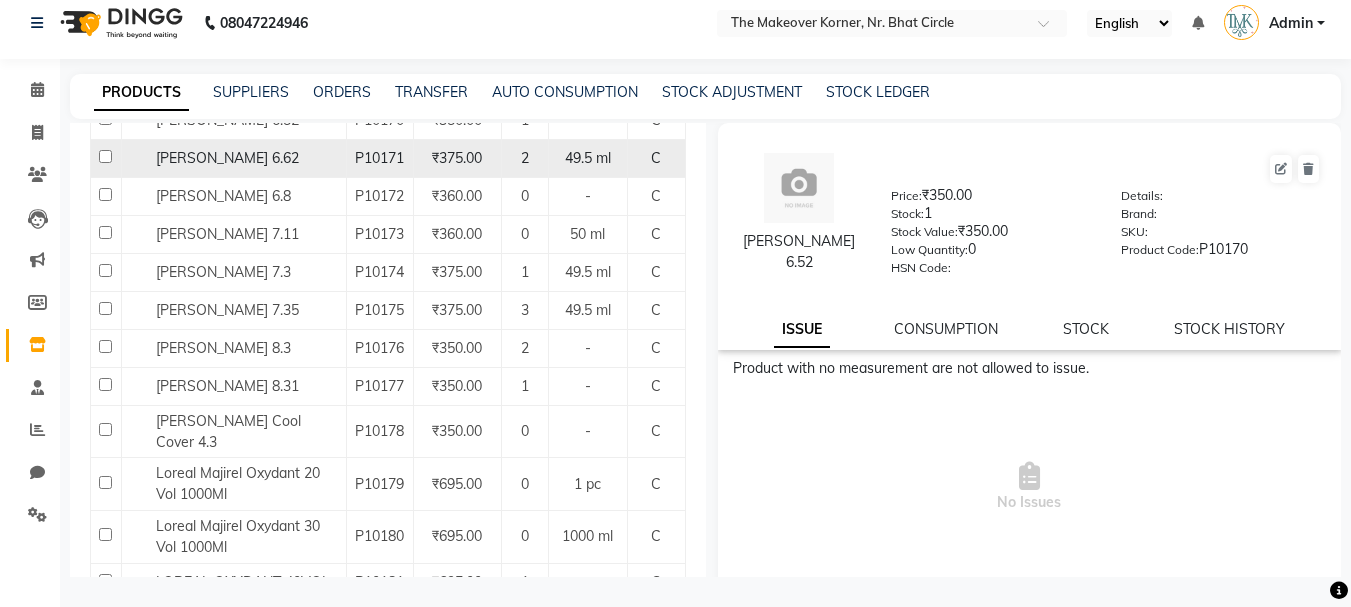 click on "[PERSON_NAME] 6.62" 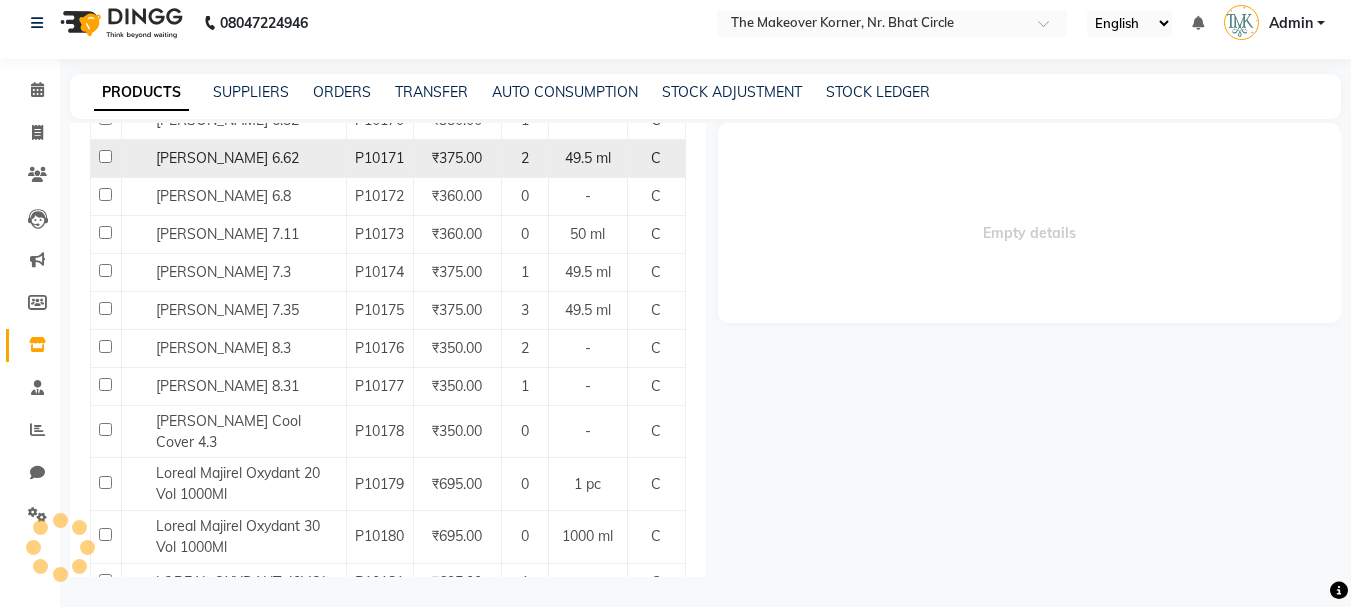 select 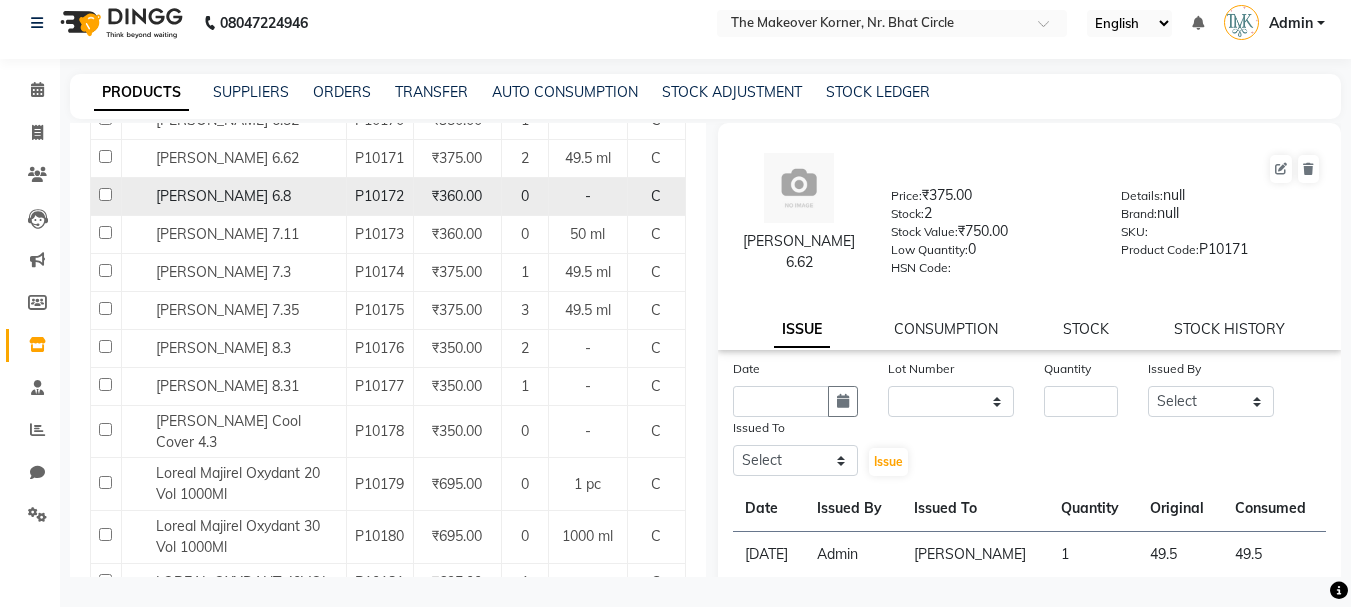 click on "[PERSON_NAME] 6.8" 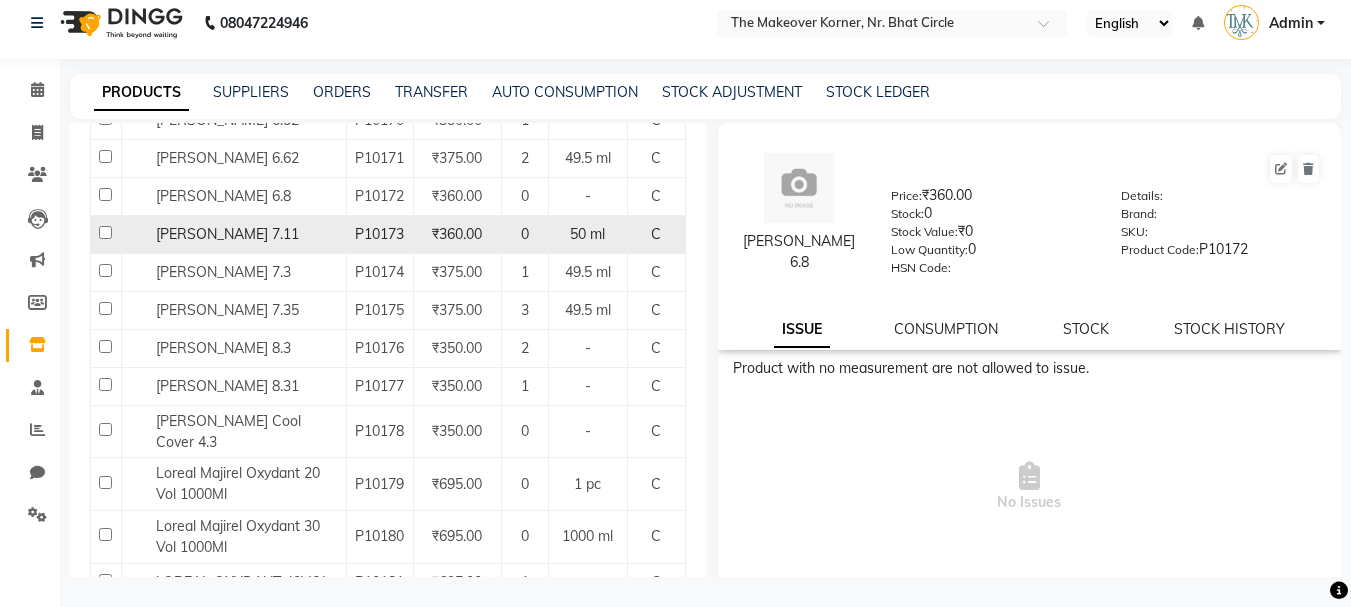 click on "[PERSON_NAME] 7.11" 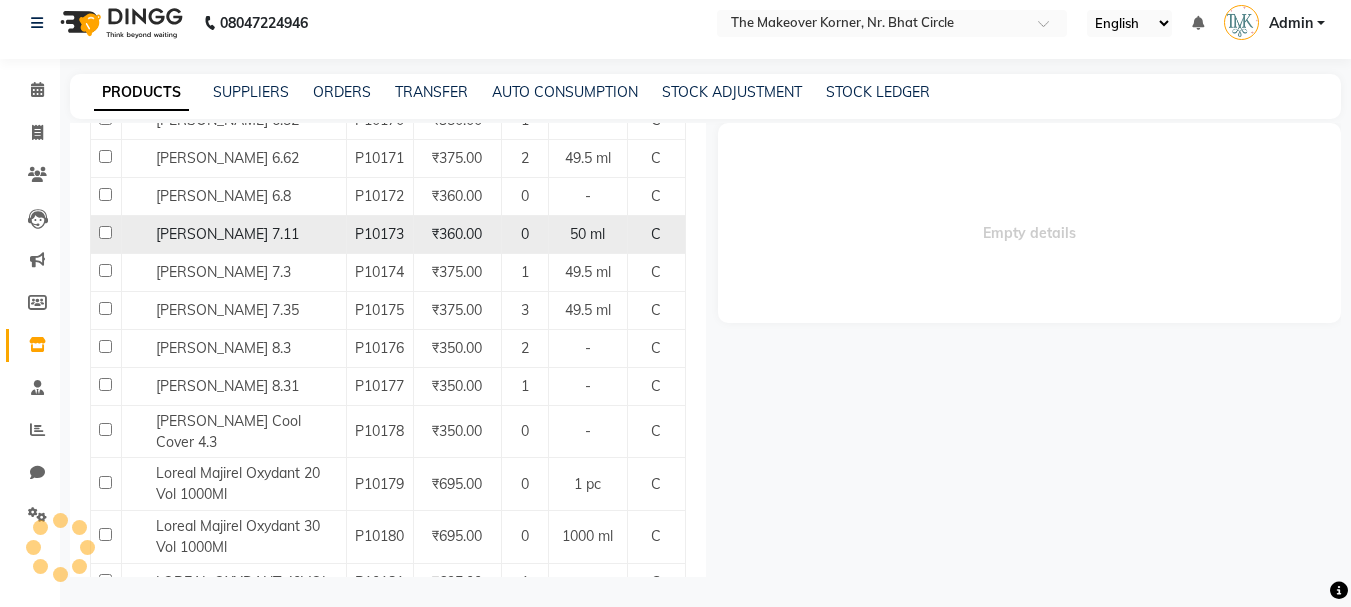 select 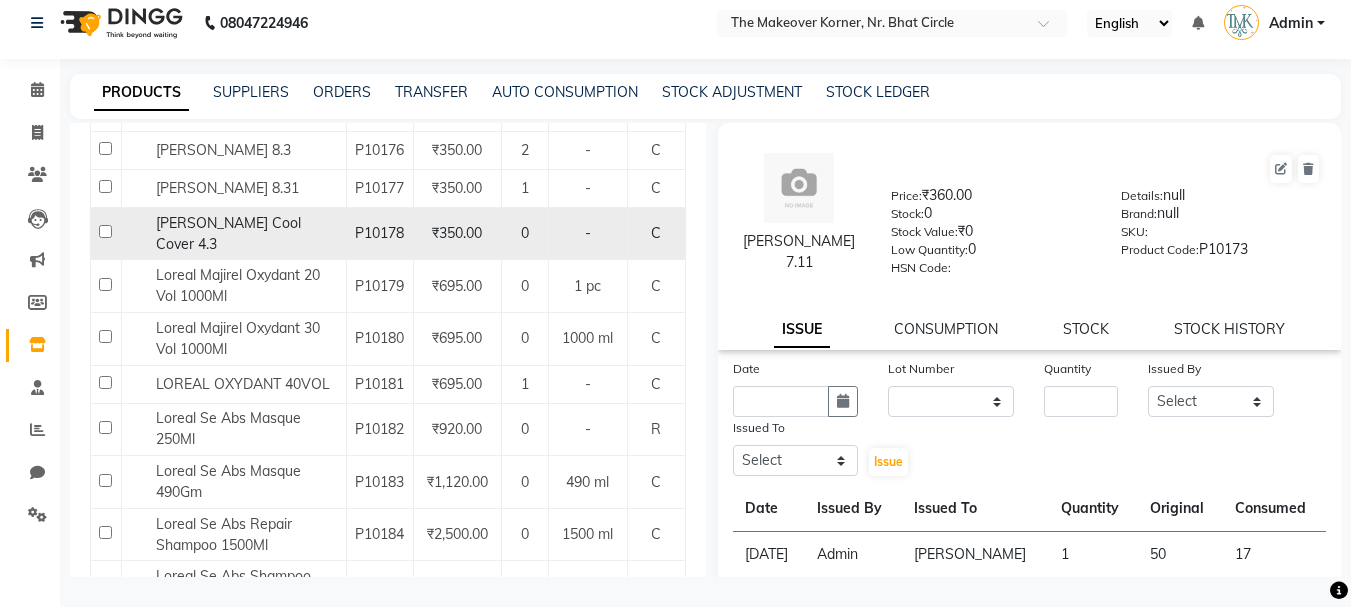 scroll, scrollTop: 8203, scrollLeft: 0, axis: vertical 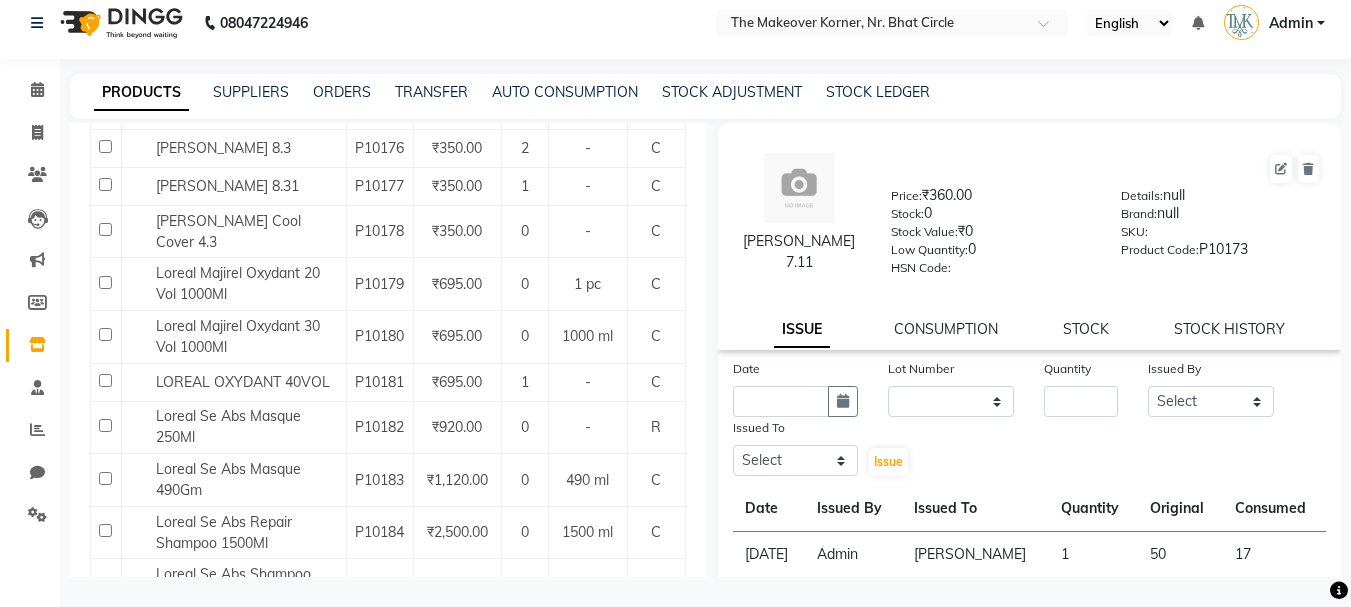 click on "[PERSON_NAME] 7.3" 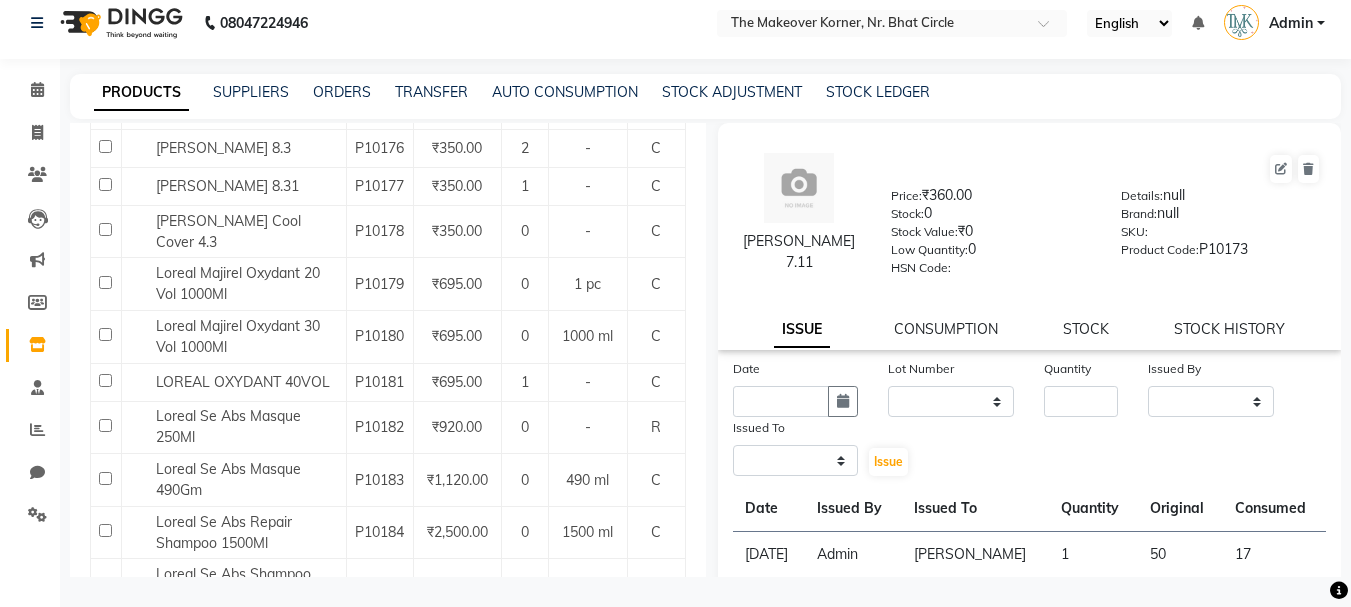 select 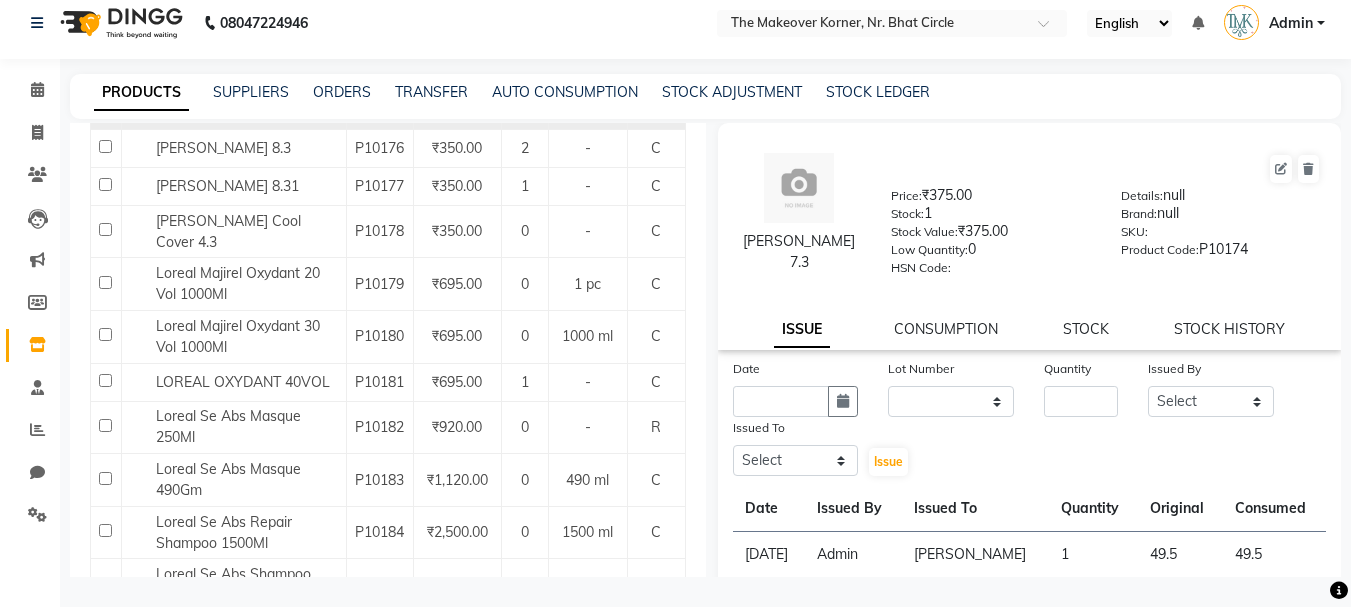 click on "[PERSON_NAME] 7.35" 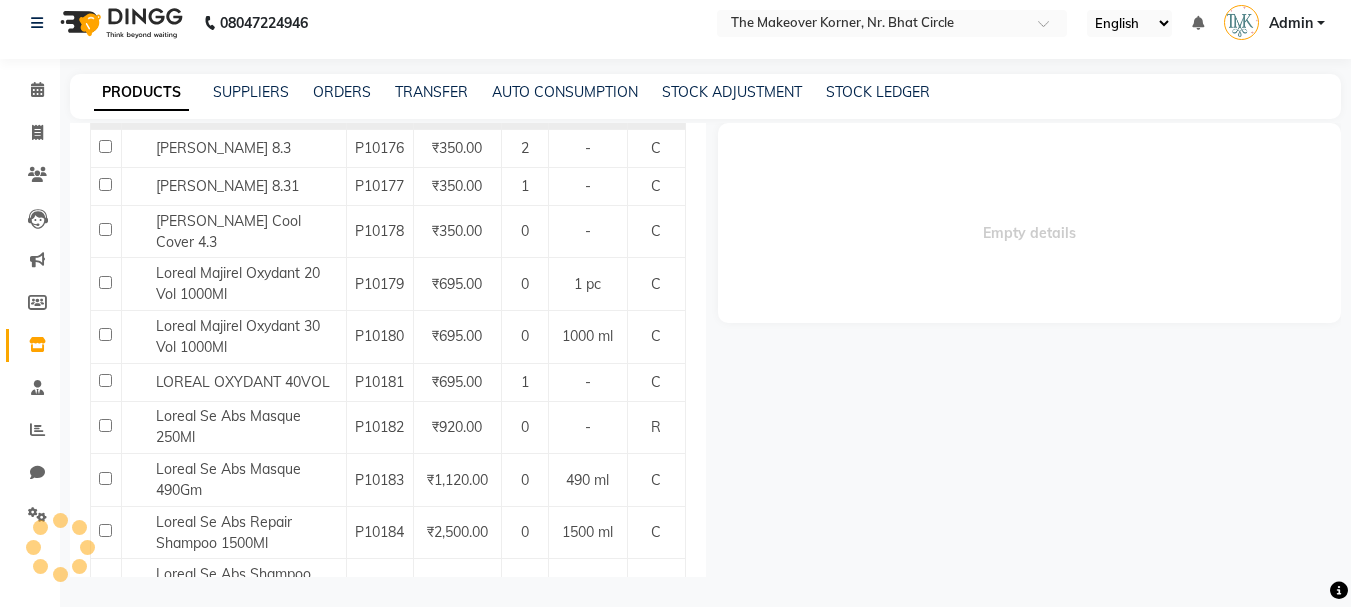 select 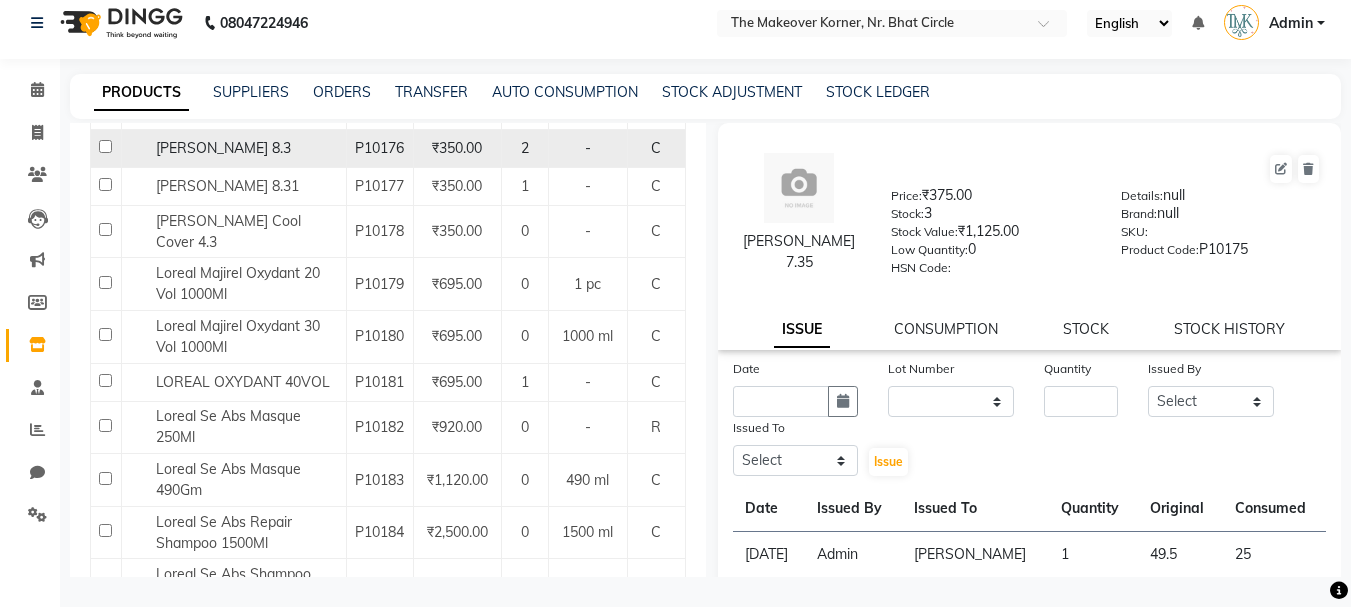 click on "[PERSON_NAME] 8.3" 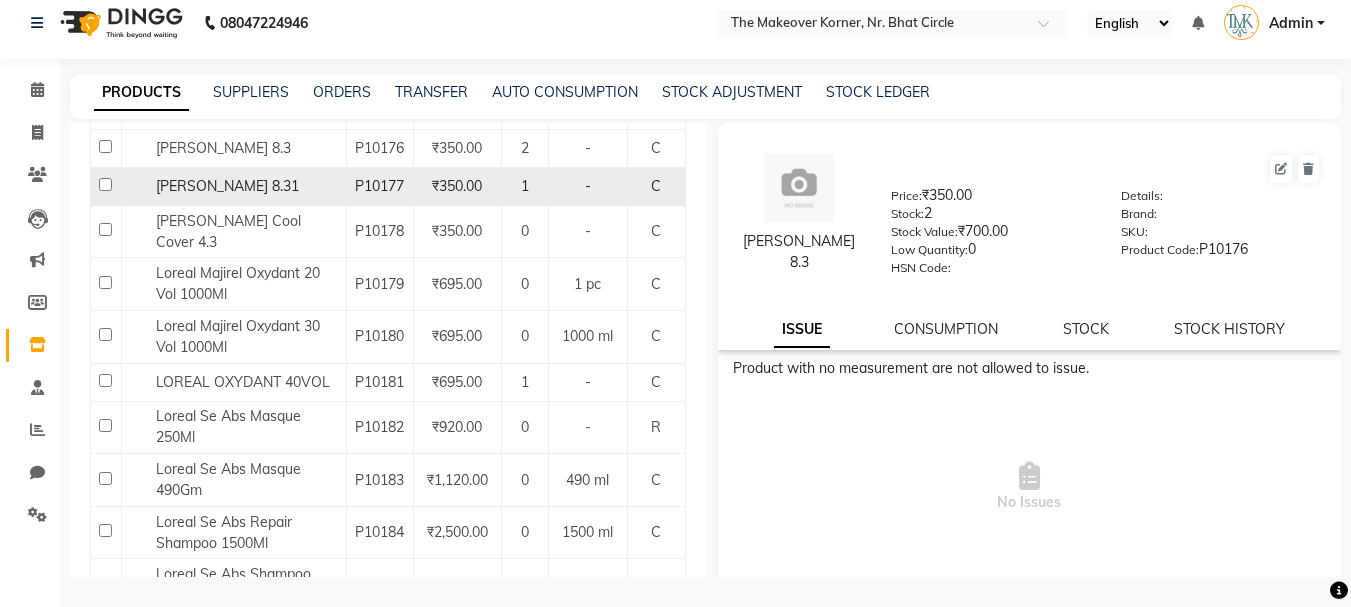 click on "[PERSON_NAME] 8.31" 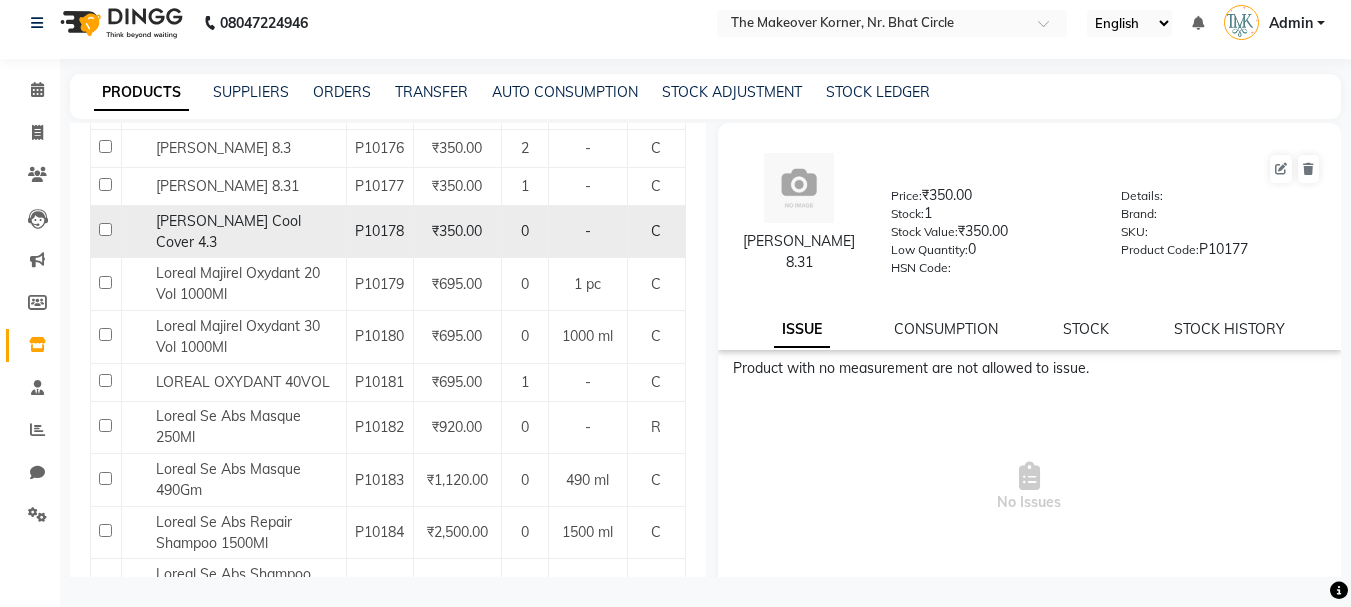 click on "[PERSON_NAME] Cool Cover 4.3" 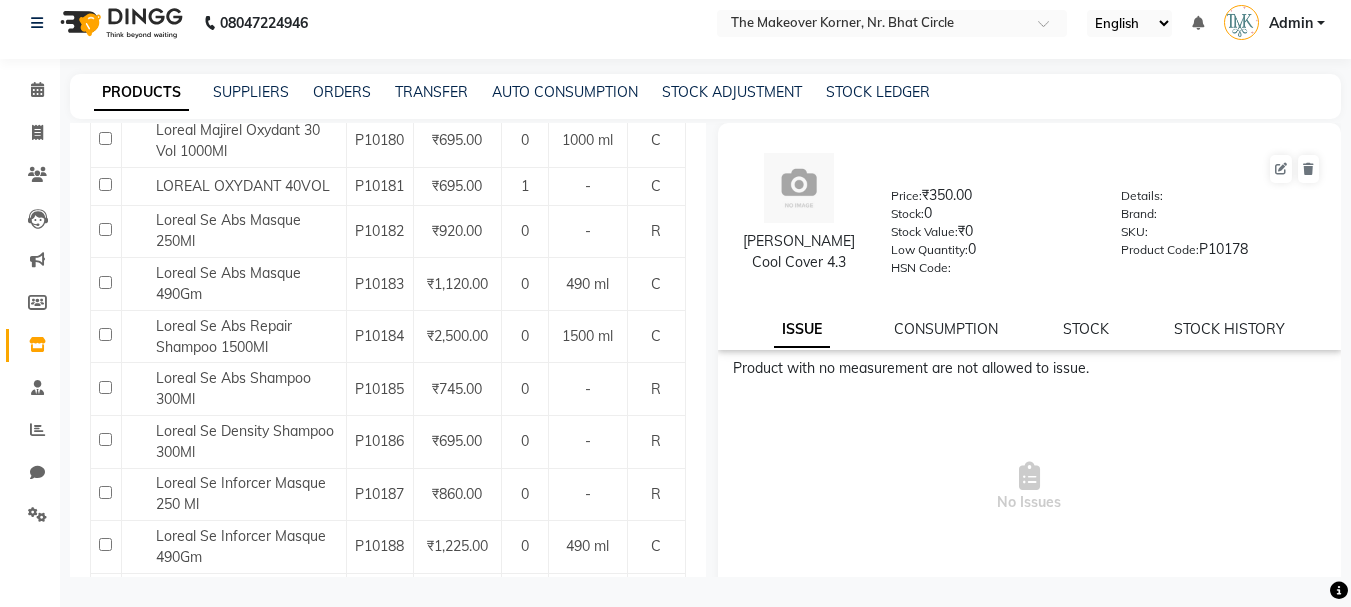 scroll, scrollTop: 8403, scrollLeft: 0, axis: vertical 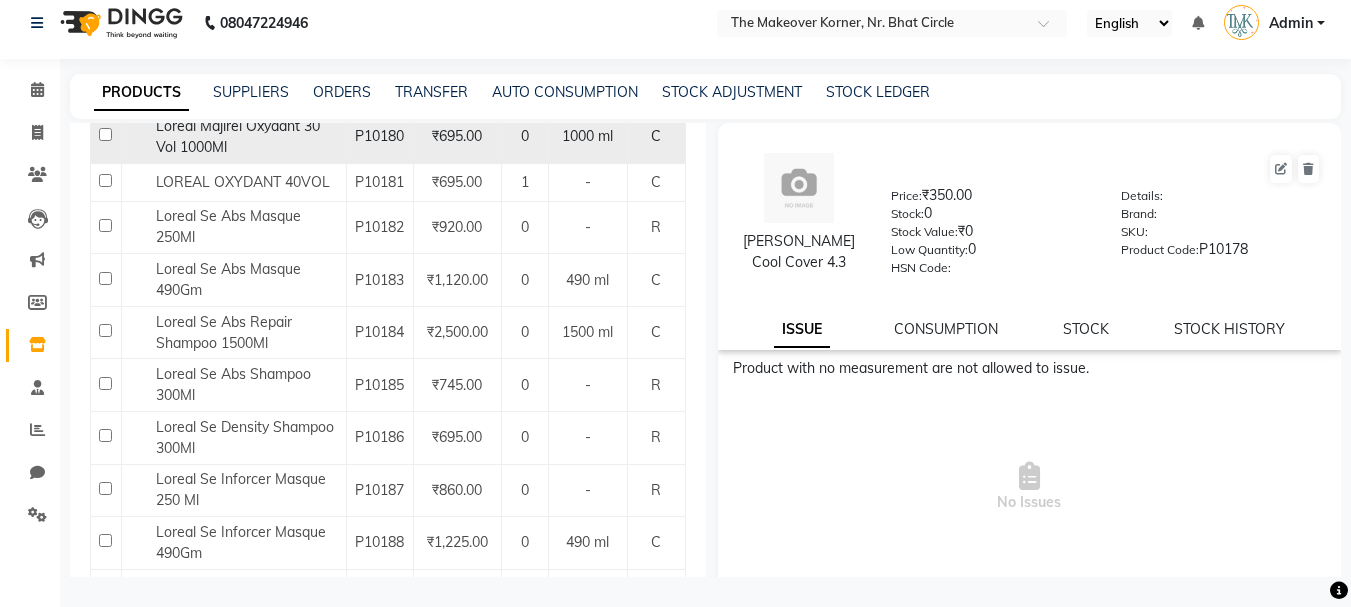 click on "Loreal Majirel Oxydant 30 Vol 1000Ml" 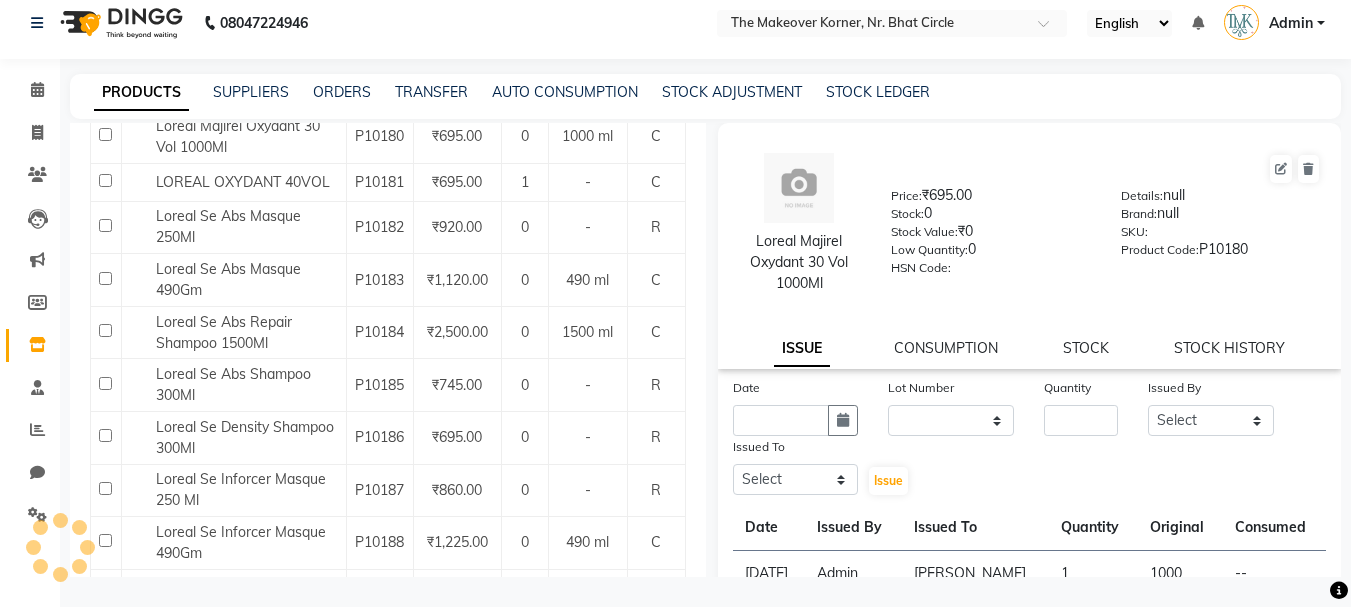 scroll, scrollTop: 200, scrollLeft: 0, axis: vertical 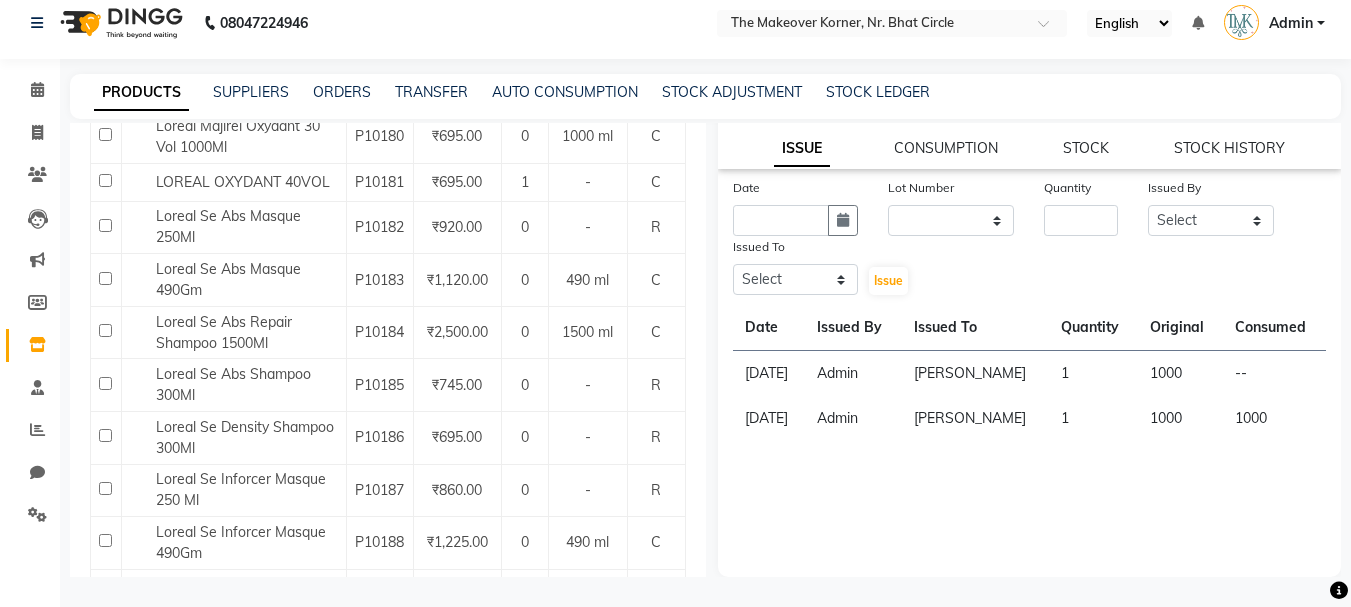 click on "P10179" 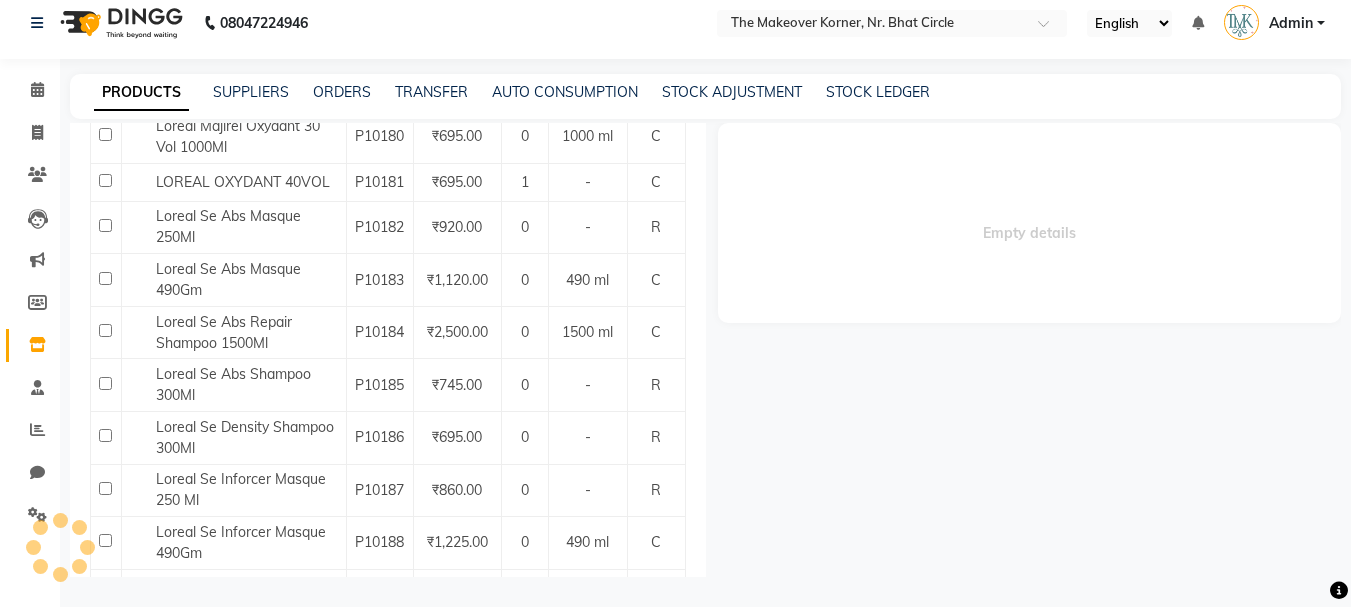 scroll, scrollTop: 0, scrollLeft: 0, axis: both 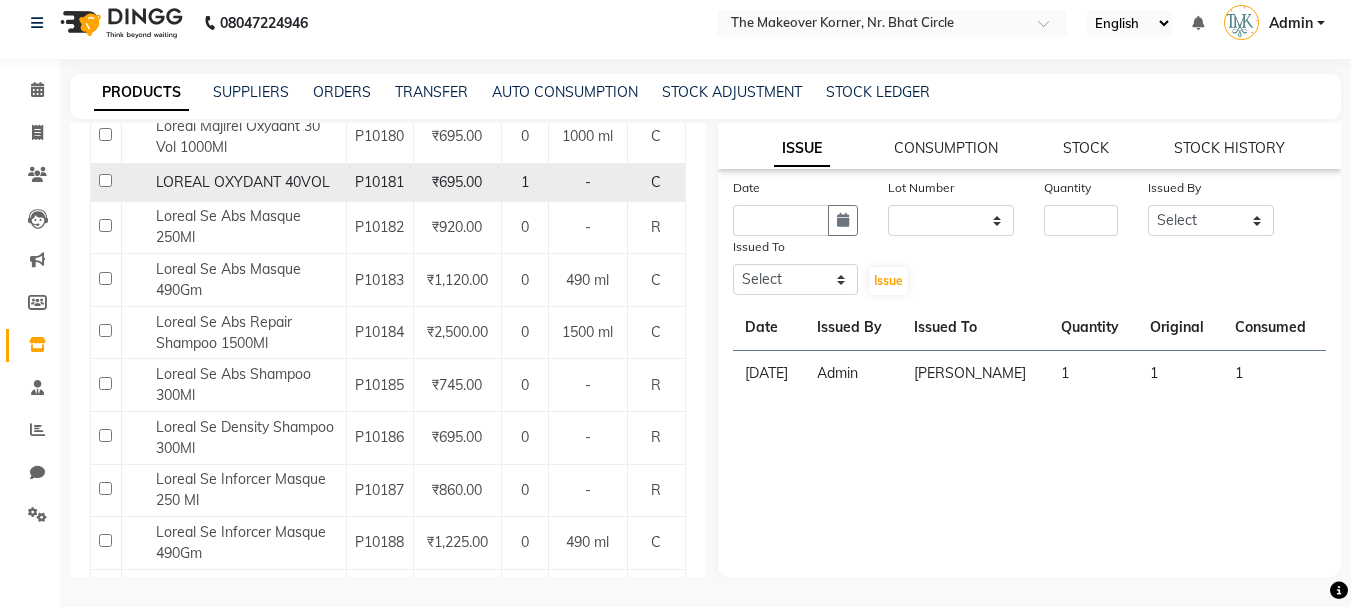 click on "LOREAL OXYDANT 40VOL" 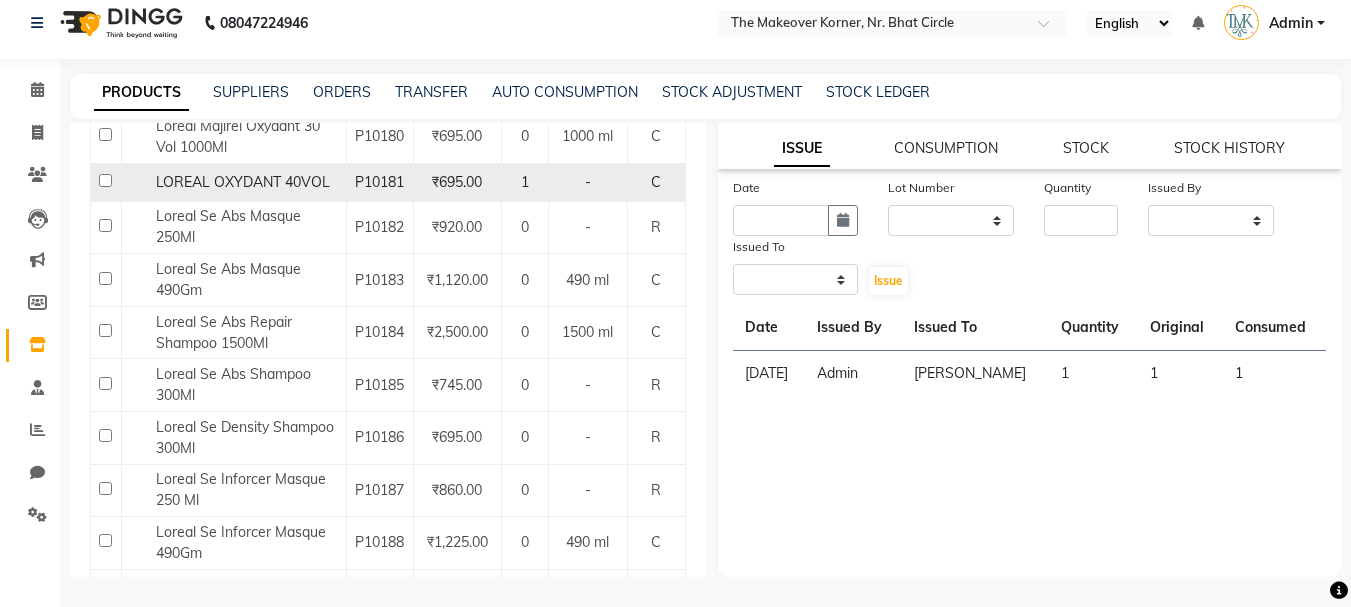 scroll, scrollTop: 0, scrollLeft: 0, axis: both 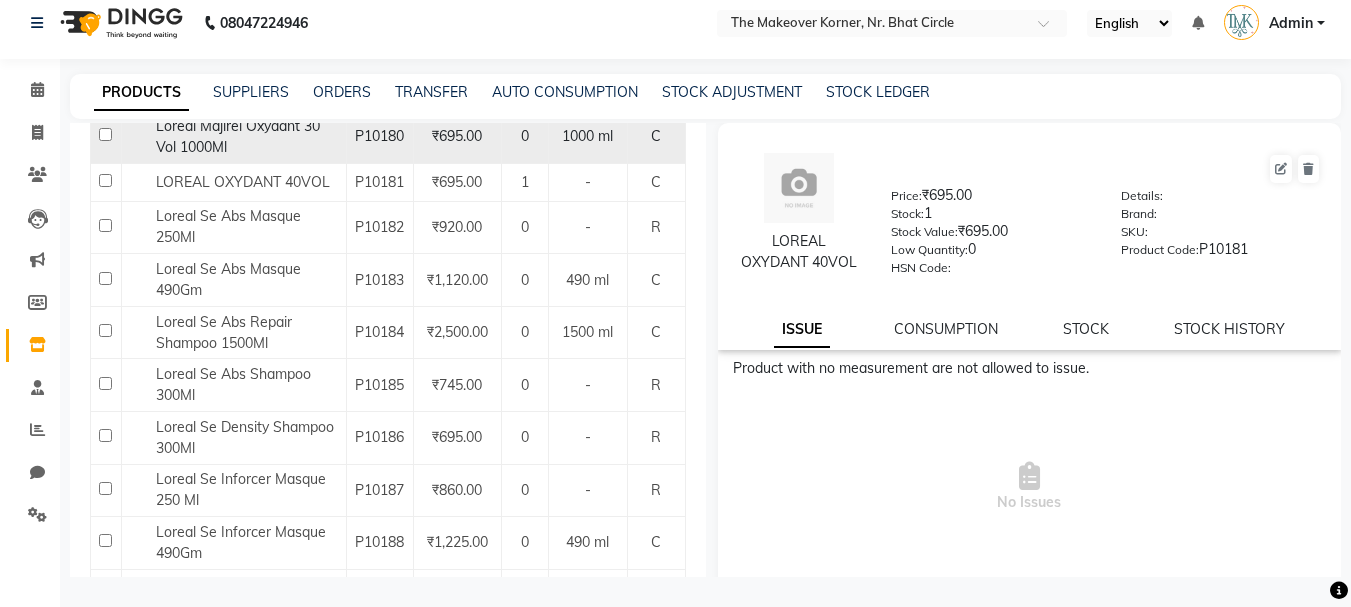 click on "Loreal Majirel Oxydant 30 Vol 1000Ml" 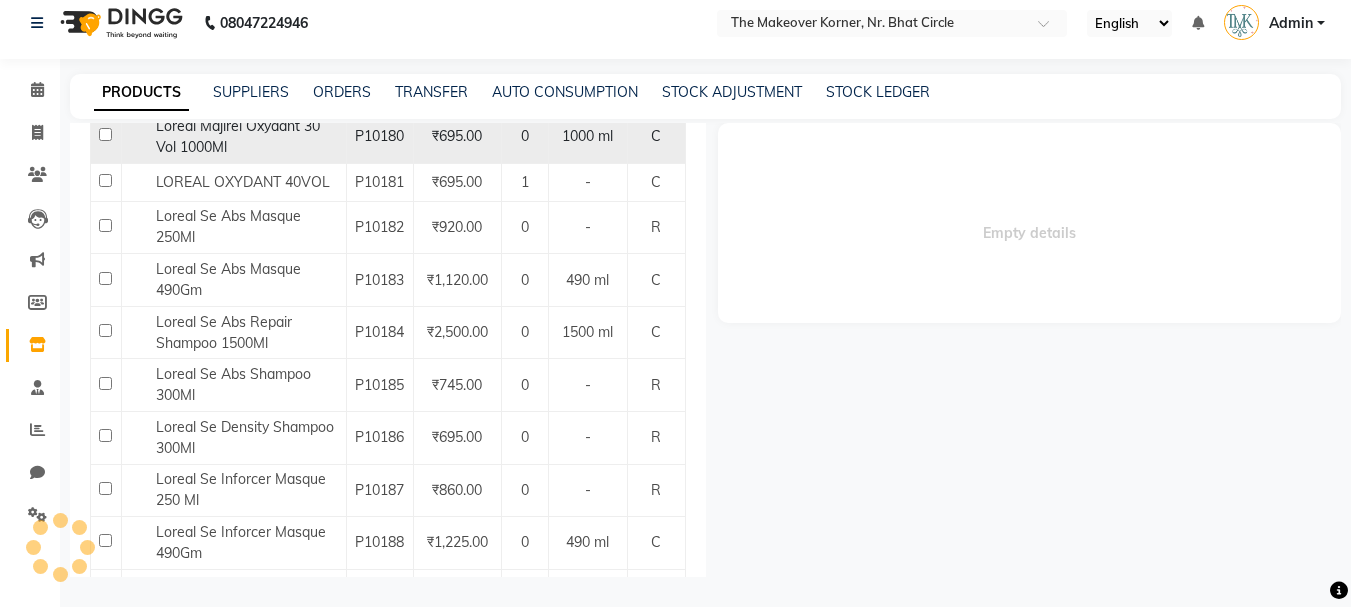 select 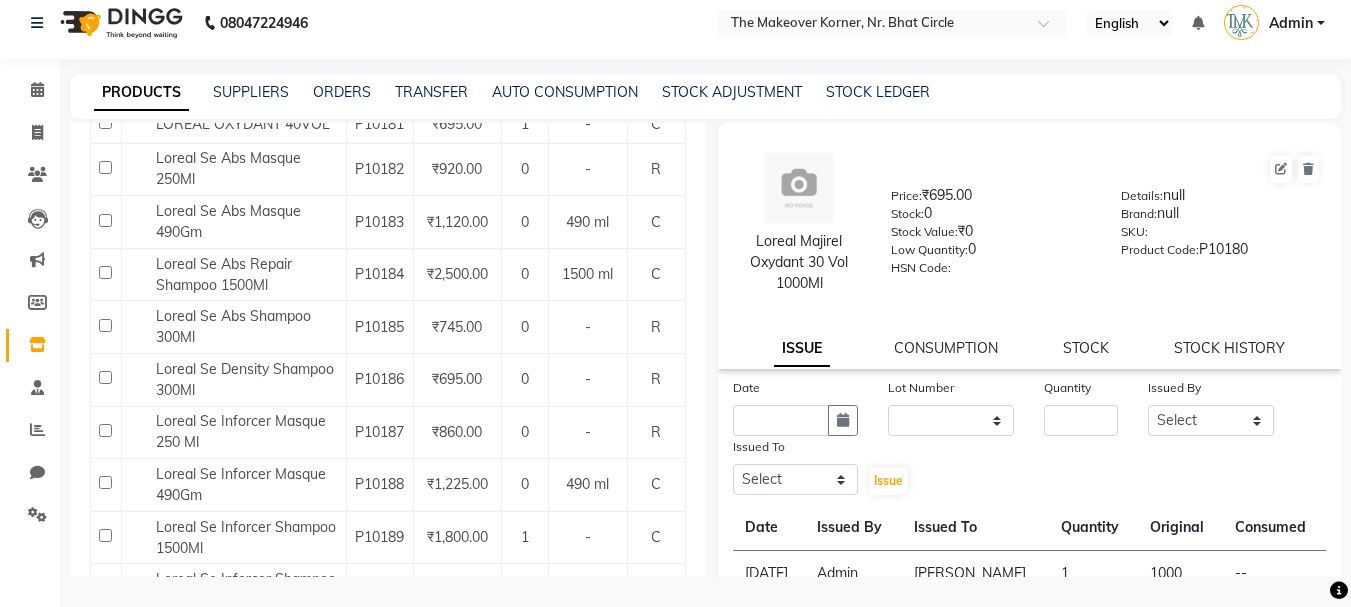scroll, scrollTop: 8503, scrollLeft: 0, axis: vertical 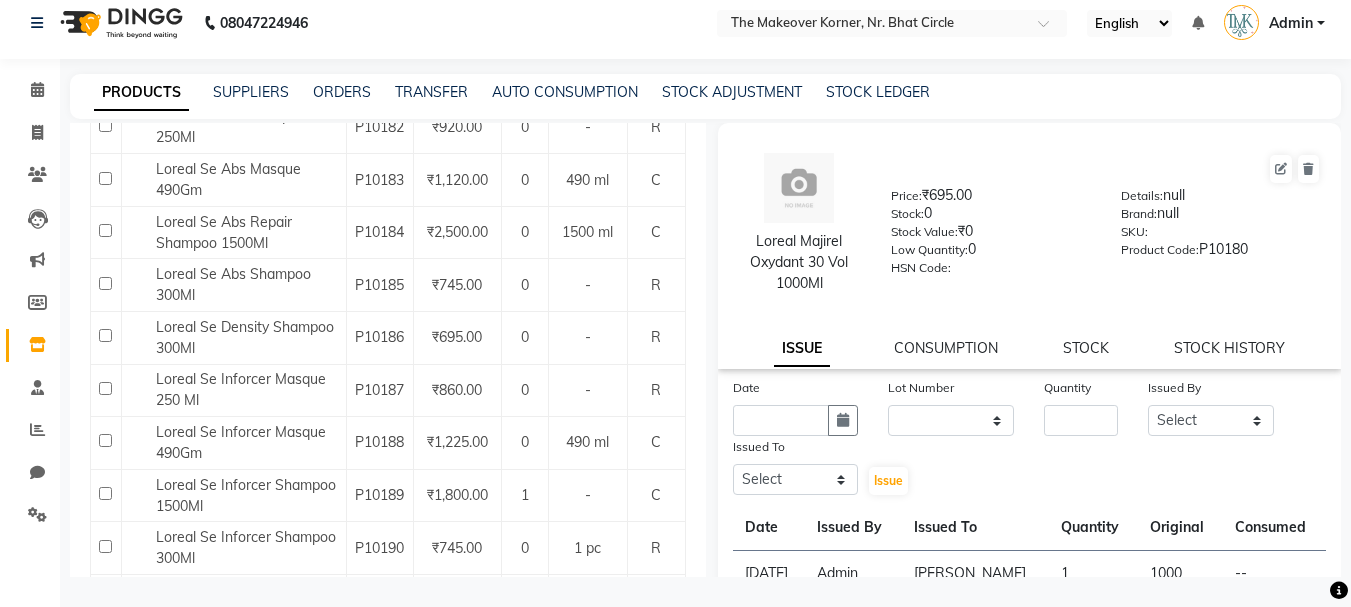 click on "Loreal Majirel Oxydant 30 Vol 1000Ml" 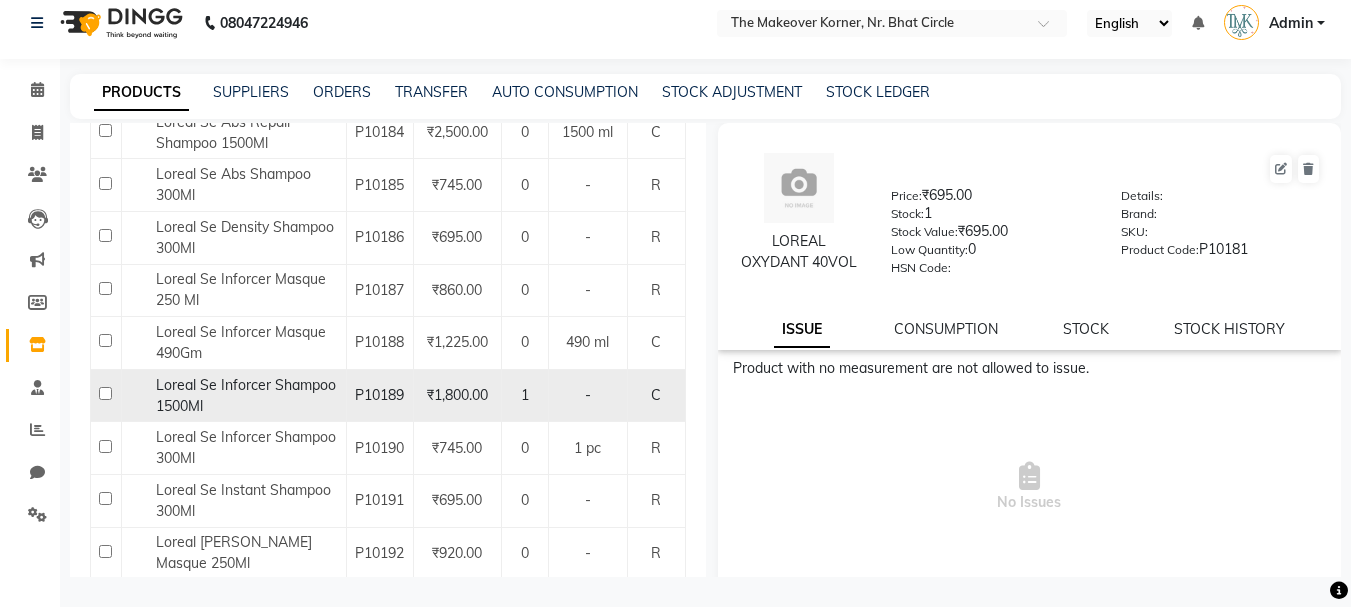 scroll, scrollTop: 8803, scrollLeft: 0, axis: vertical 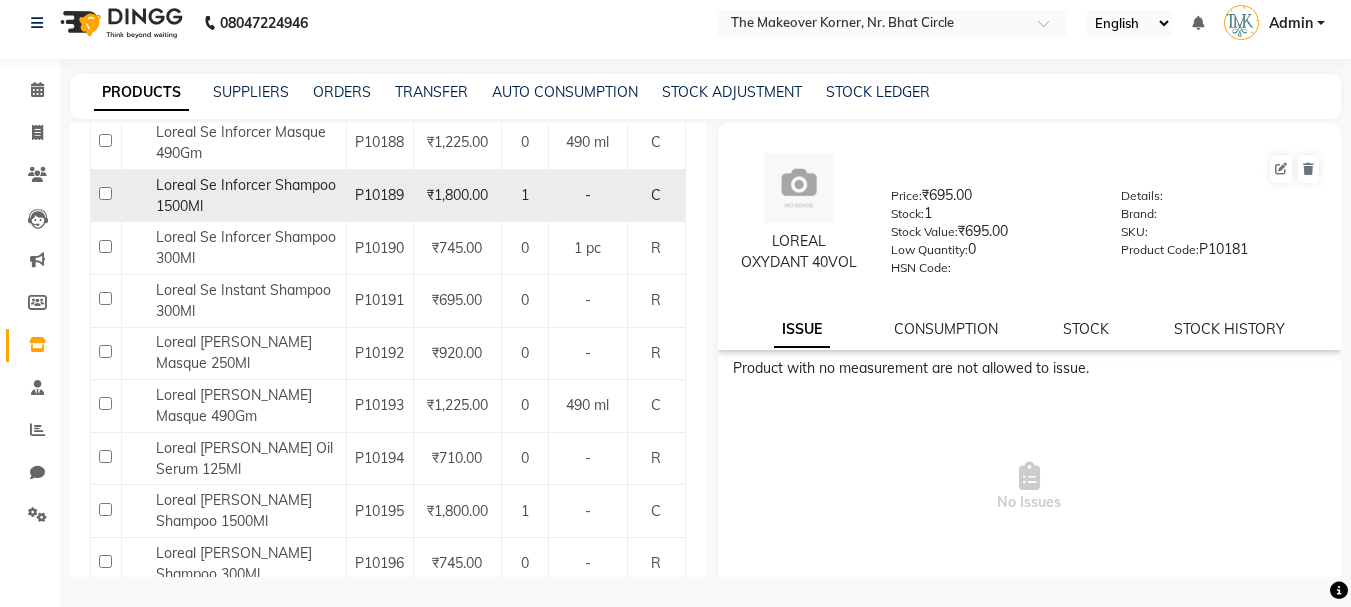 click on "Loreal Se Inforcer Shampoo 1500Ml" 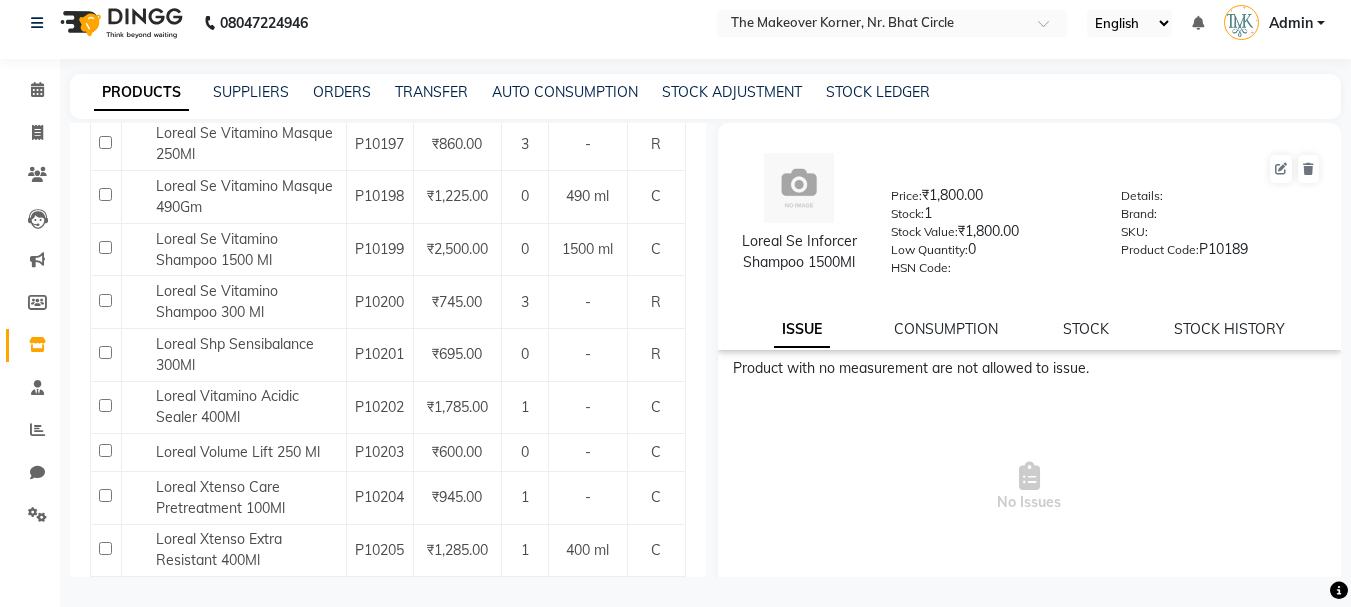 scroll, scrollTop: 9303, scrollLeft: 0, axis: vertical 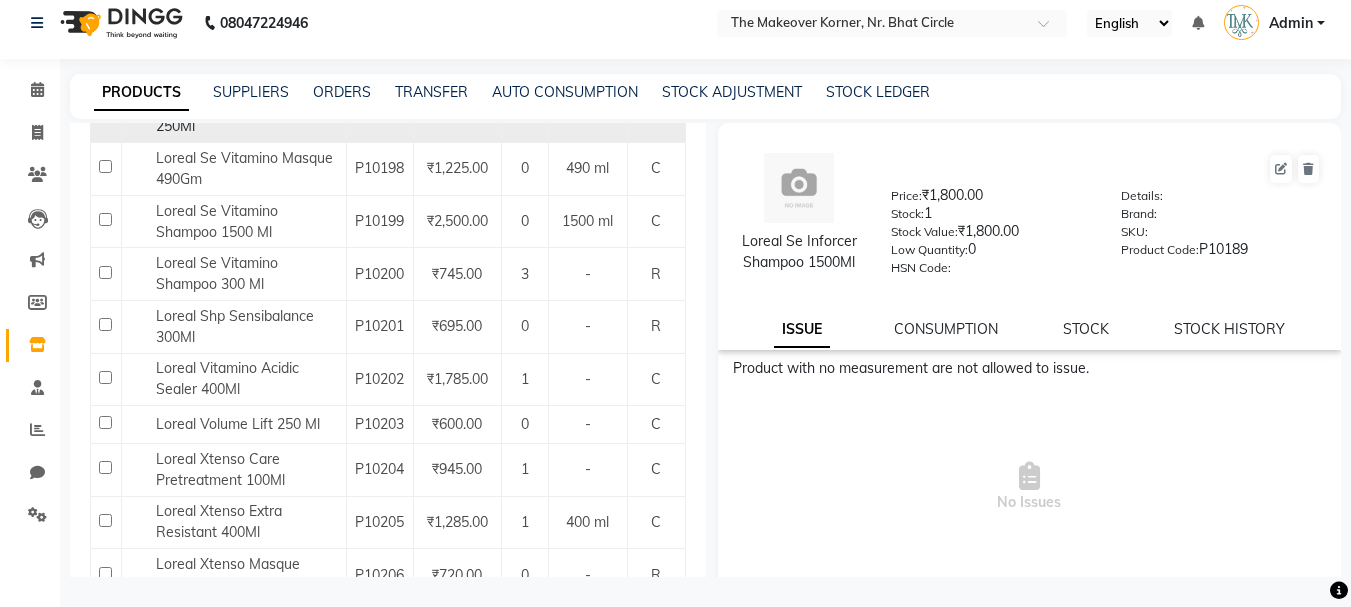 click on "Loreal Se Vitamino Masque 250Ml" 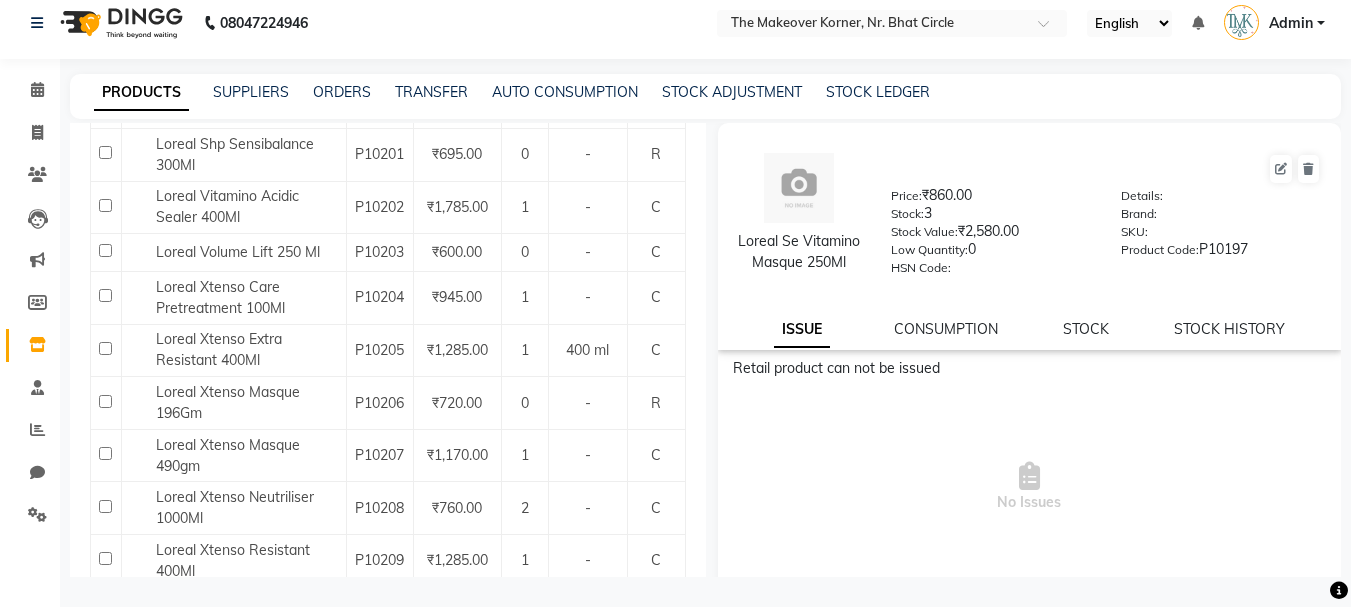 scroll, scrollTop: 9503, scrollLeft: 0, axis: vertical 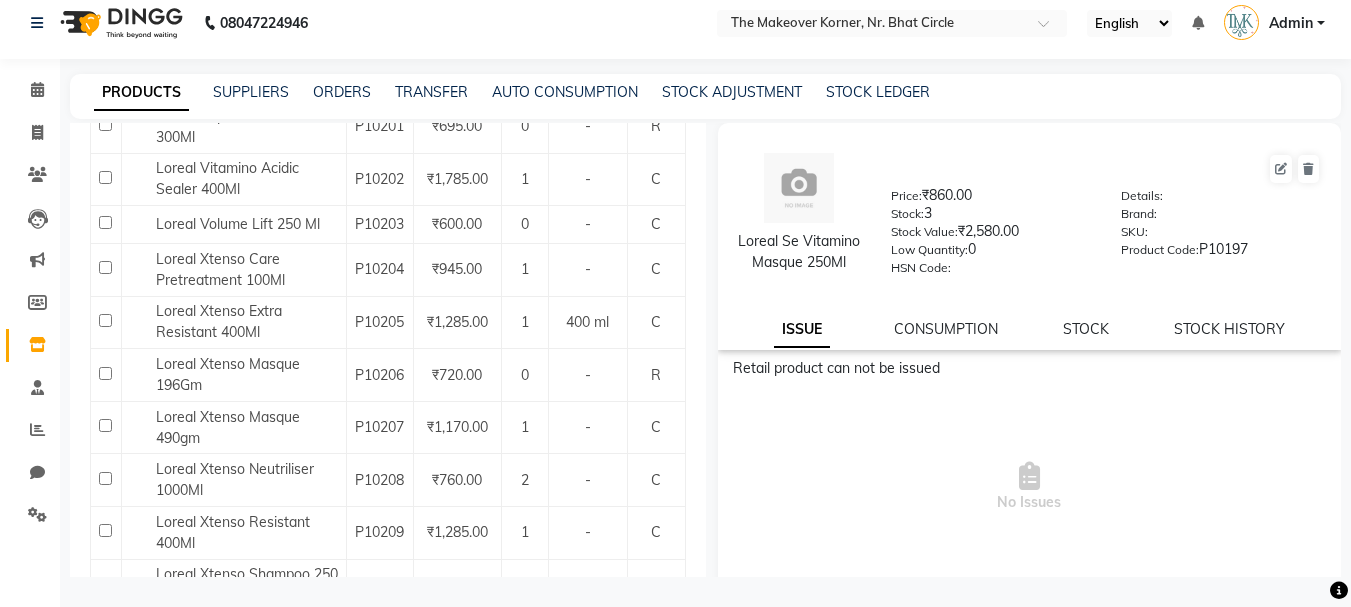 click on "Loreal Se Vitamino Shampoo 300 Ml" 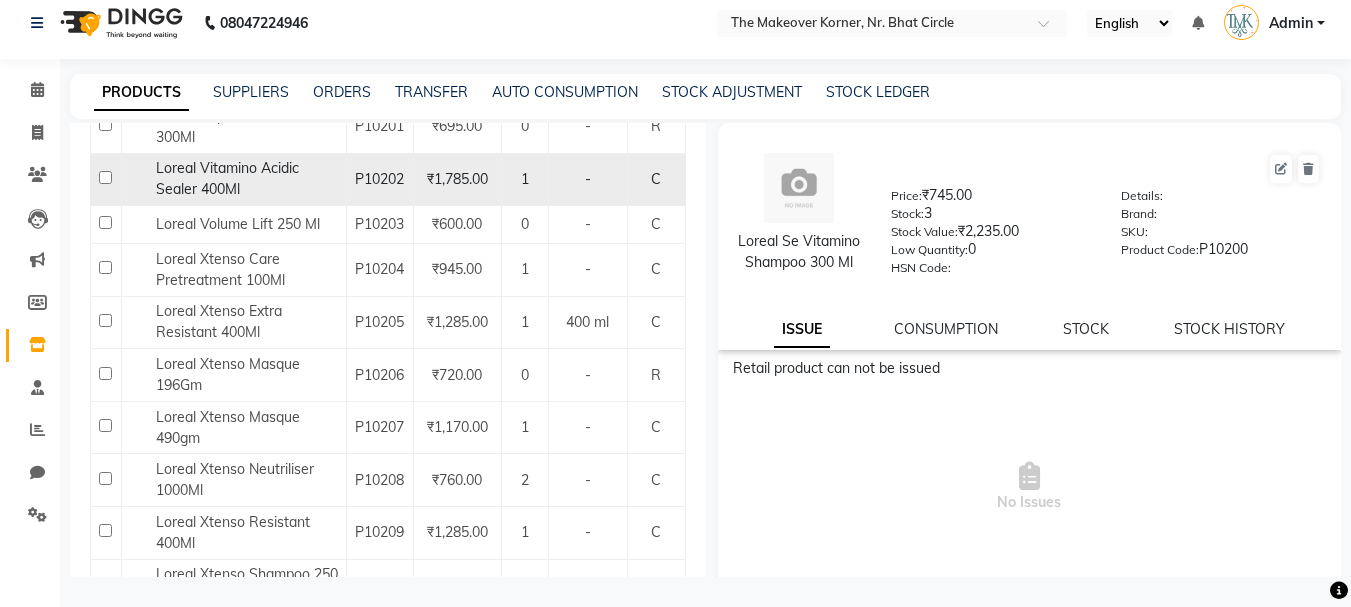 scroll, scrollTop: 9603, scrollLeft: 0, axis: vertical 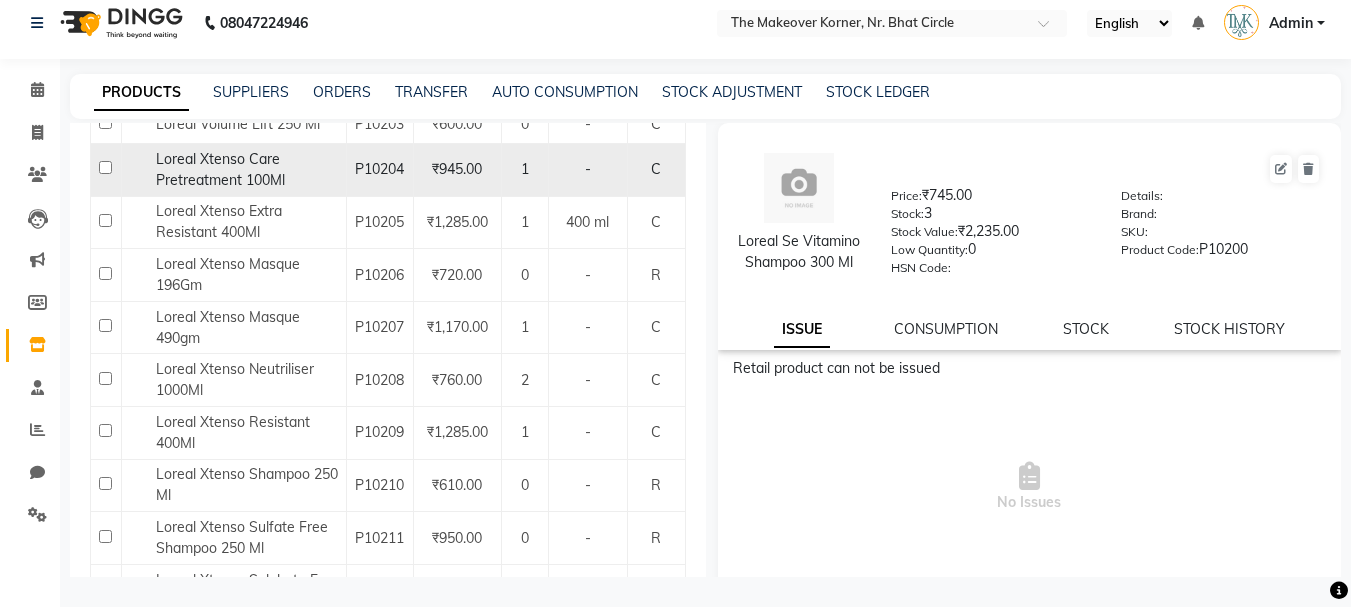 click on "Loreal Xtenso Care Pretreatment 100Ml" 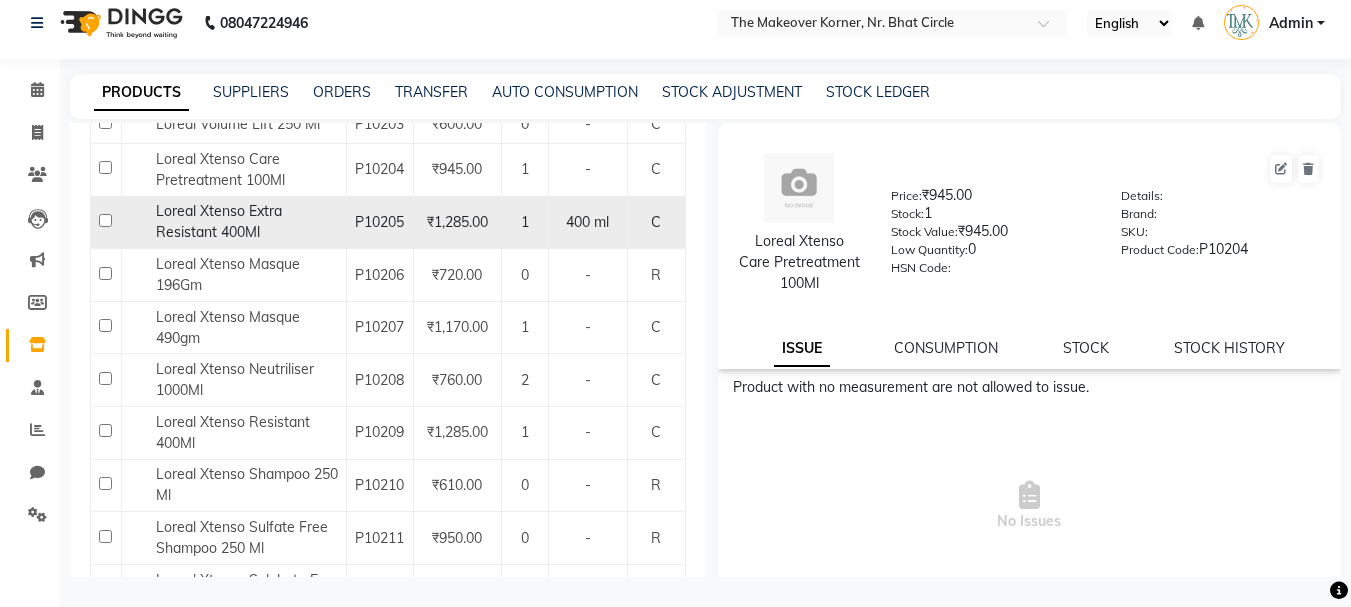 click on "Loreal Xtenso Extra Resistant 400Ml" 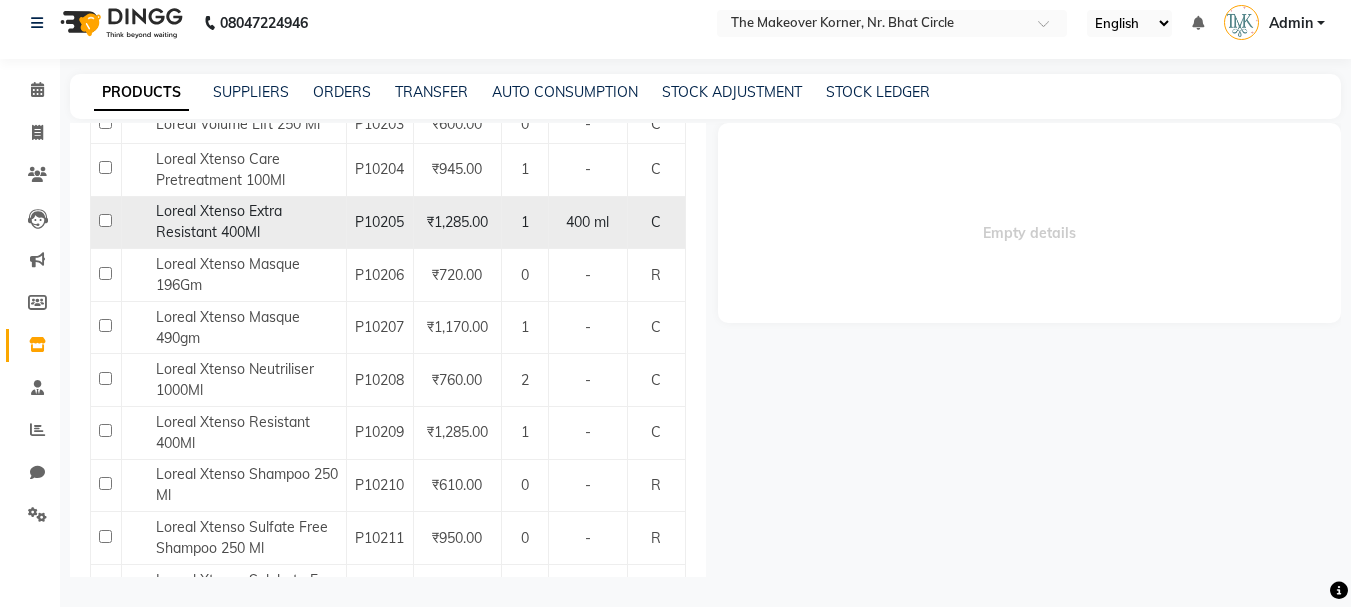 select 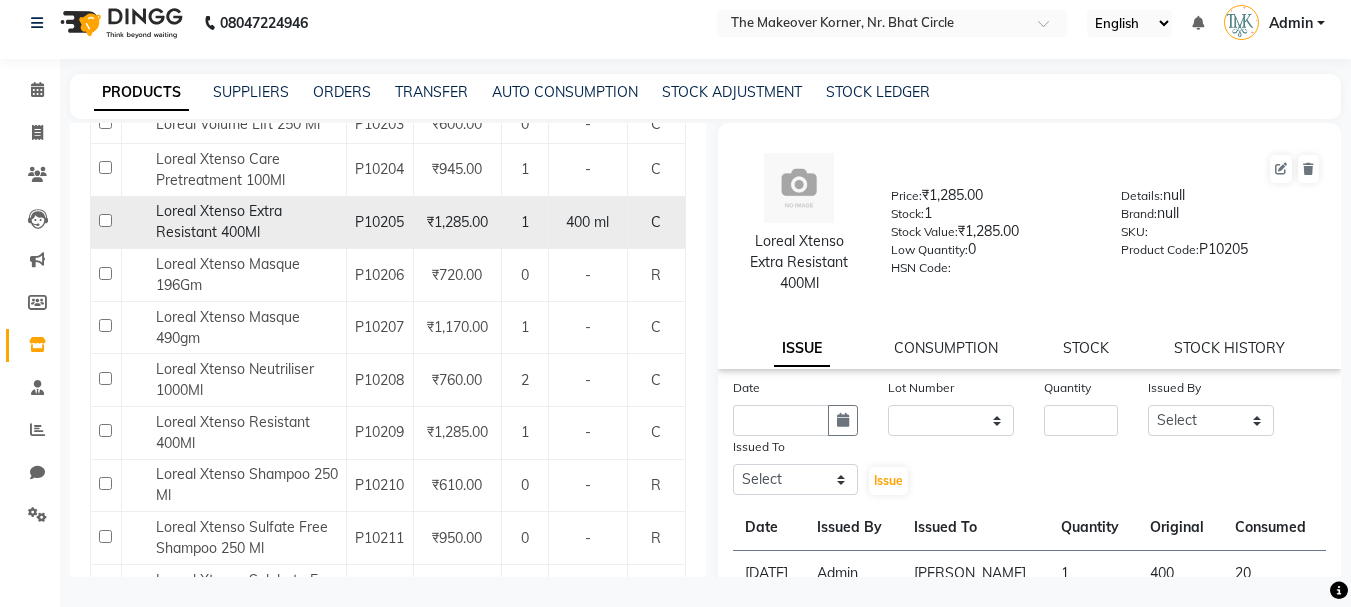 scroll, scrollTop: 9703, scrollLeft: 0, axis: vertical 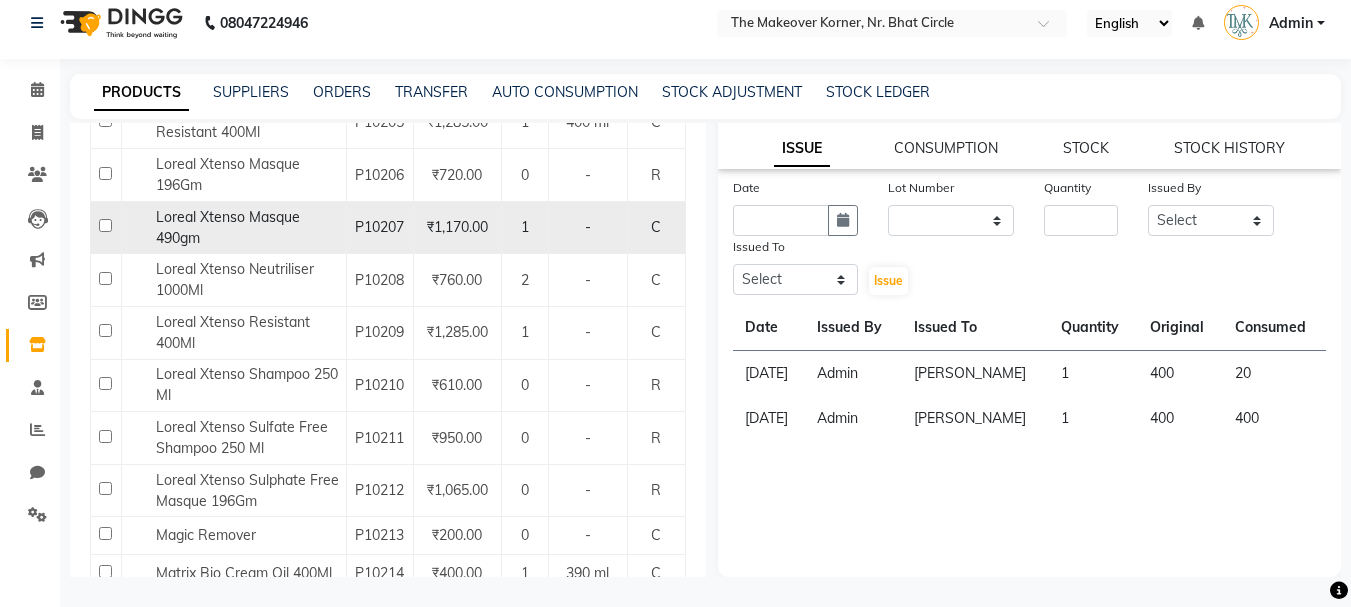 click on "Loreal Xtenso Masque 490gm" 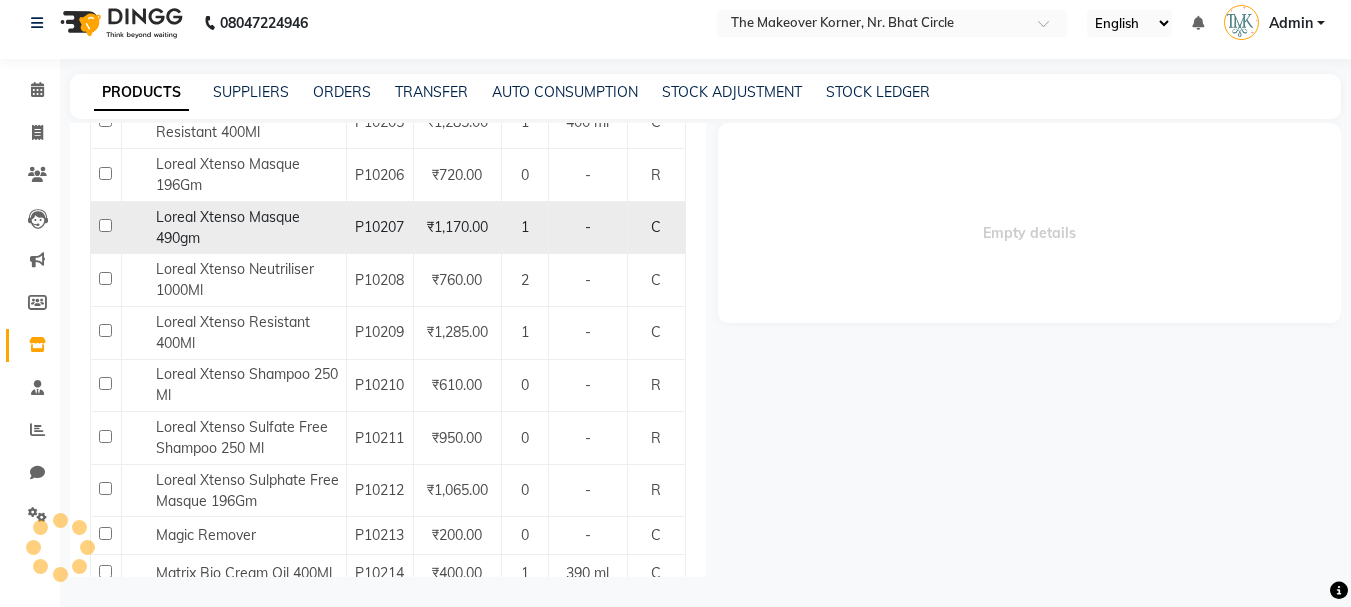 scroll, scrollTop: 0, scrollLeft: 0, axis: both 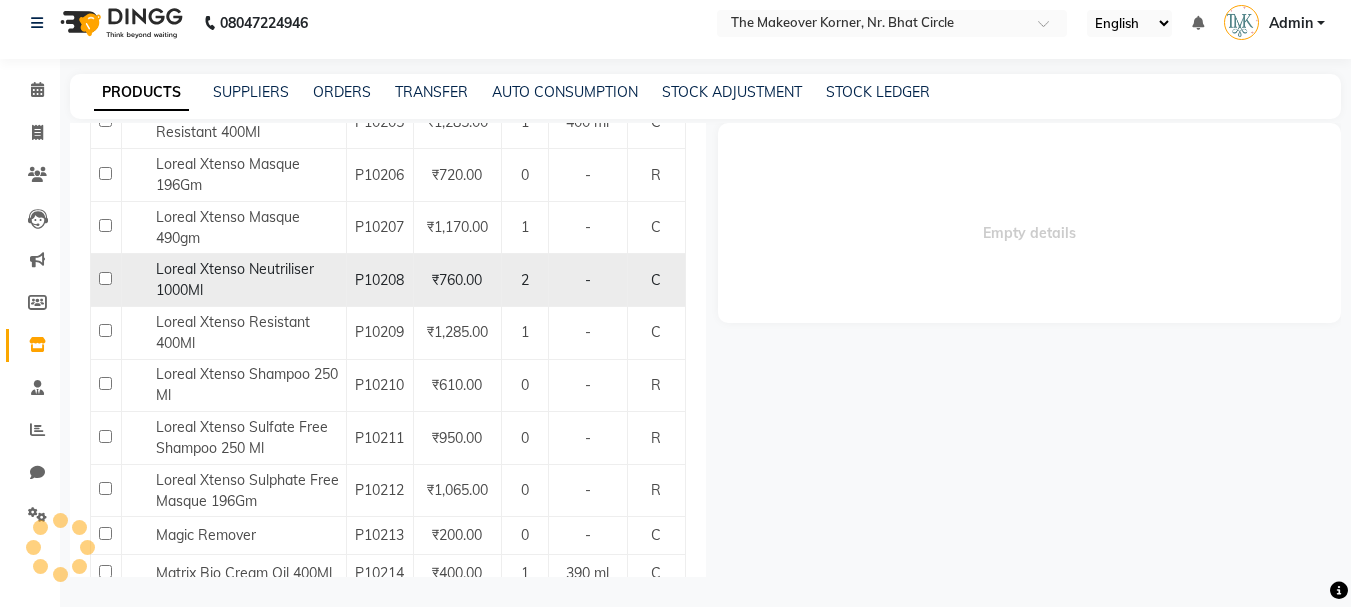 click on "Loreal Xtenso Neutriliser 1000Ml" 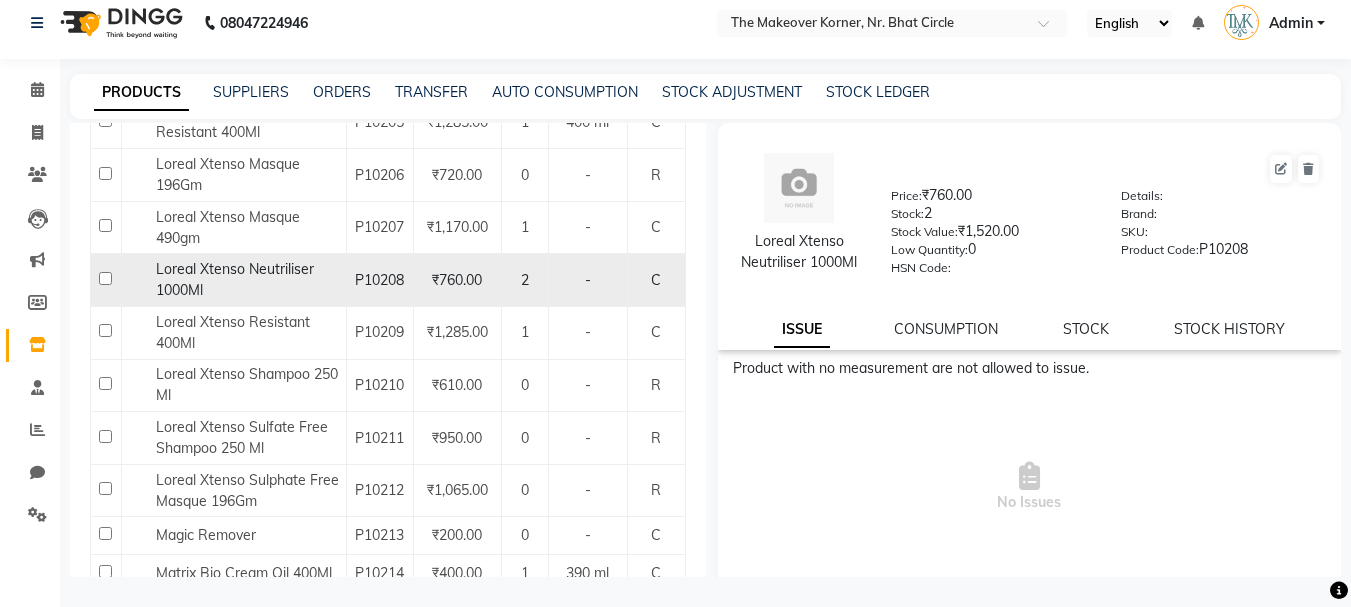 click on "Loreal Xtenso Neutriliser 1000Ml" 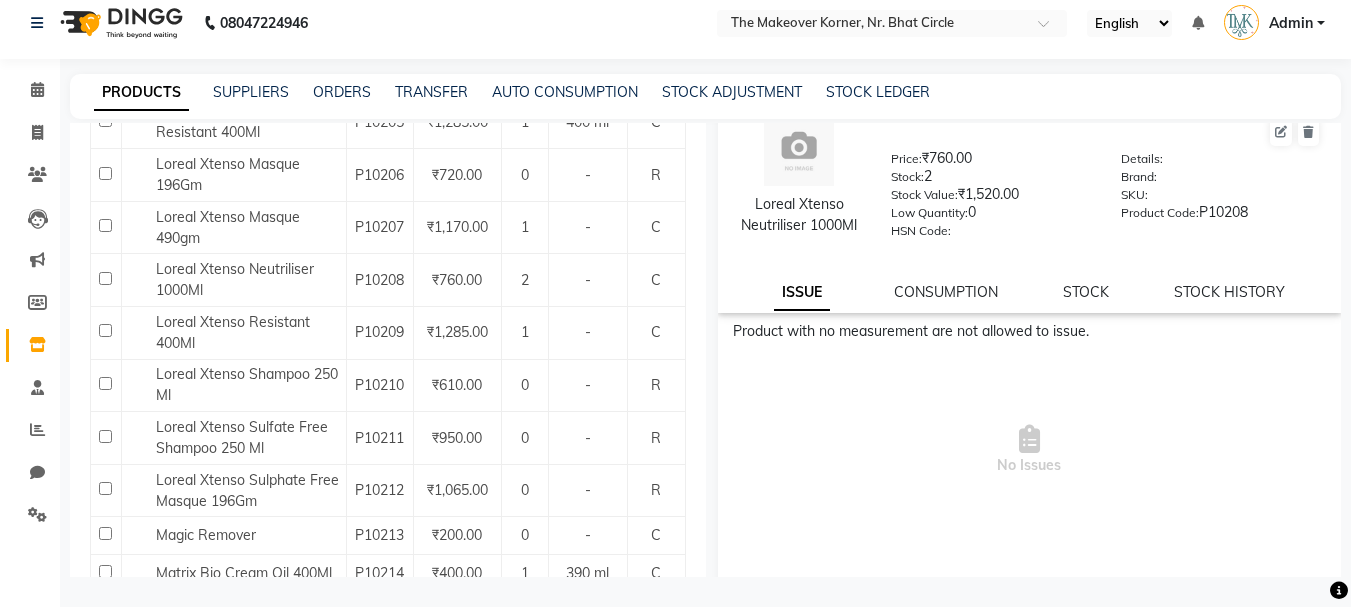 scroll, scrollTop: 0, scrollLeft: 0, axis: both 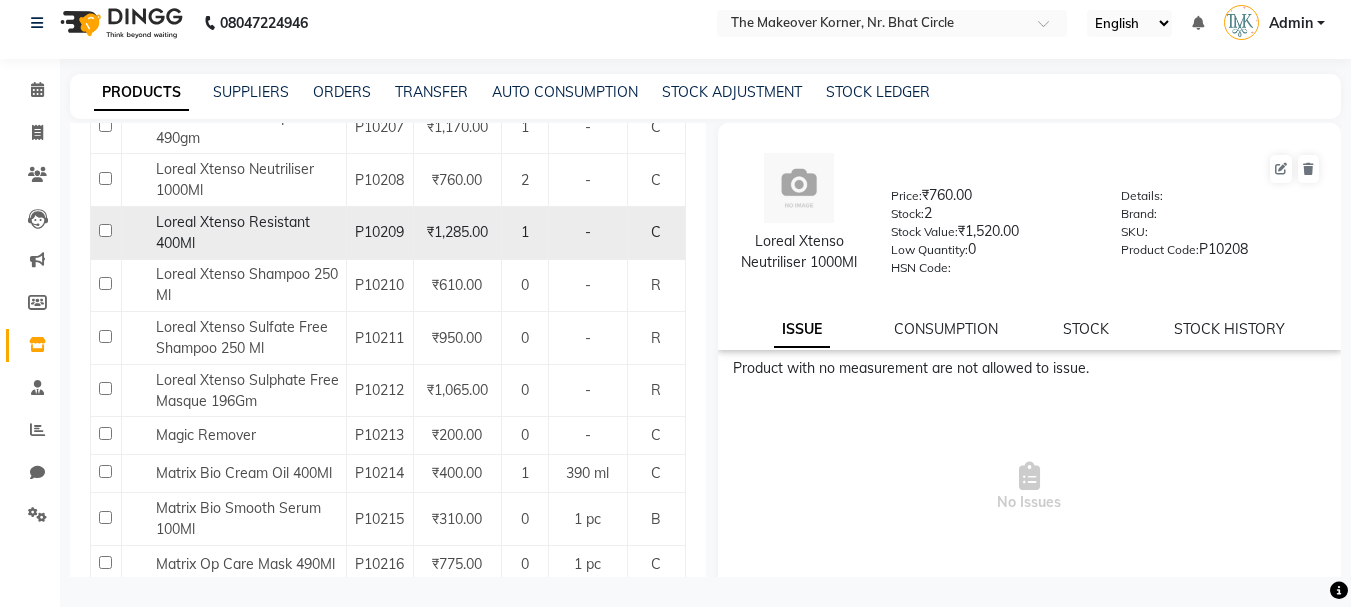 click on "Loreal Xtenso Resistant 400Ml" 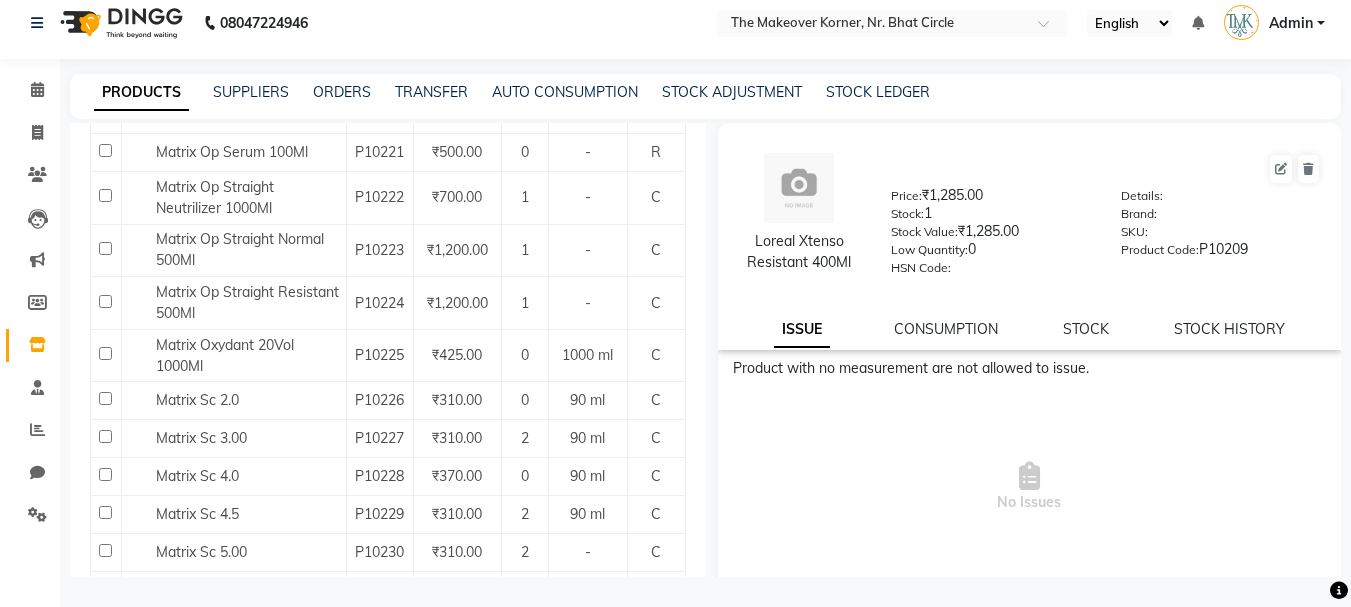 scroll, scrollTop: 10303, scrollLeft: 0, axis: vertical 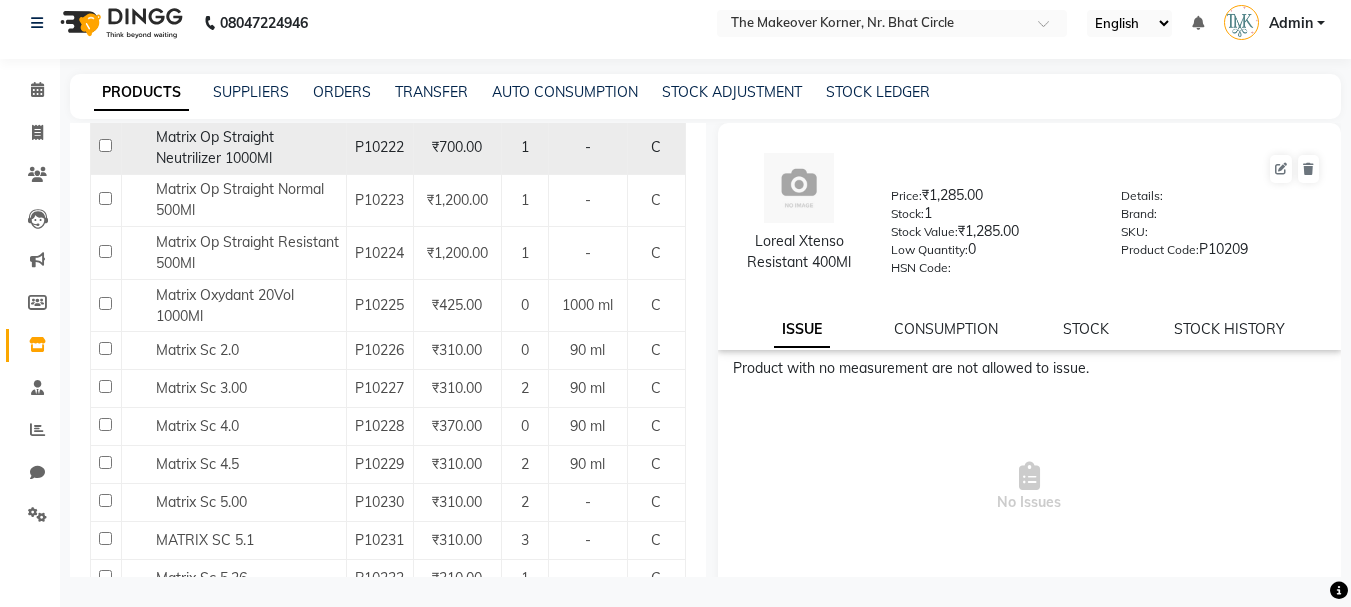click on "Matrix Op Straight Neutrilizer 1000Ml" 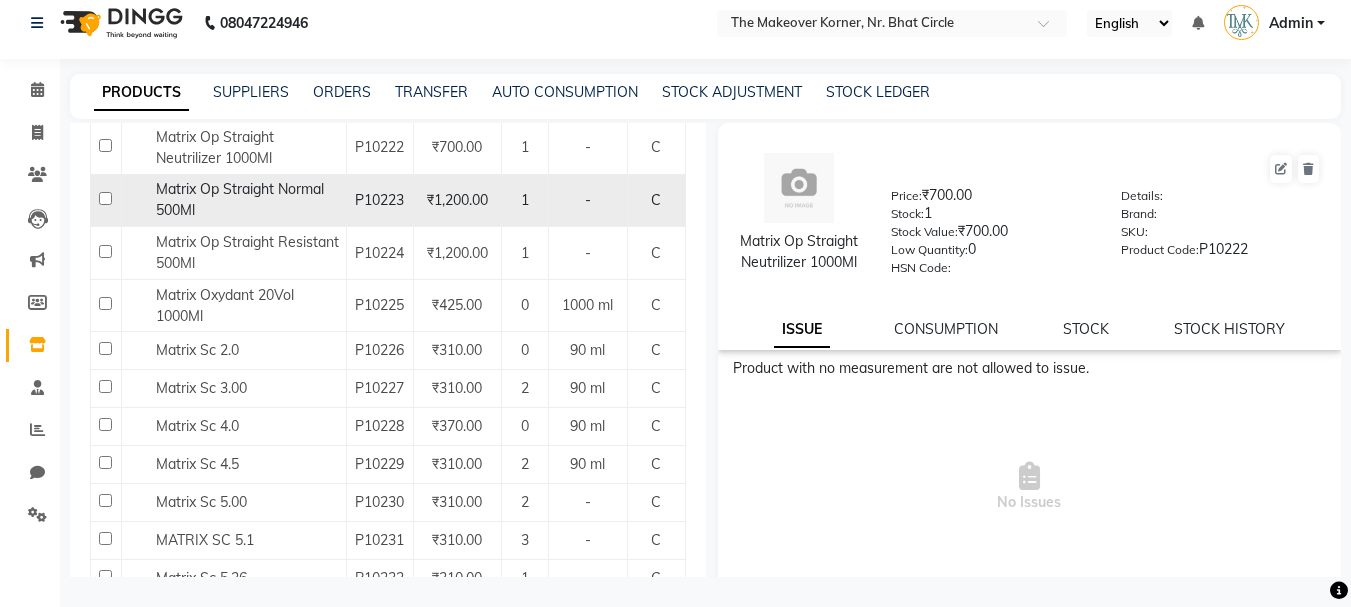 click on "Matrix Op Straight Normal 500Ml" 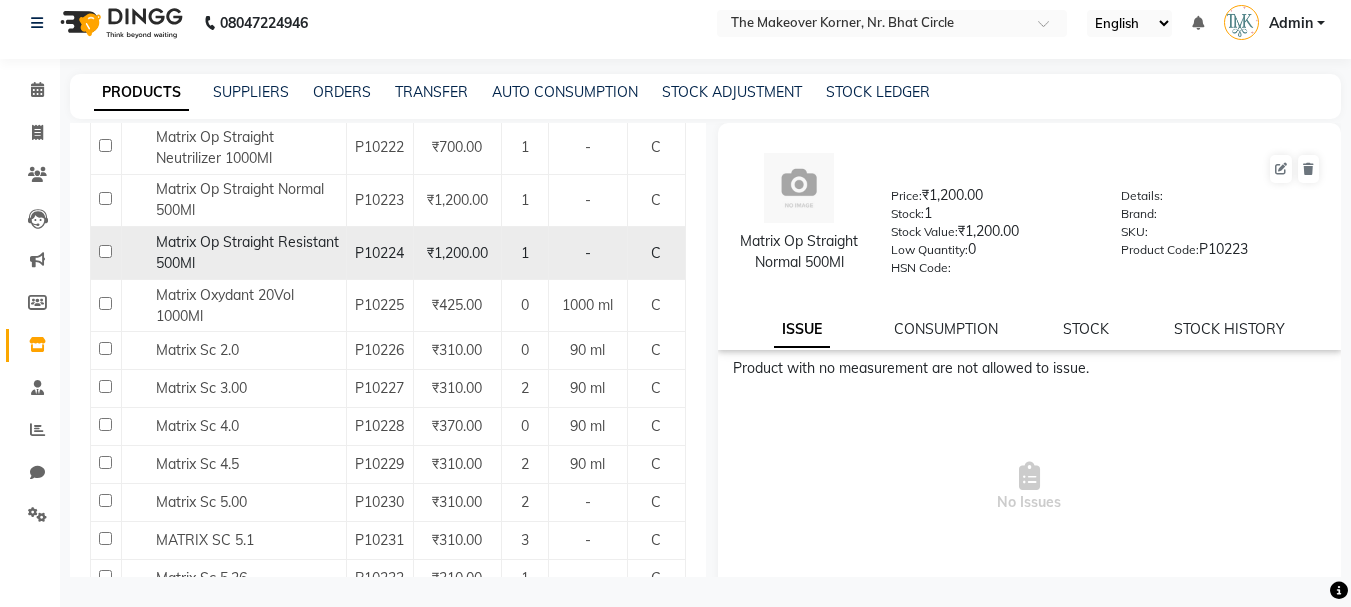 click on "Matrix Op Straight Resistant 500Ml" 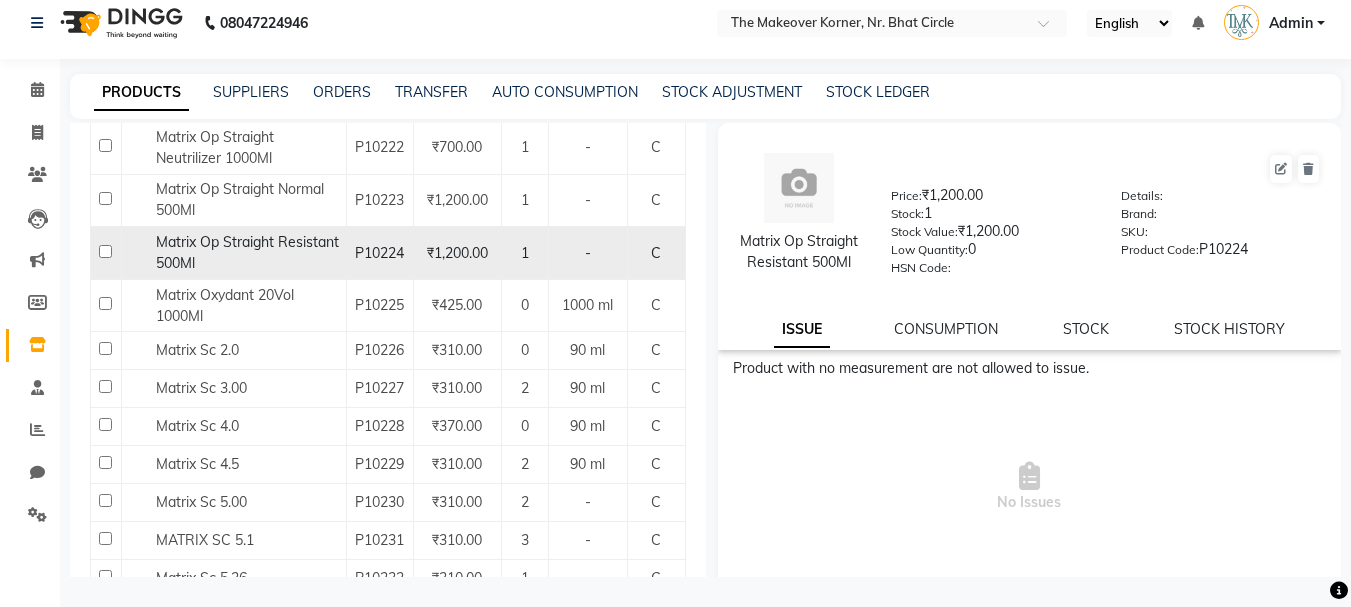 scroll, scrollTop: 10503, scrollLeft: 0, axis: vertical 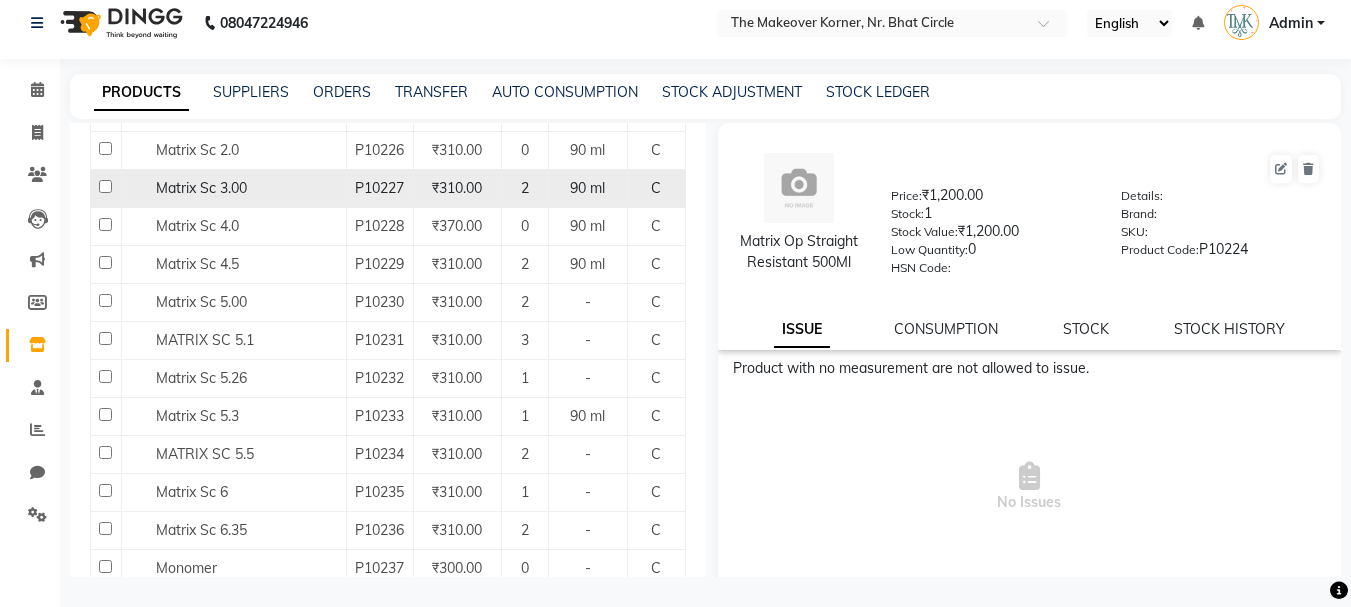 click on "Matrix Sc 3.00" 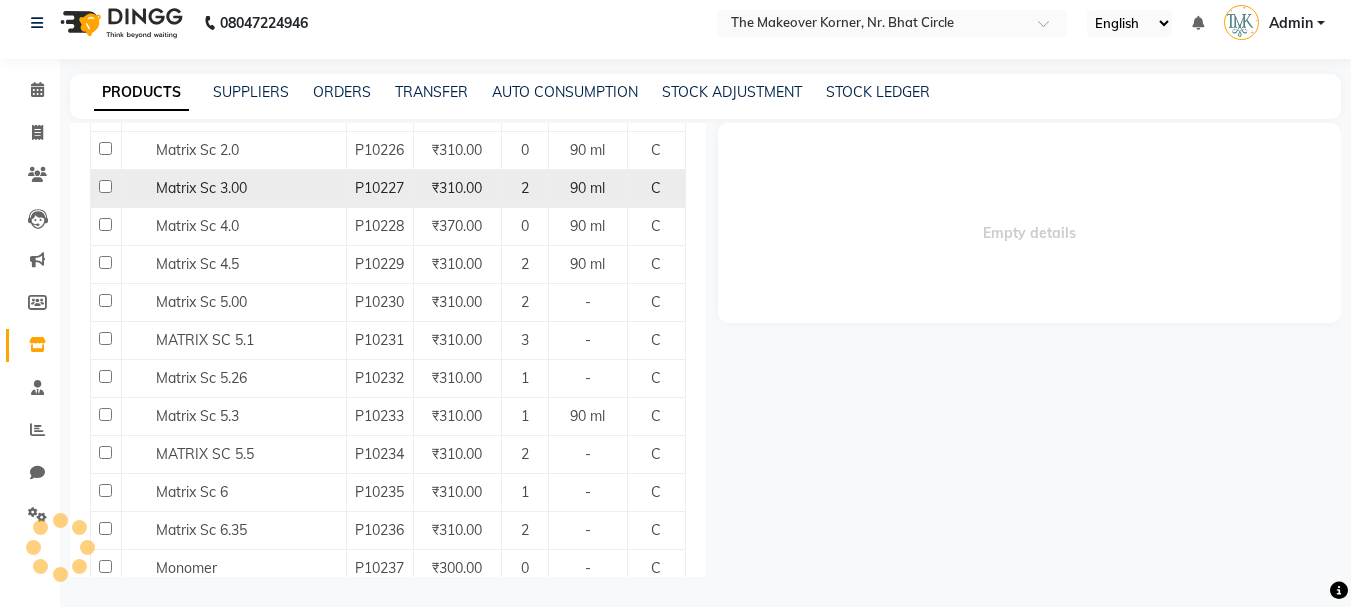 select 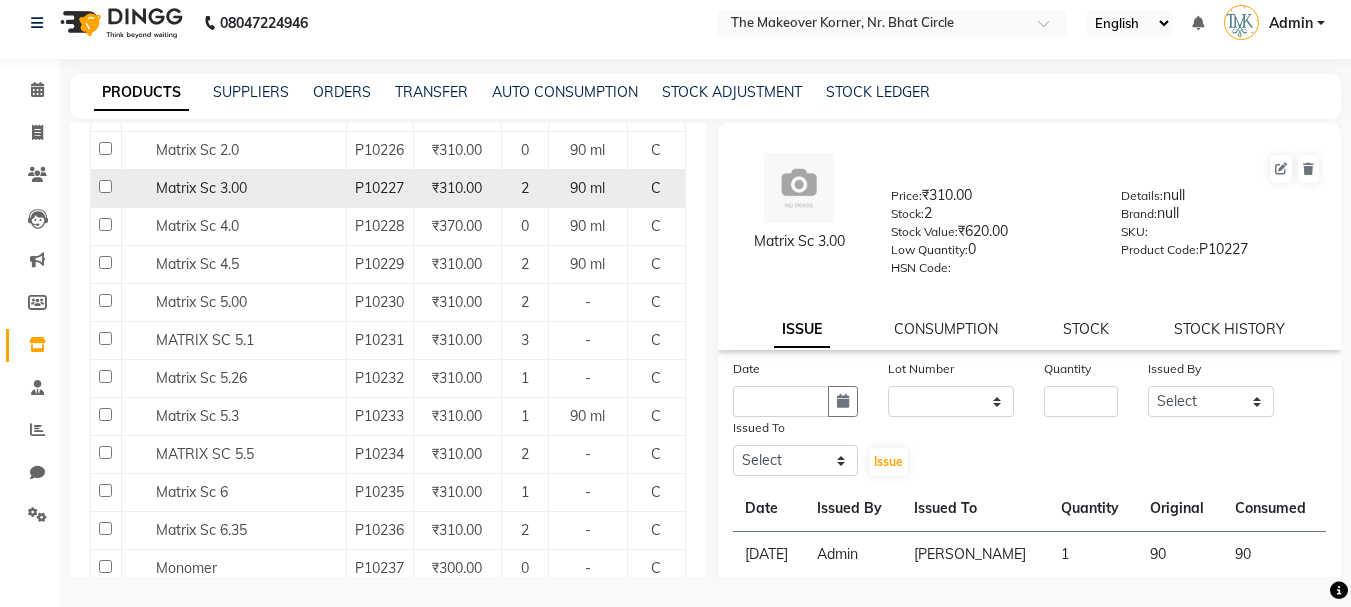 scroll, scrollTop: 10603, scrollLeft: 0, axis: vertical 